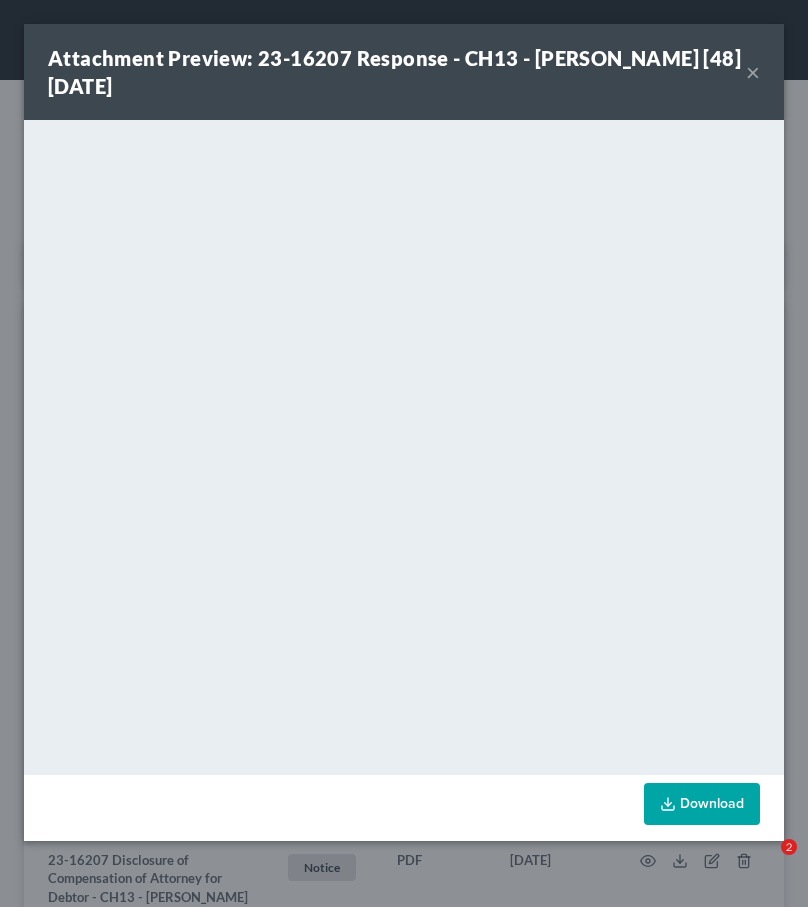 scroll, scrollTop: 199, scrollLeft: 0, axis: vertical 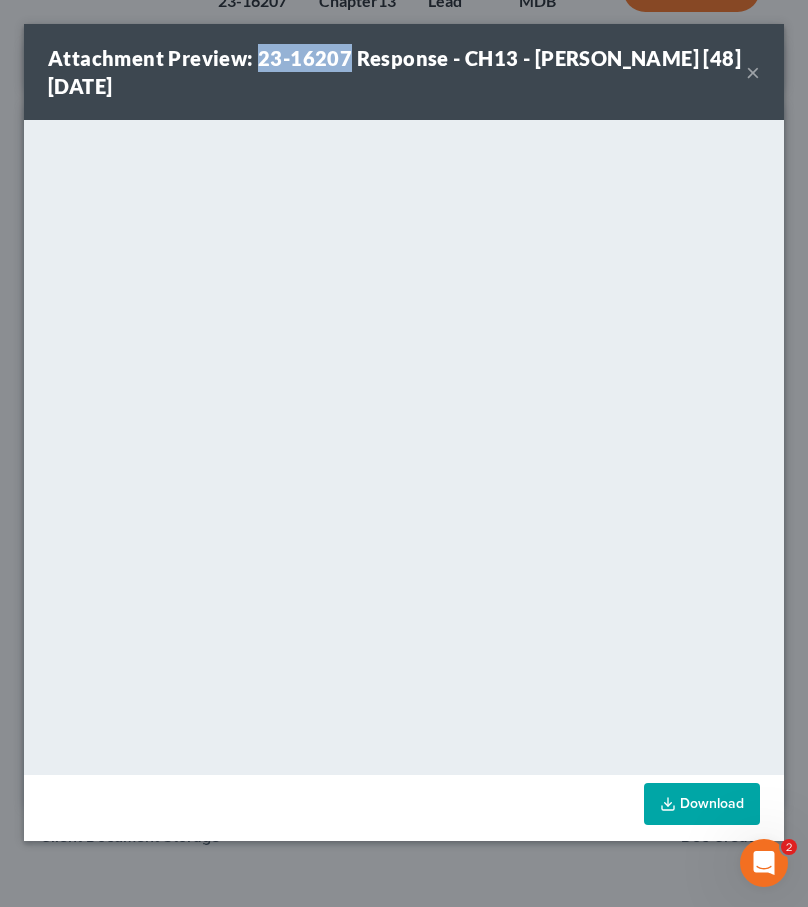 click on "×" at bounding box center [753, 72] 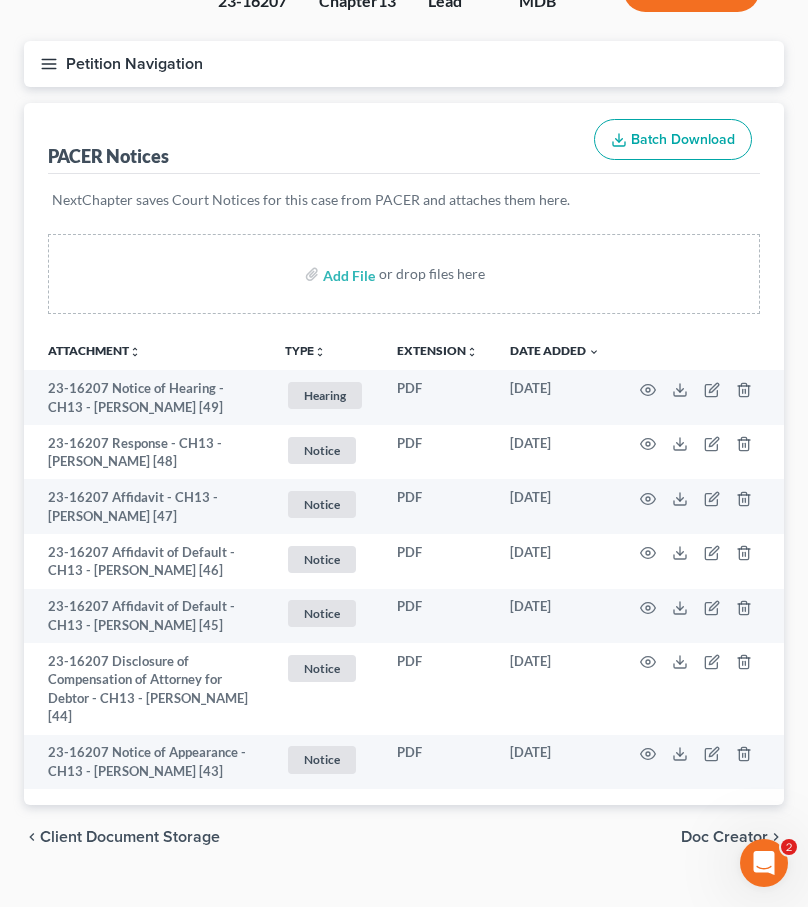 scroll, scrollTop: 0, scrollLeft: 0, axis: both 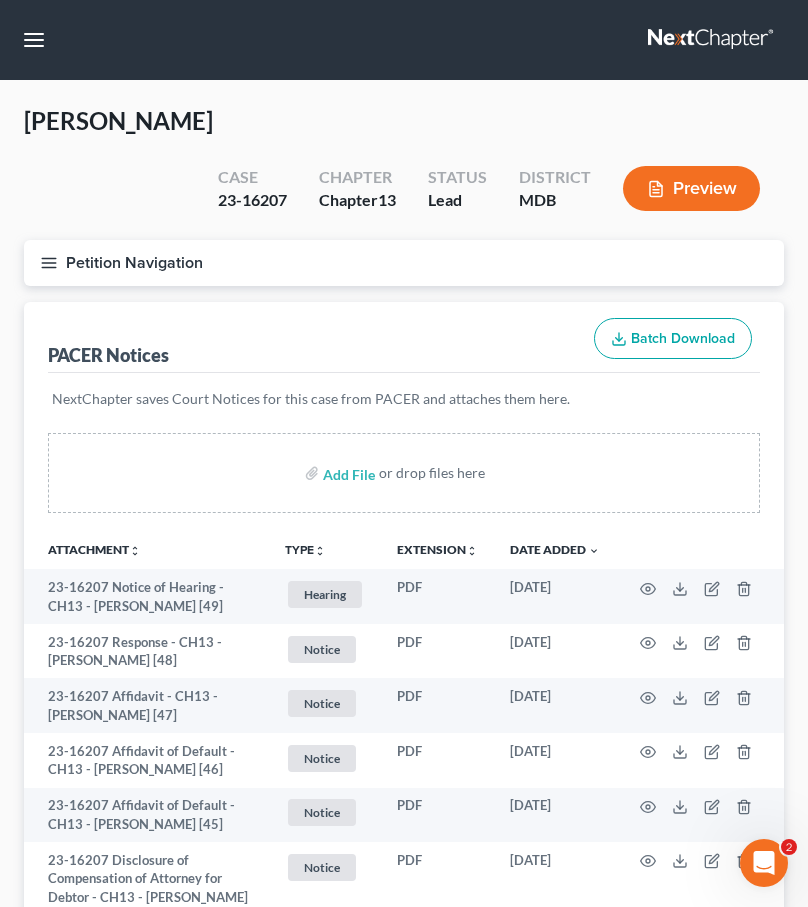 click at bounding box center [712, 40] 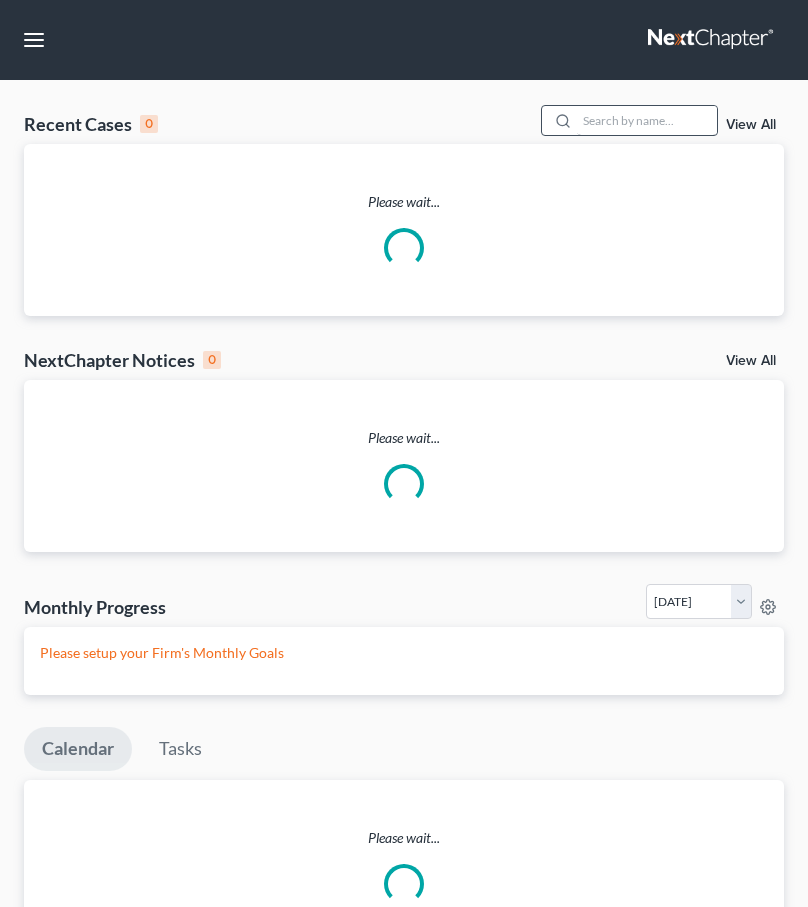 scroll, scrollTop: 0, scrollLeft: 0, axis: both 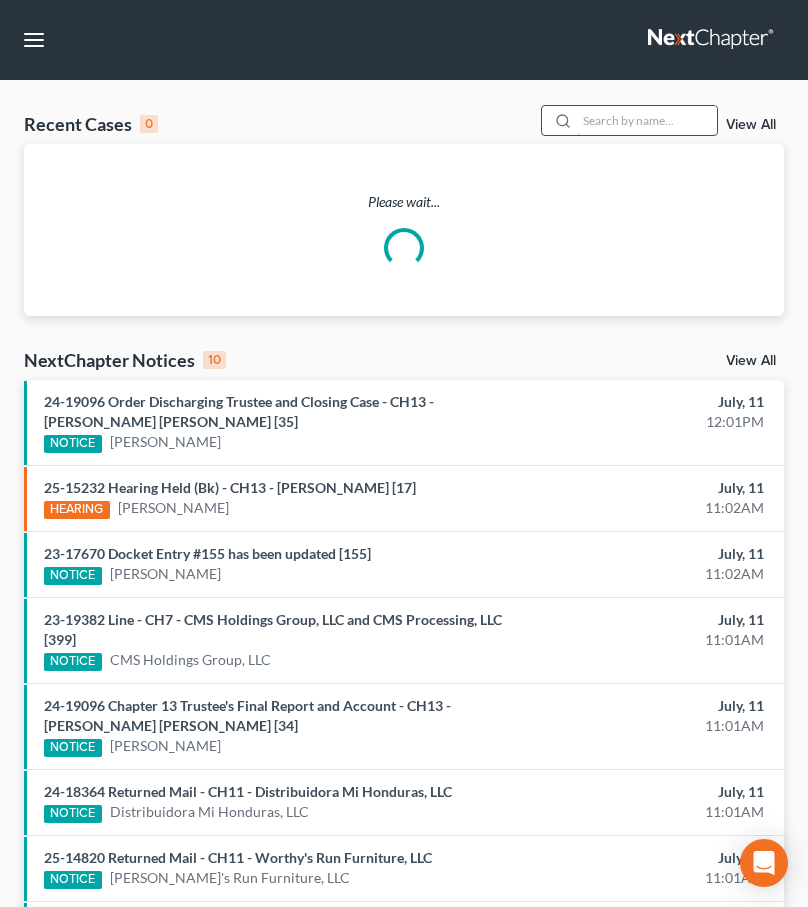 click at bounding box center [647, 120] 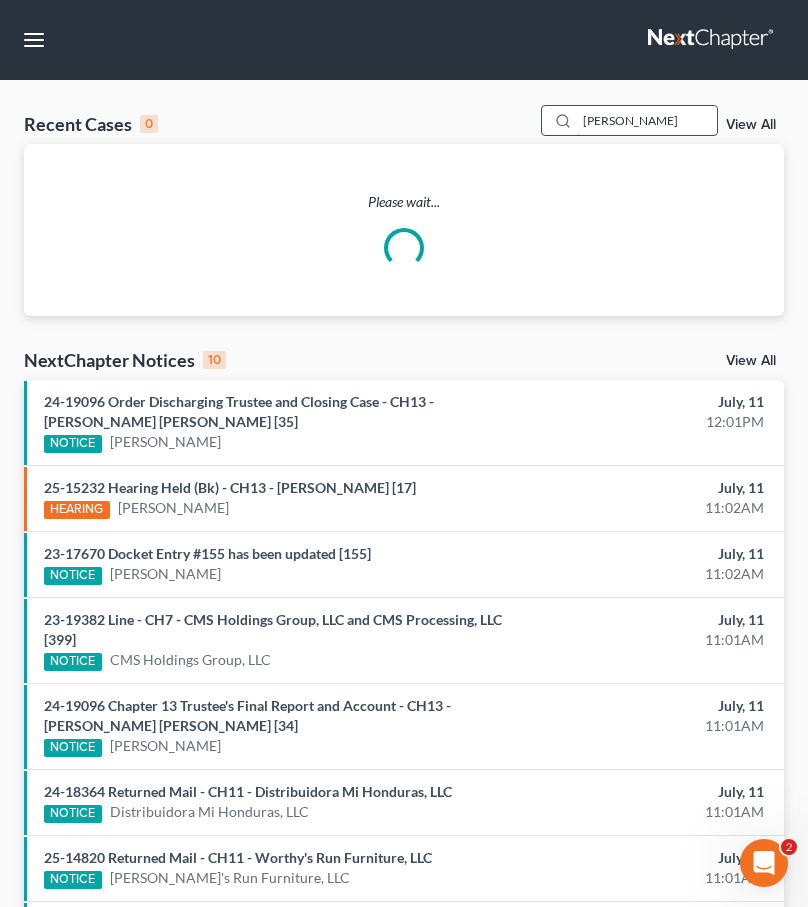 scroll, scrollTop: 0, scrollLeft: 0, axis: both 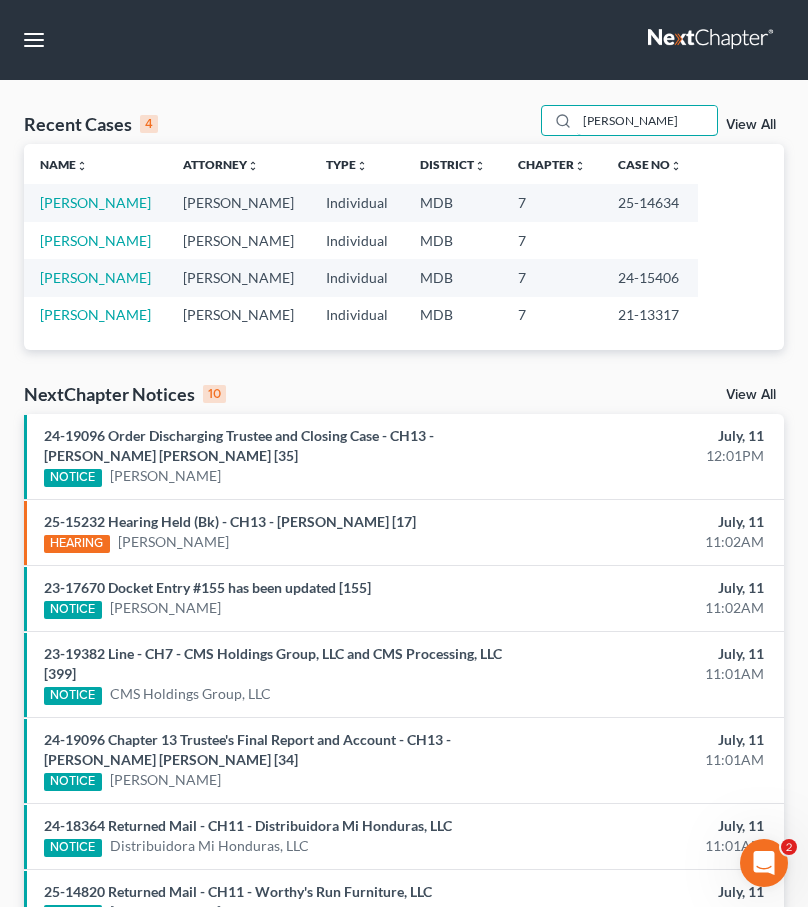 drag, startPoint x: 620, startPoint y: 127, endPoint x: 494, endPoint y: 119, distance: 126.253716 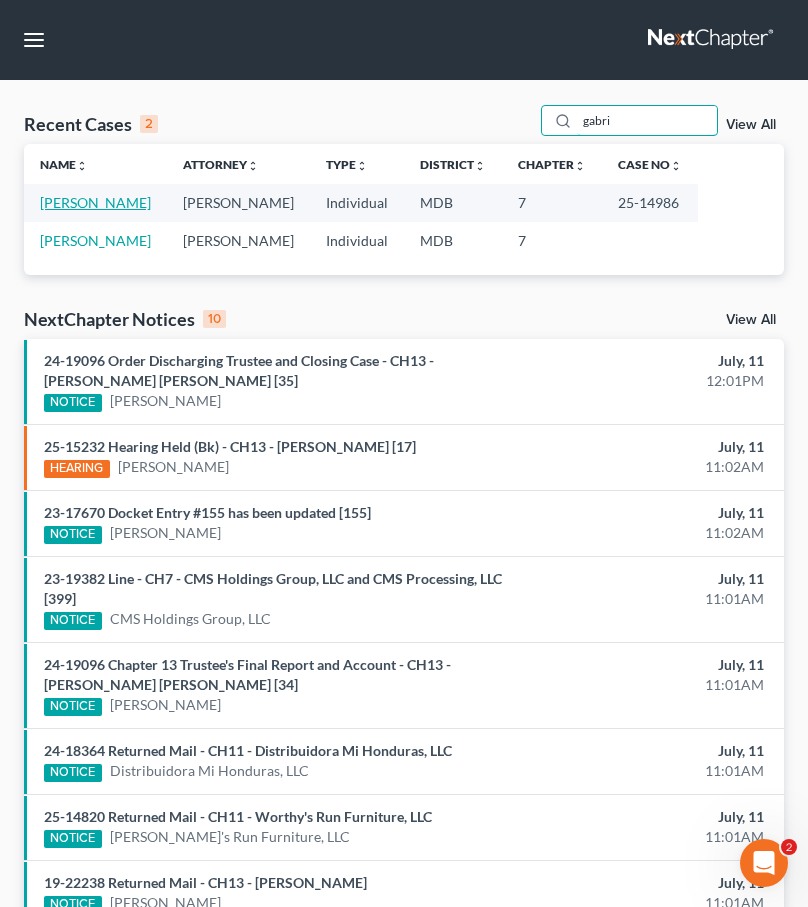 type on "gabri" 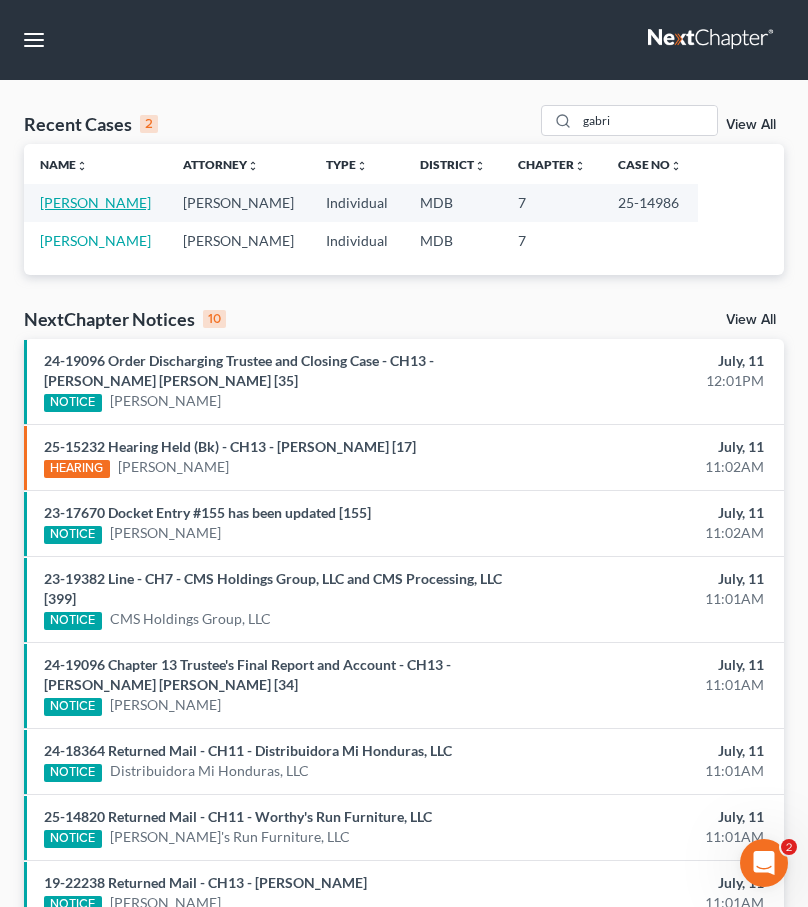 click on "[PERSON_NAME]" at bounding box center [95, 202] 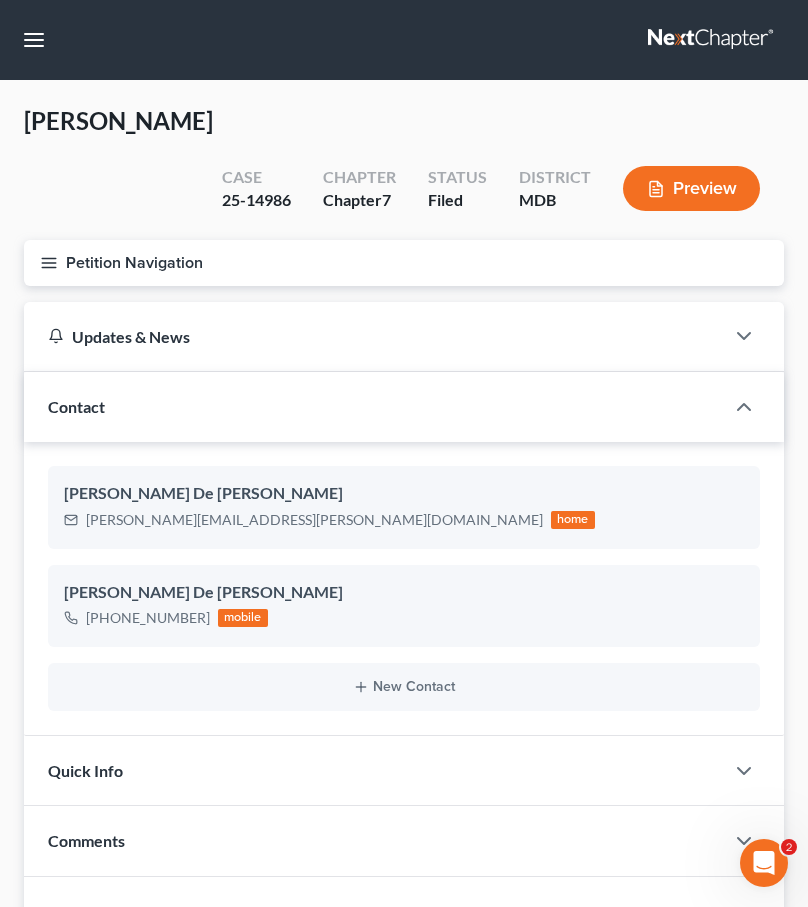 click 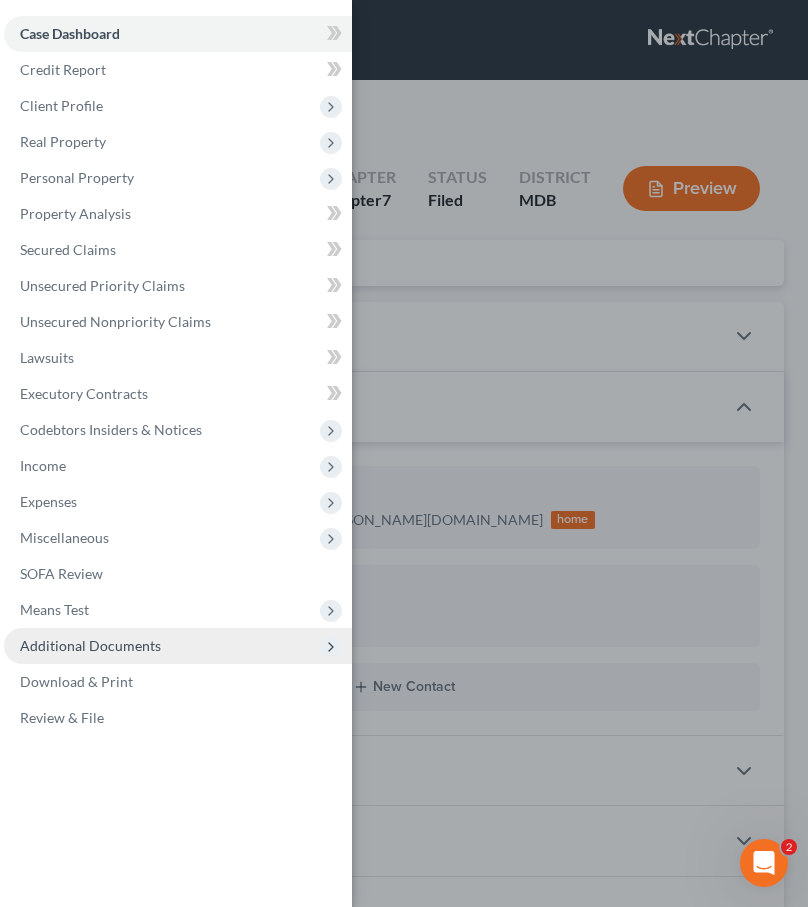 click on "Additional Documents" at bounding box center (90, 645) 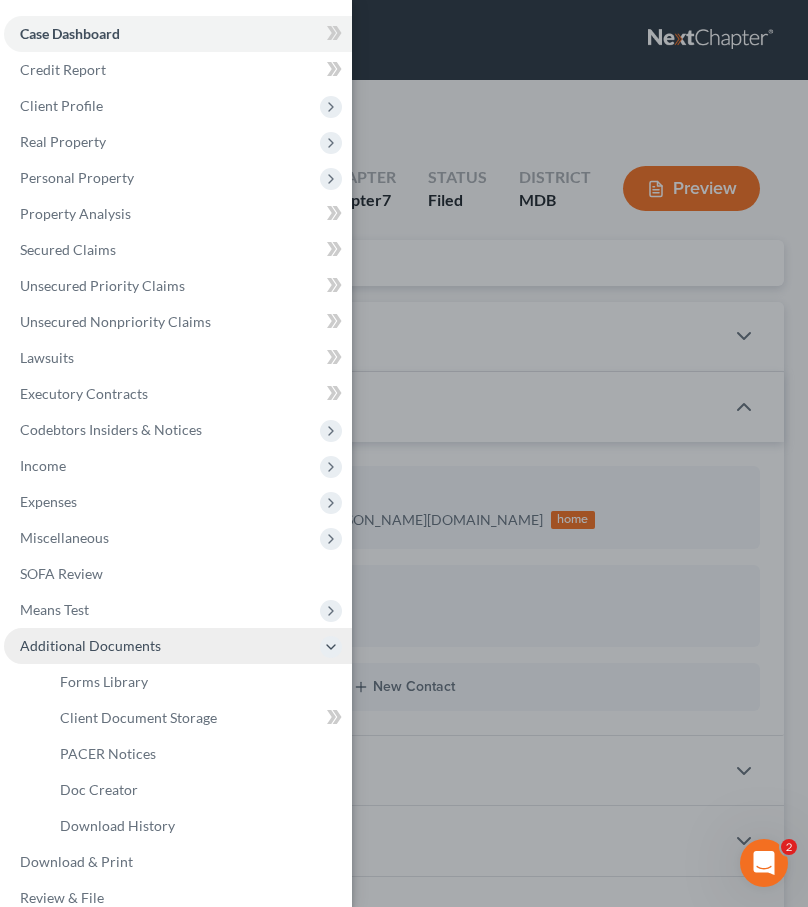 scroll, scrollTop: 25, scrollLeft: 0, axis: vertical 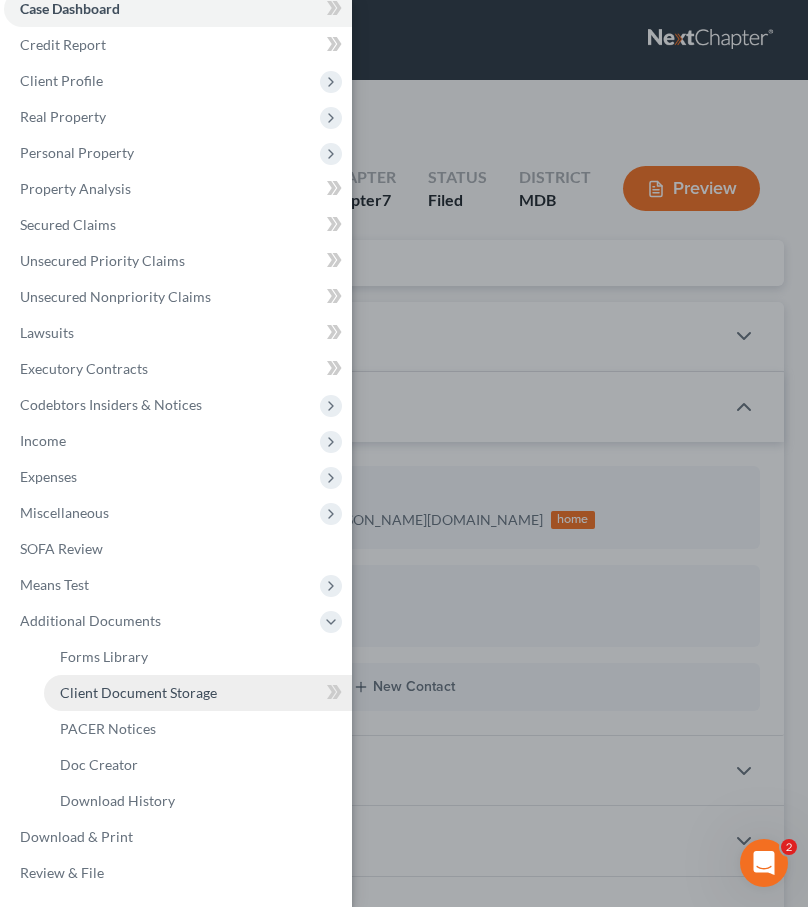 click on "Client Document Storage" at bounding box center [138, 692] 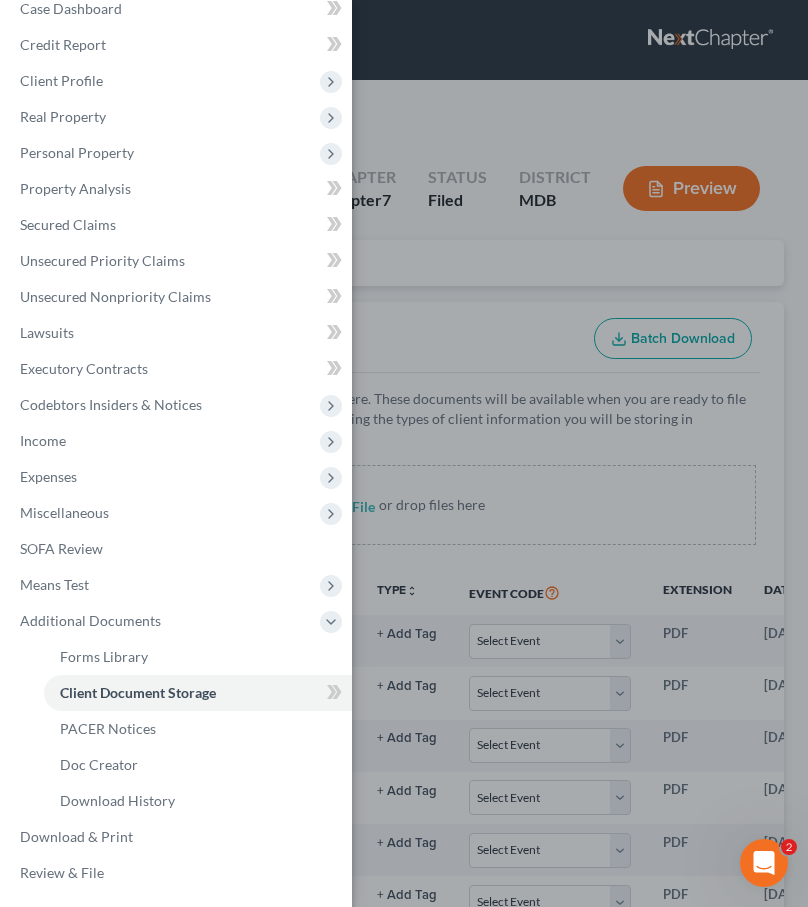 click on "Case Dashboard
Payments
Invoices
Payments
Payments
Credit Report
Client Profile" at bounding box center [404, 453] 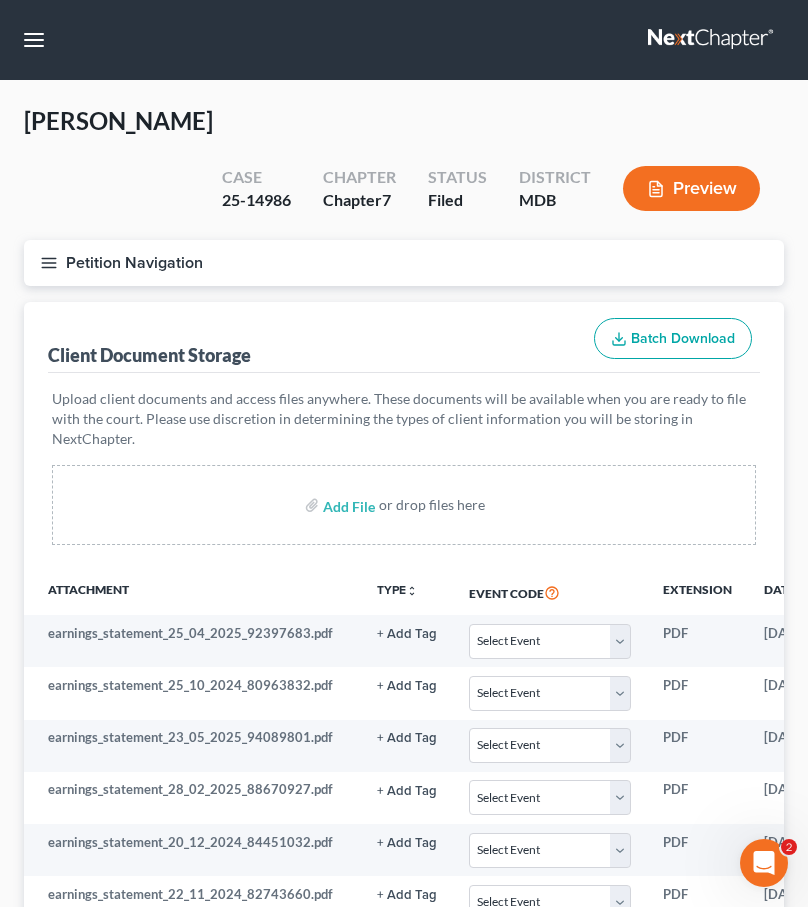 click on "Home New Case Client Portal Law Office of David Cahn, LLC david@cahnlawoffice.com My Account Settings Plan + Billing Account Add-Ons Upgrade to Whoa Help Center Webinars Training Videos What's new Log out New Case Home Client Portal         - No Result - See all results Or Press Enter... Help Help Center Webinars Training Videos What's new Law Office of David Cahn, LLC Law Office of David Cahn, LLC david@cahnlawoffice.com My Account Settings Plan + Billing Account Add-Ons Upgrade to Whoa Log out 	 De La Rocha, Gabriela Upgraded Case 25-14986 Chapter Chapter  7 Status Filed District MDB Preview Petition Navigation
Case Dashboard
Payments
Invoices
Income" at bounding box center (404, 3754) 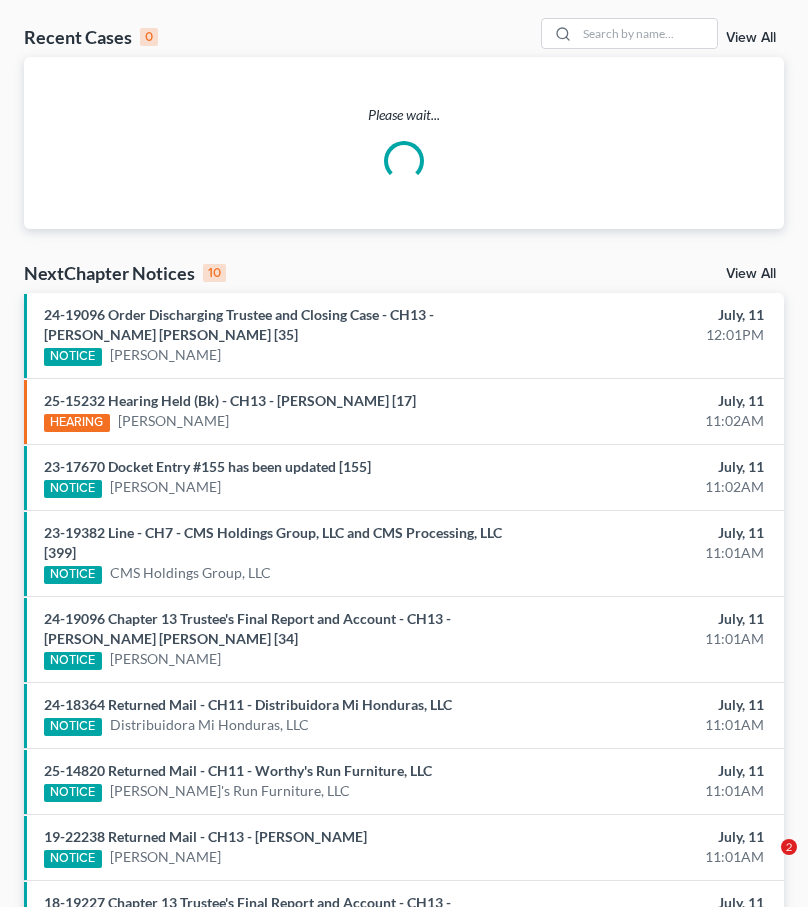 scroll, scrollTop: 778, scrollLeft: 0, axis: vertical 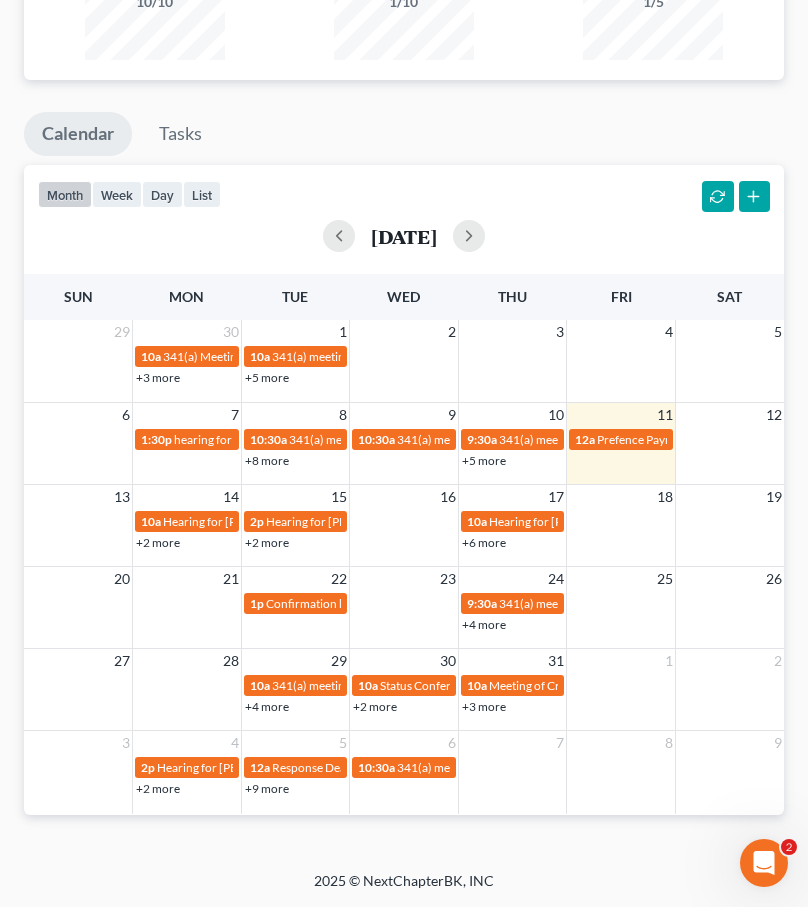 click on "+2 more" at bounding box center [267, 542] 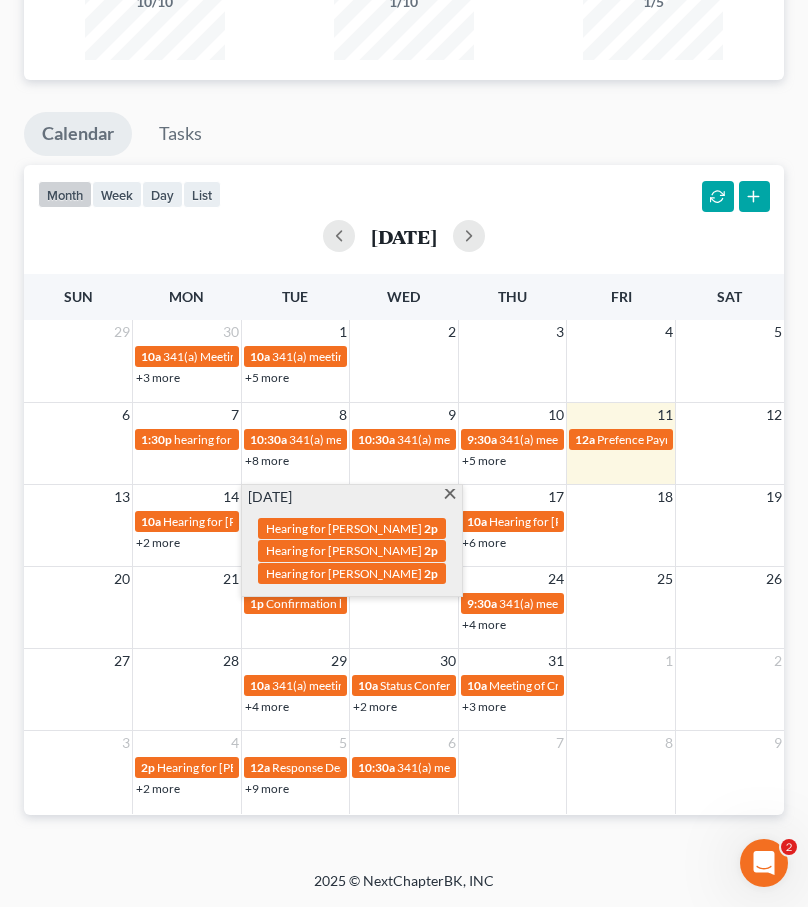 click at bounding box center (450, 495) 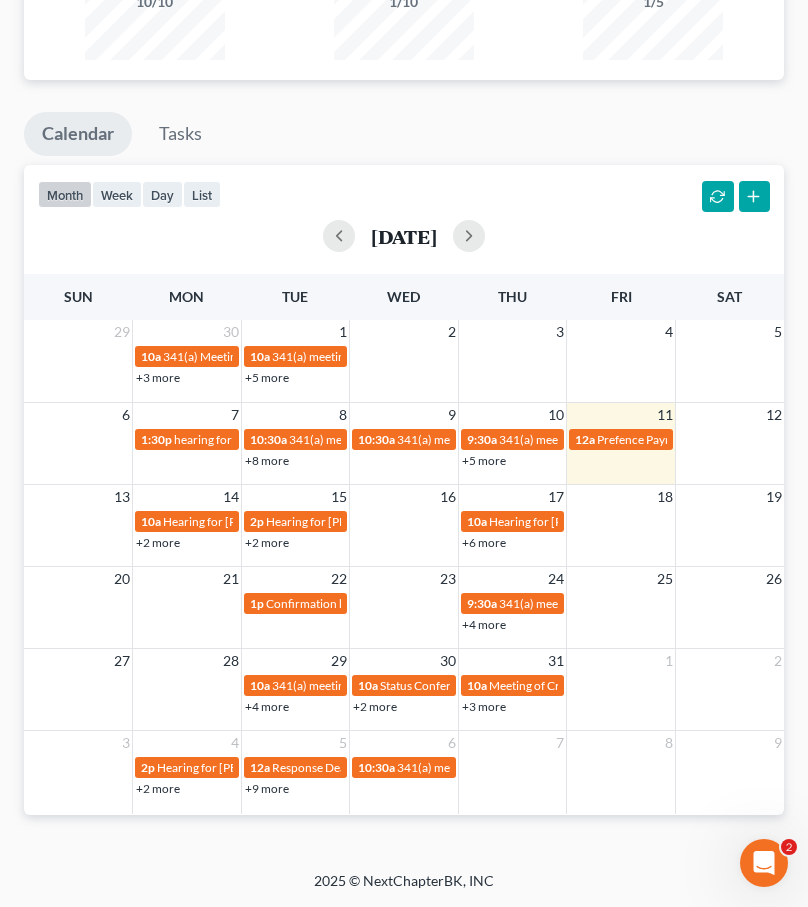 click on "+6 more" at bounding box center (484, 542) 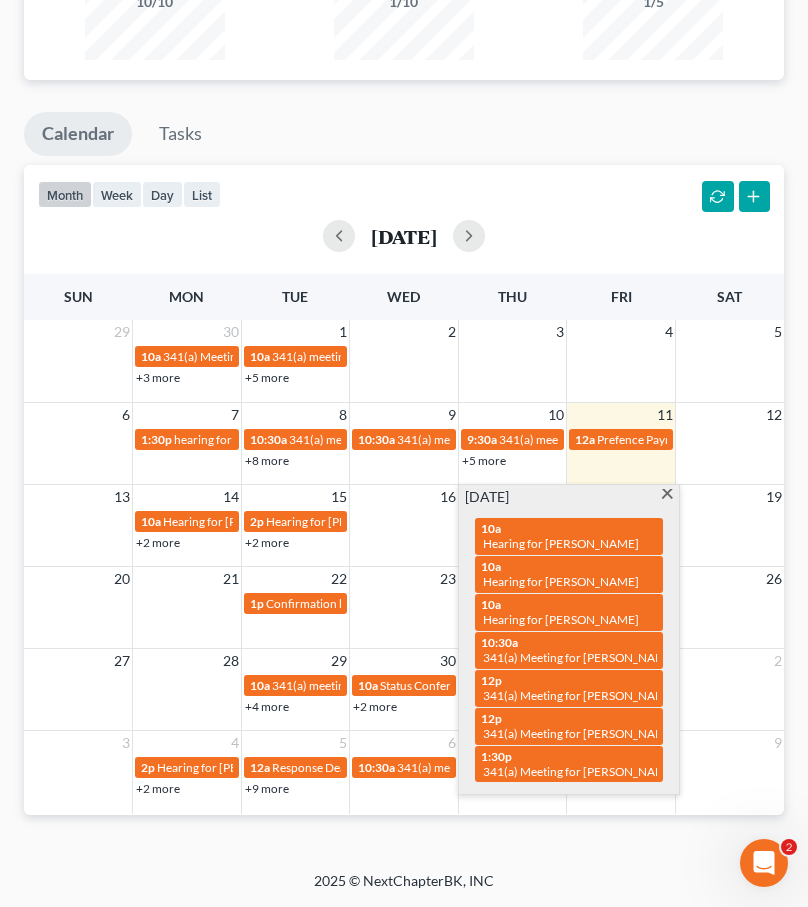 click at bounding box center (667, 495) 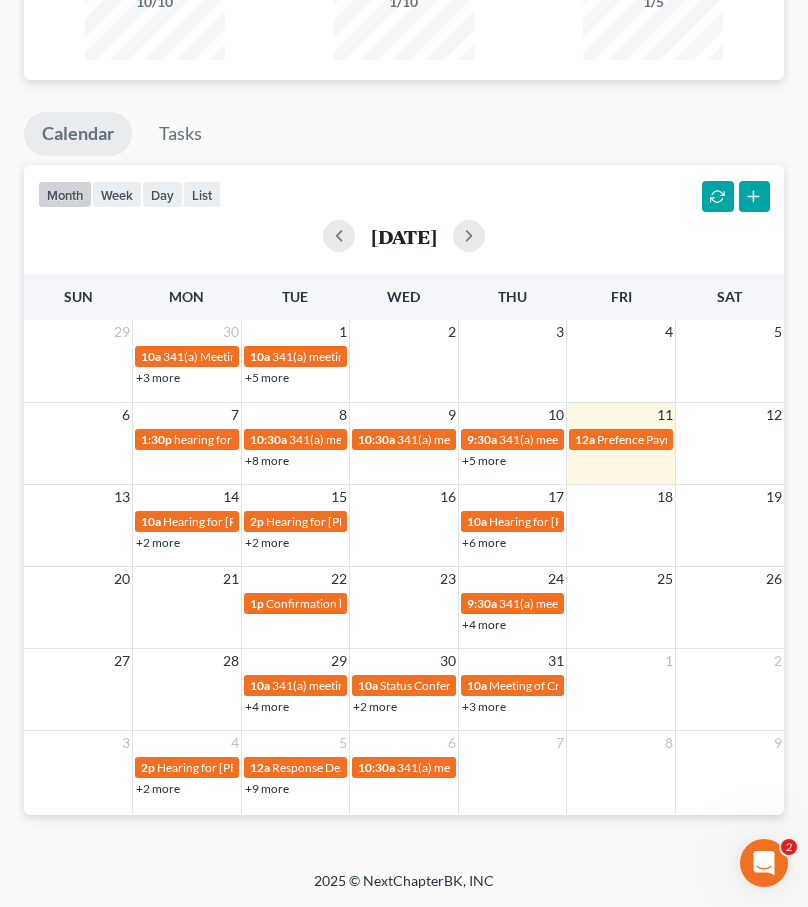 click on "+2 more" at bounding box center [158, 542] 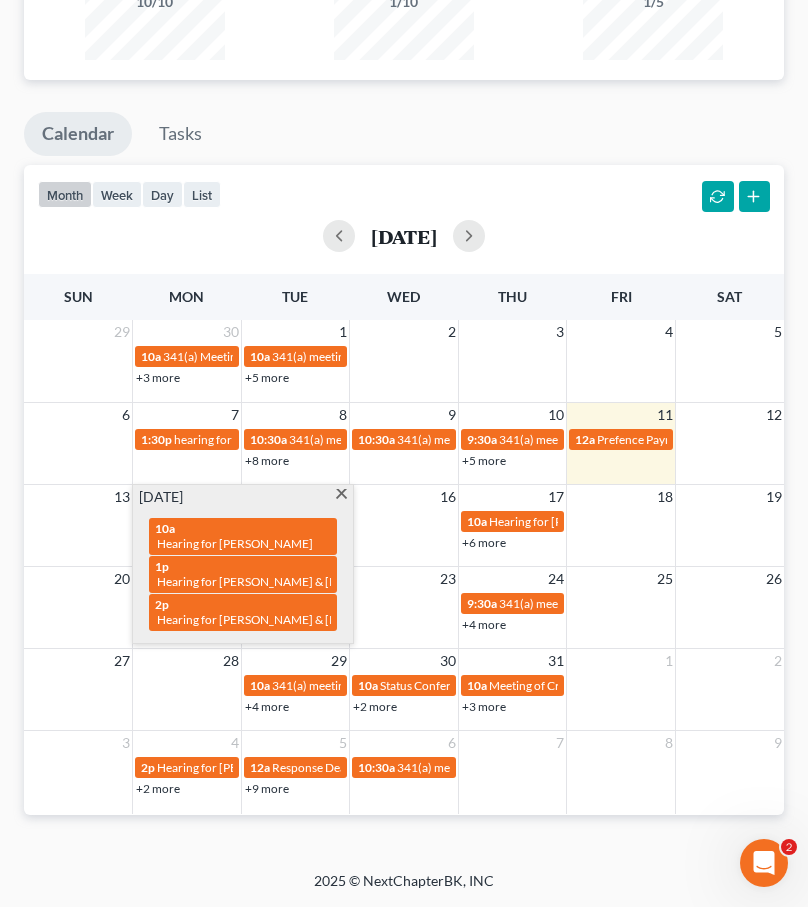 click at bounding box center (341, 495) 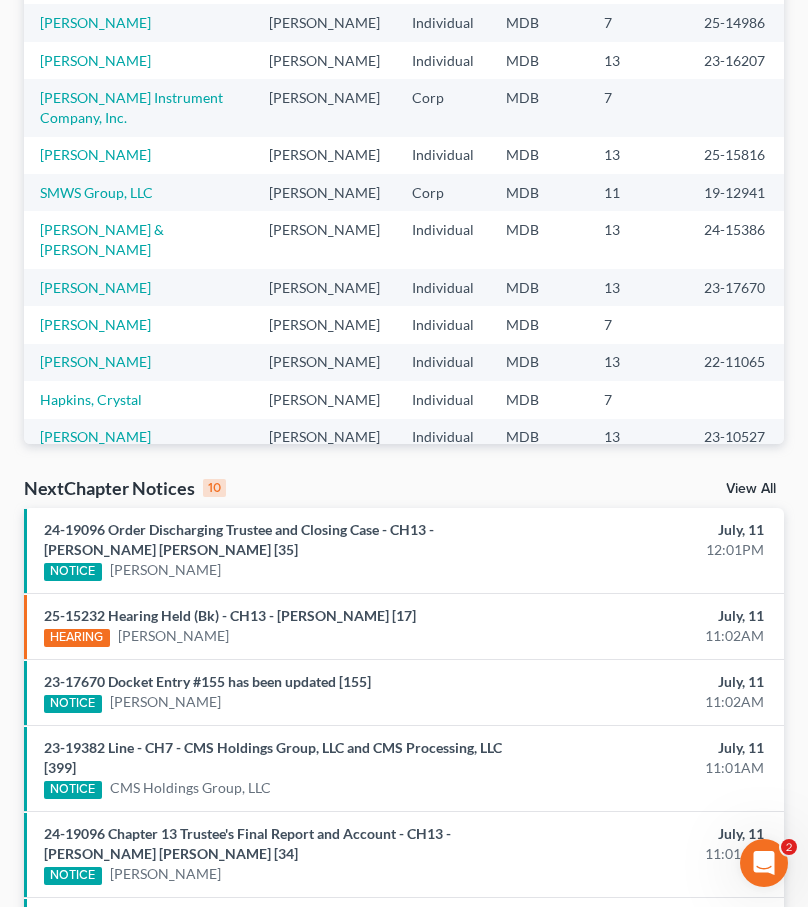 scroll, scrollTop: 59, scrollLeft: 0, axis: vertical 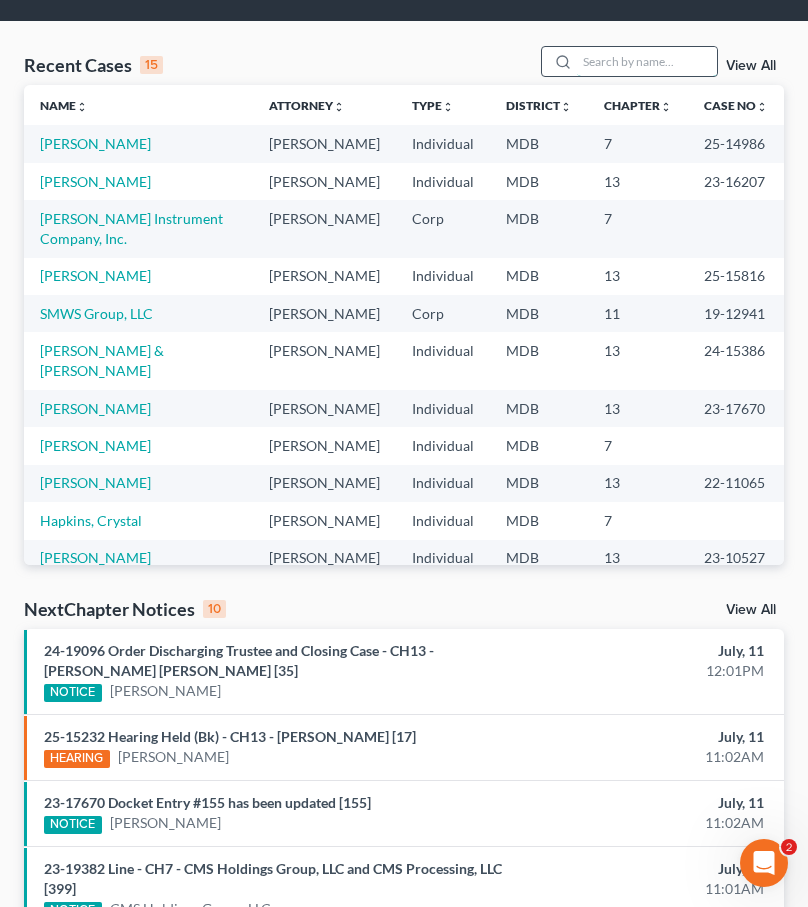 click at bounding box center (647, 61) 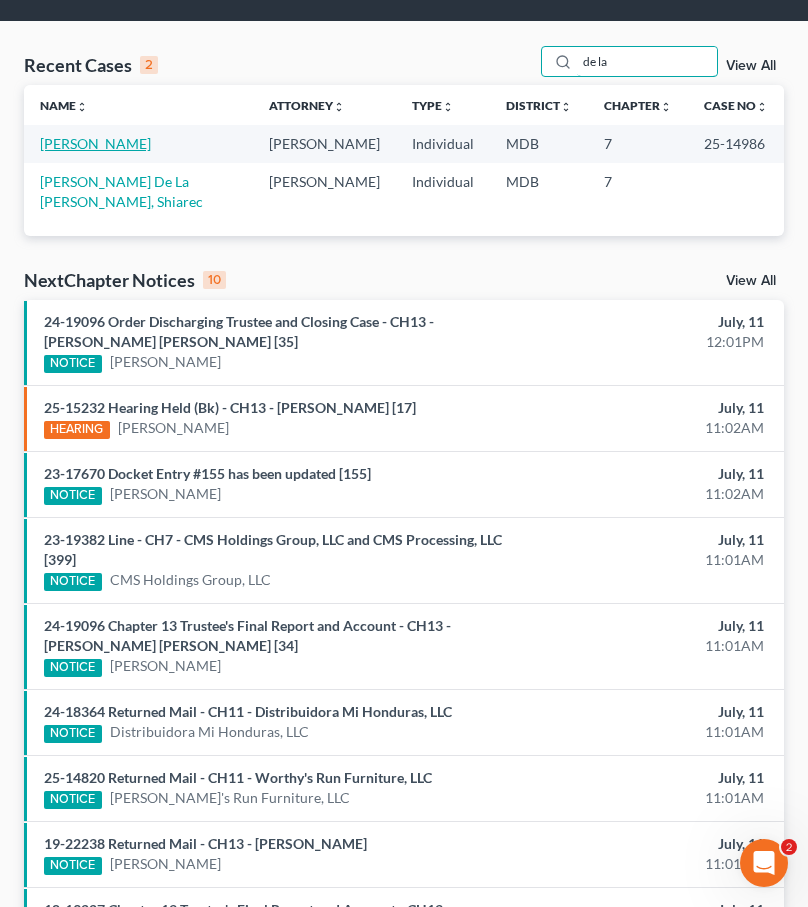 type on "de la" 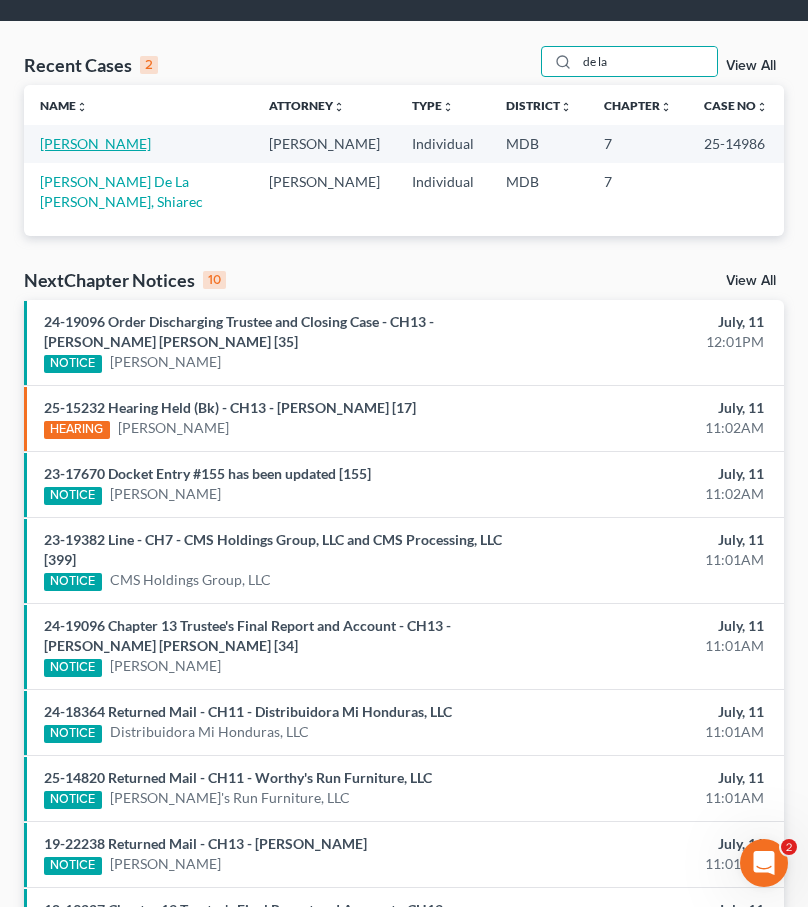 click on "[PERSON_NAME]" at bounding box center [95, 143] 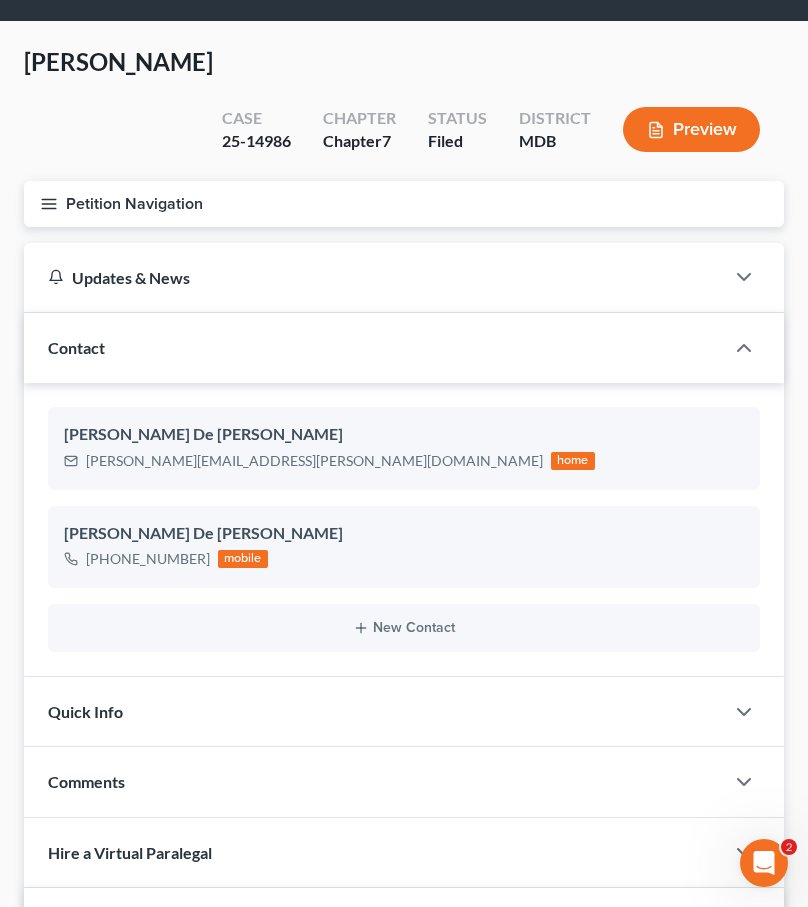 click 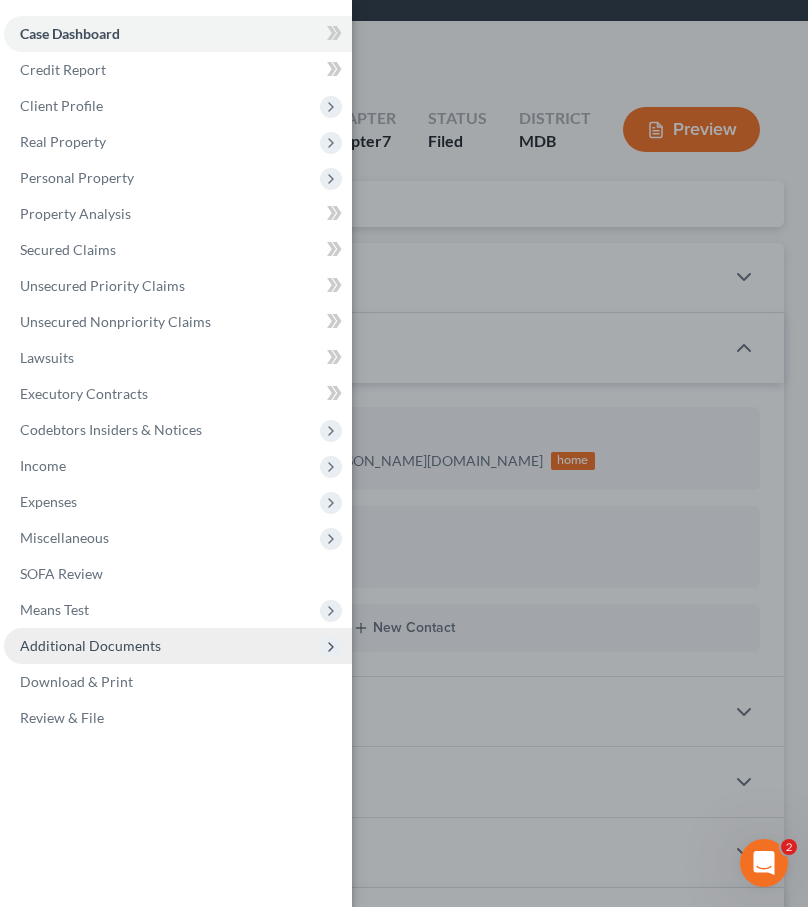 click on "Additional Documents" at bounding box center [90, 645] 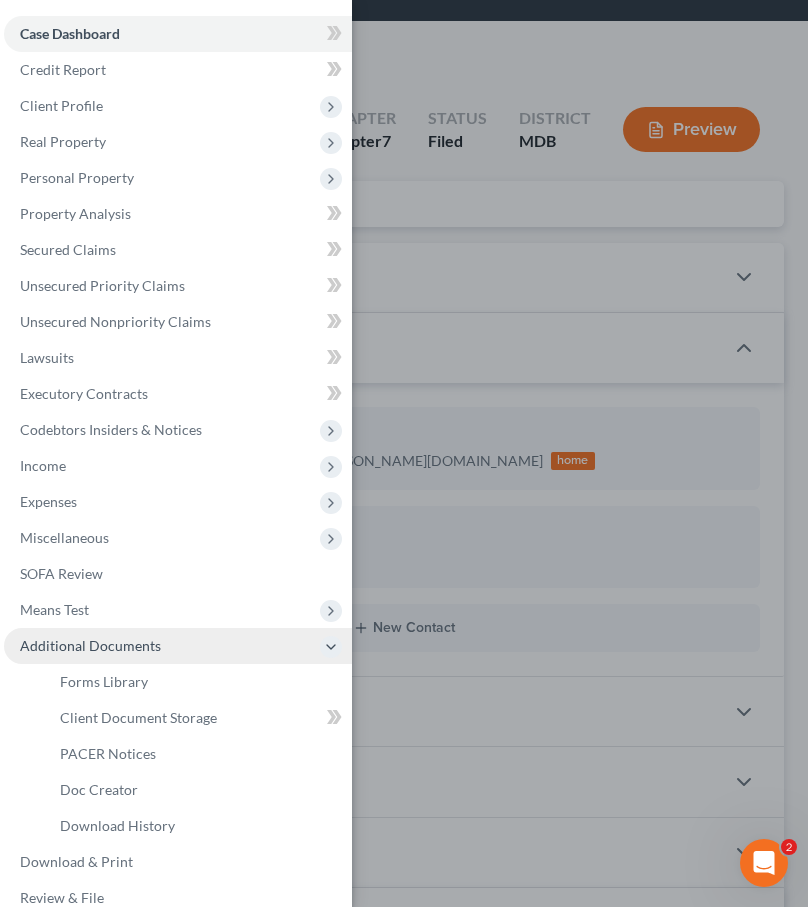 scroll, scrollTop: 25, scrollLeft: 0, axis: vertical 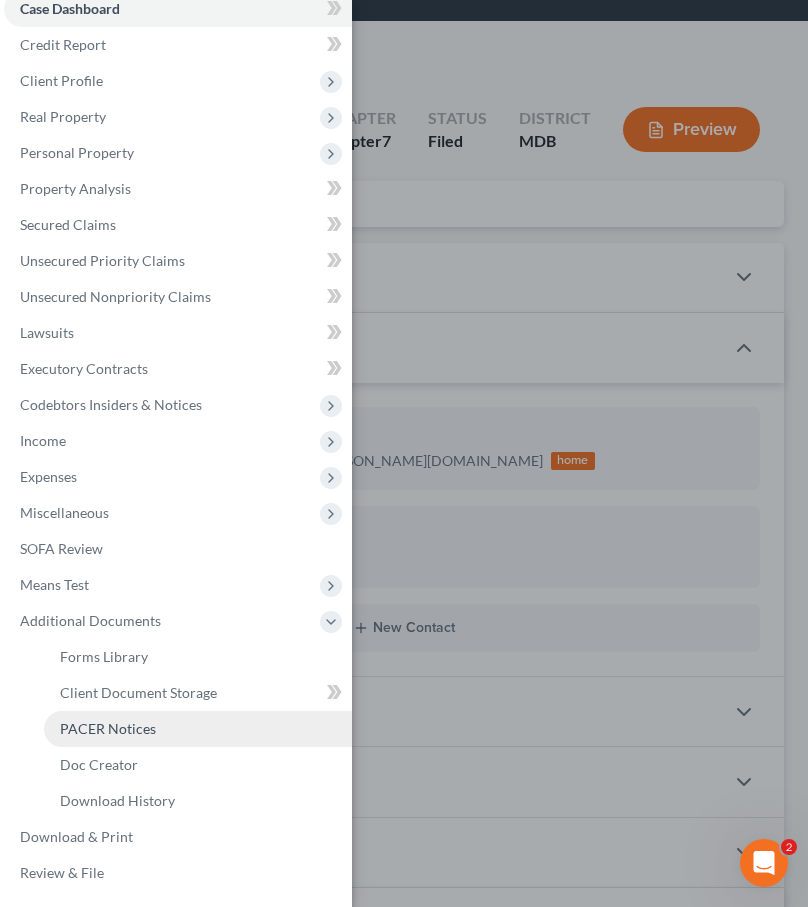 click on "PACER Notices" at bounding box center (108, 728) 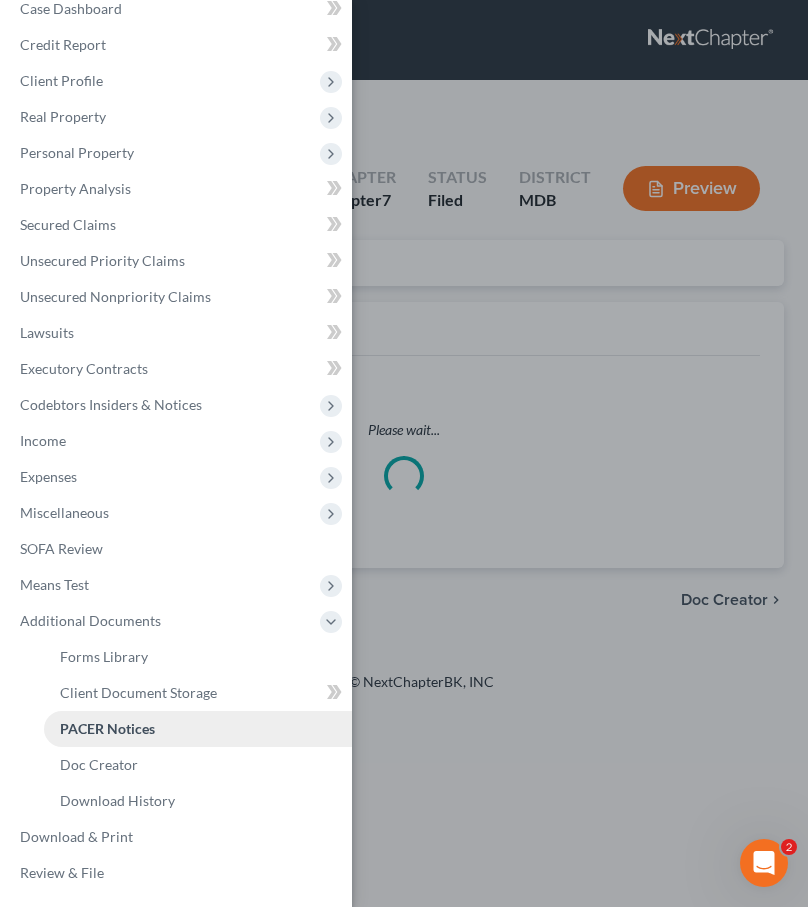 scroll, scrollTop: 0, scrollLeft: 0, axis: both 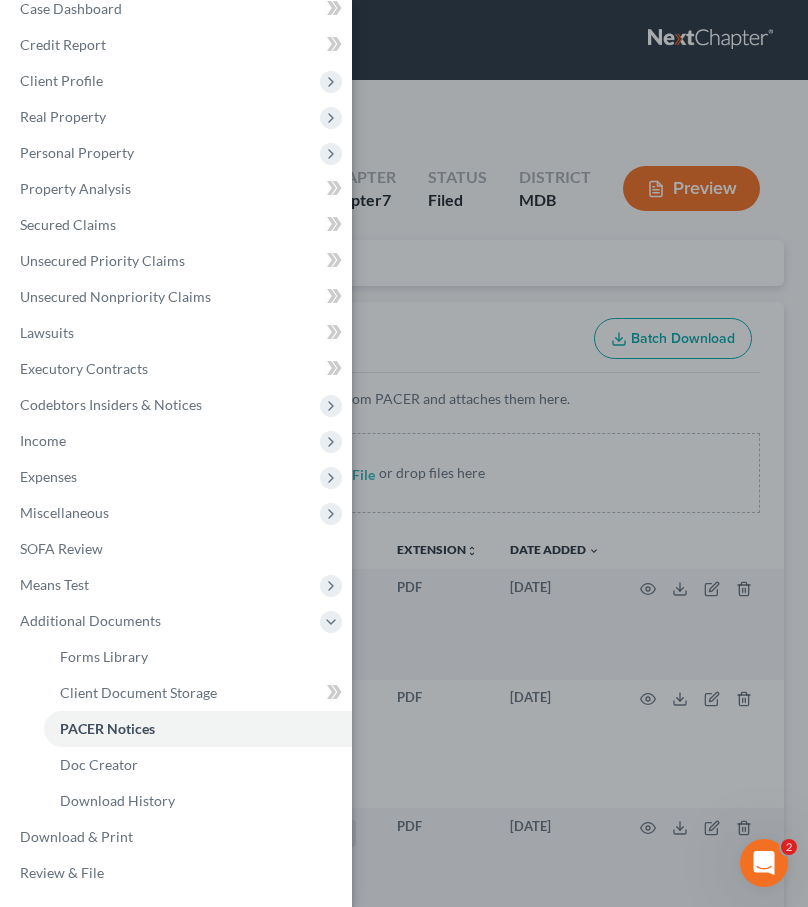 click on "Case Dashboard
Payments
Invoices
Payments
Payments
Credit Report
Client Profile" at bounding box center (404, 453) 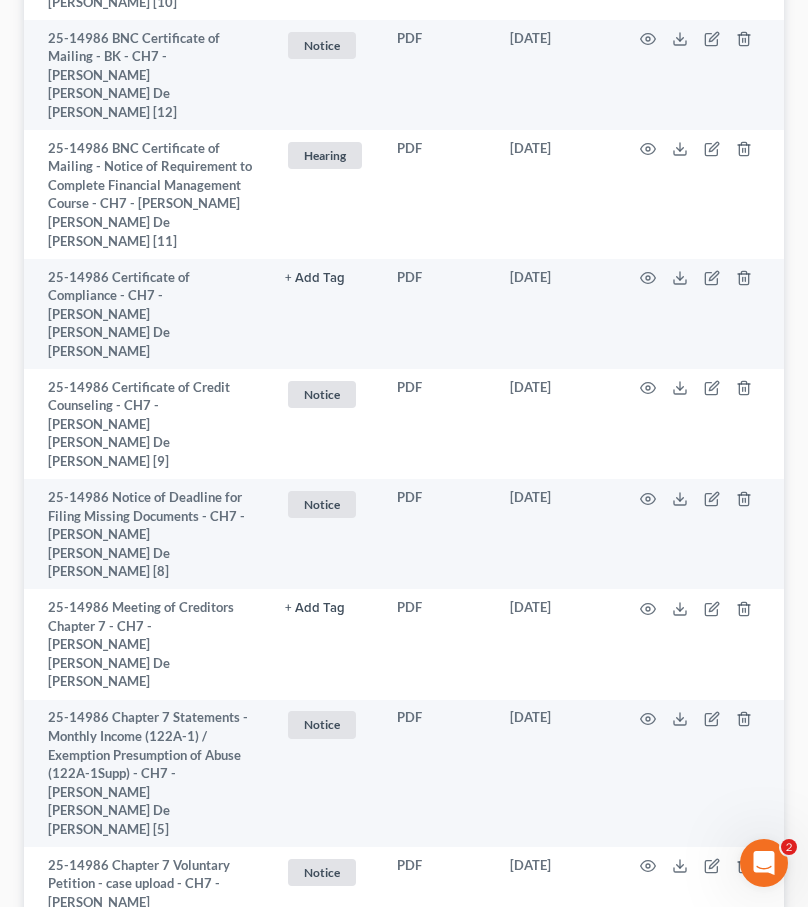 scroll, scrollTop: 1117, scrollLeft: 0, axis: vertical 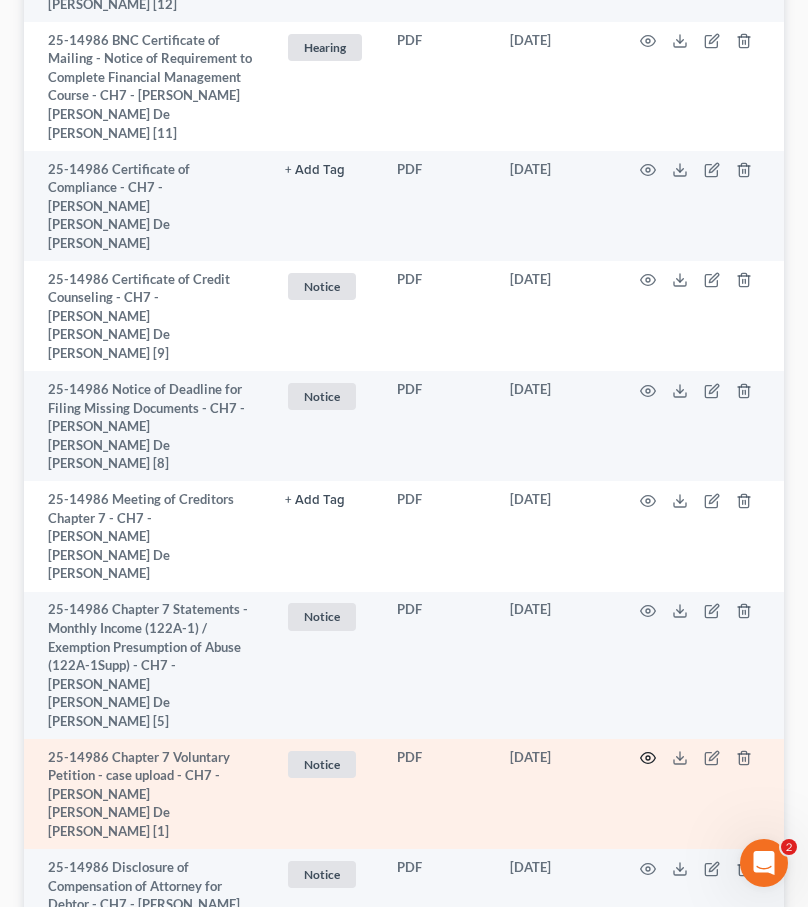 click 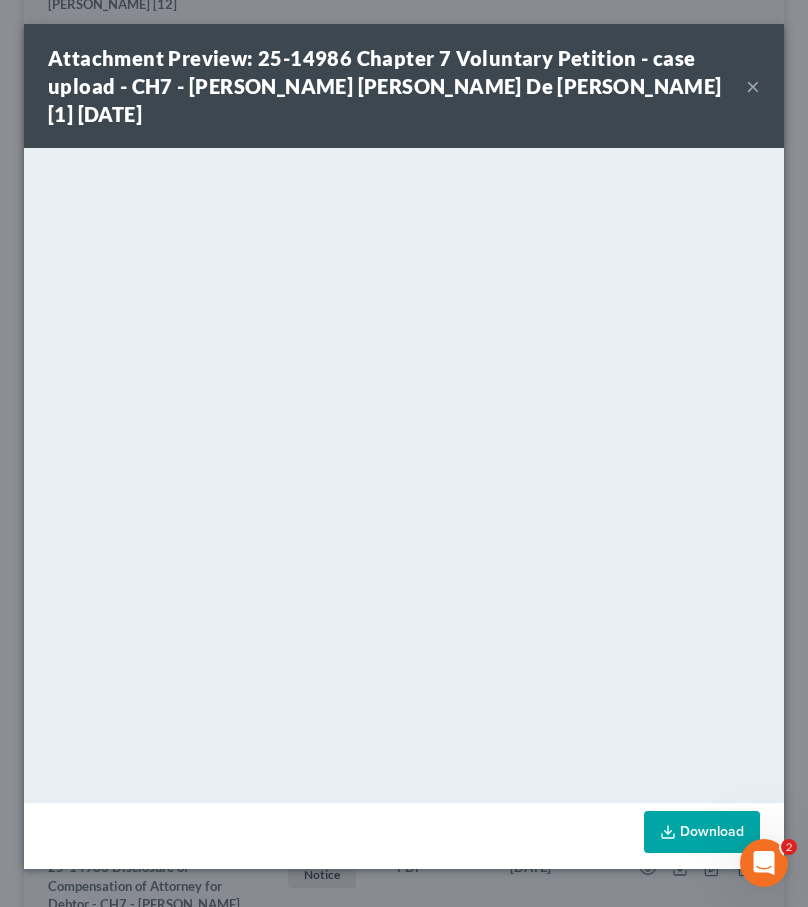 click on "×" at bounding box center [753, 86] 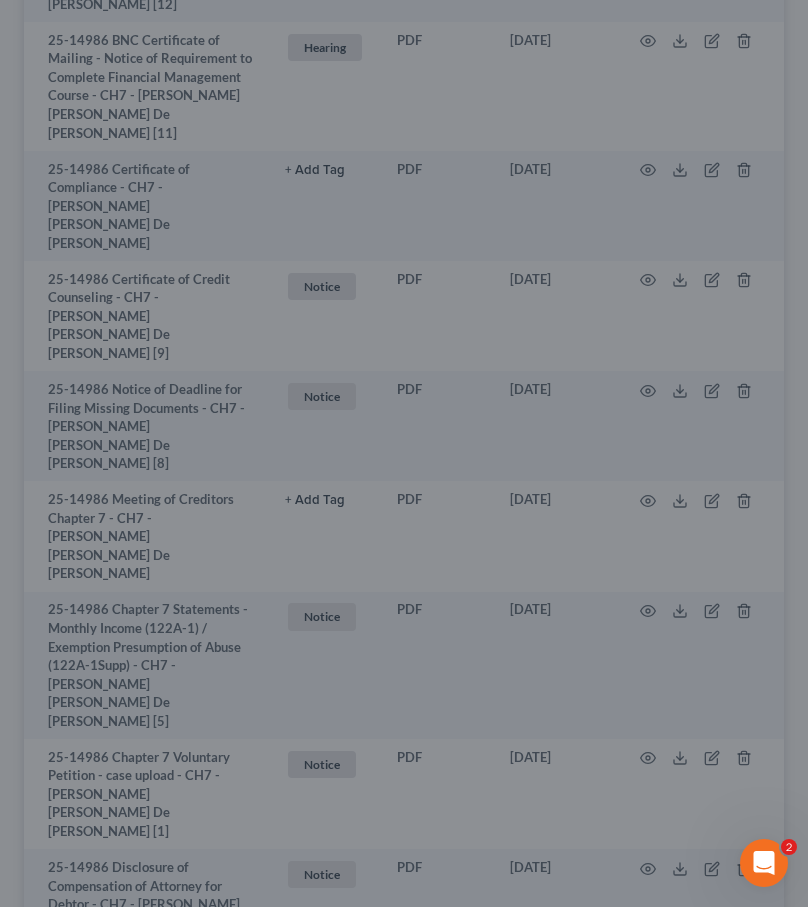 click on "×" at bounding box center (708, 132) 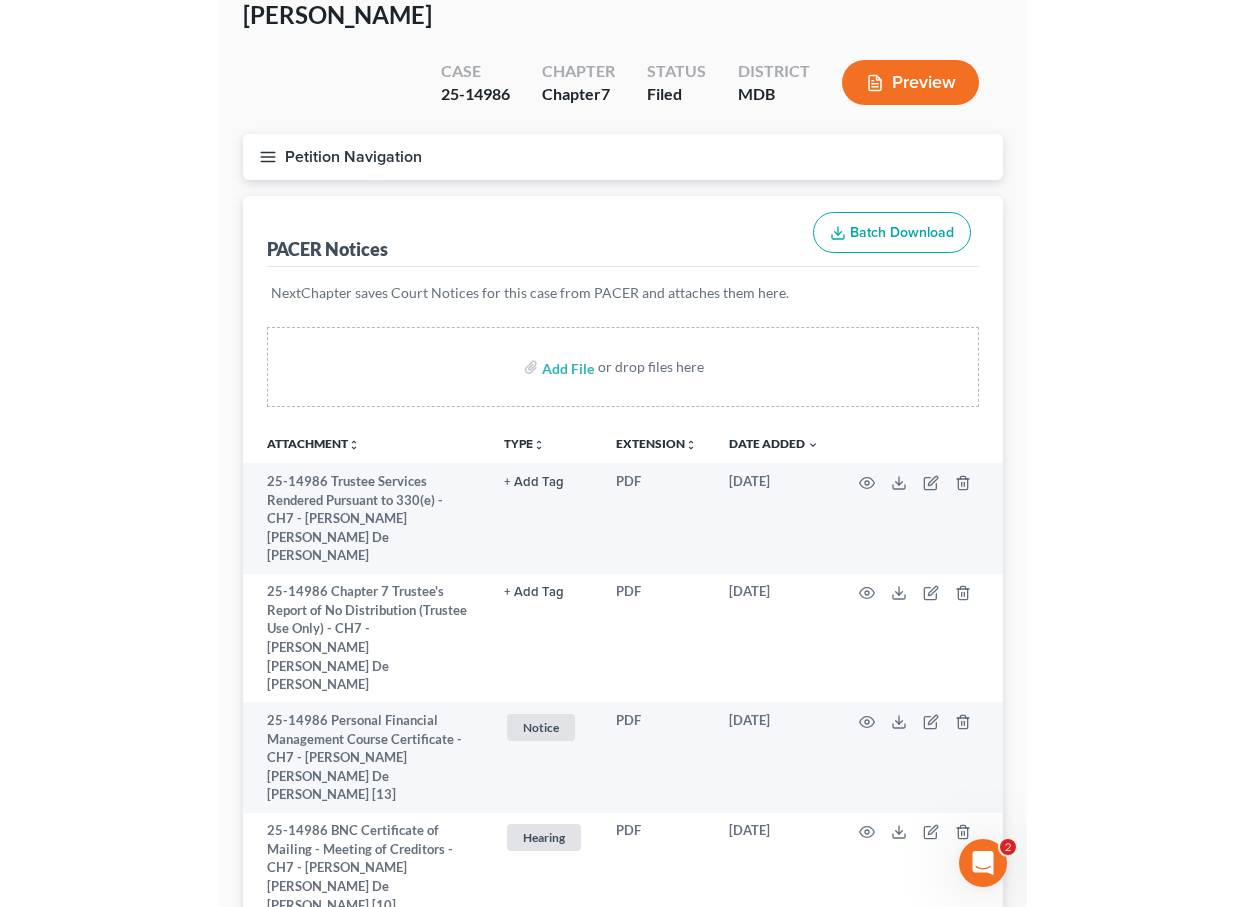 scroll, scrollTop: 0, scrollLeft: 0, axis: both 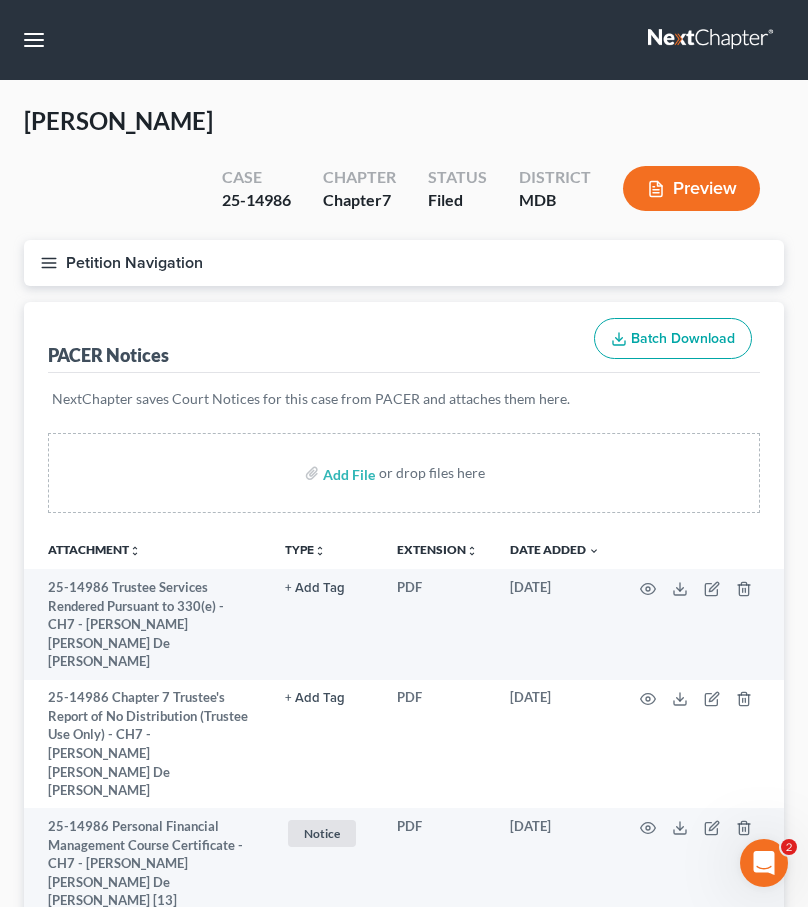 click on "Preview" at bounding box center [691, 188] 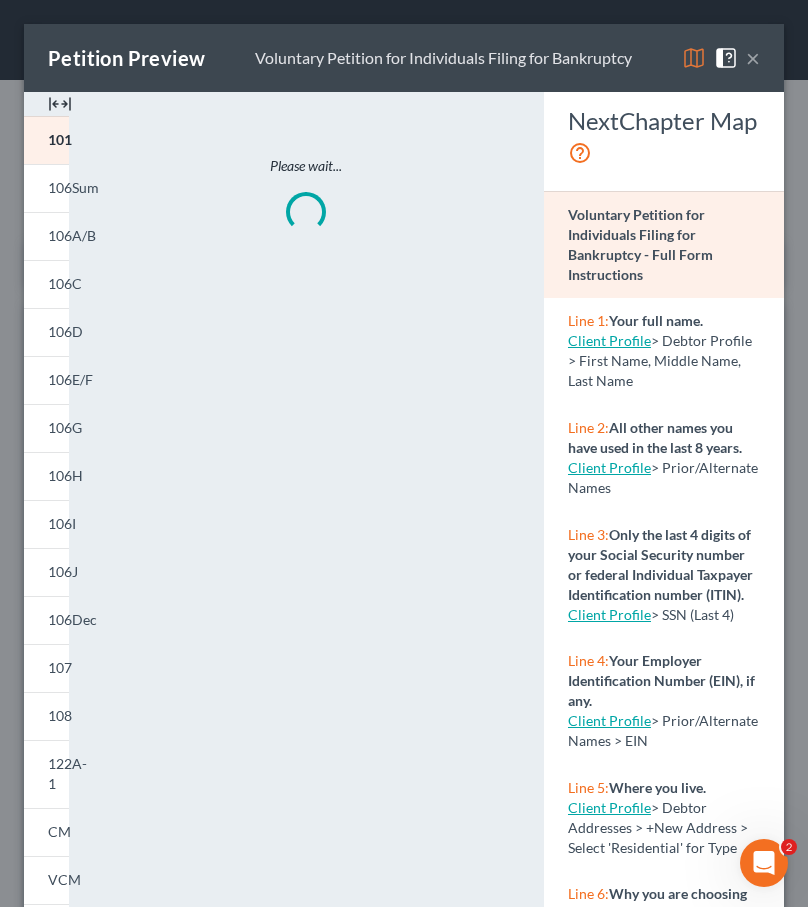 click on "×" at bounding box center [753, 58] 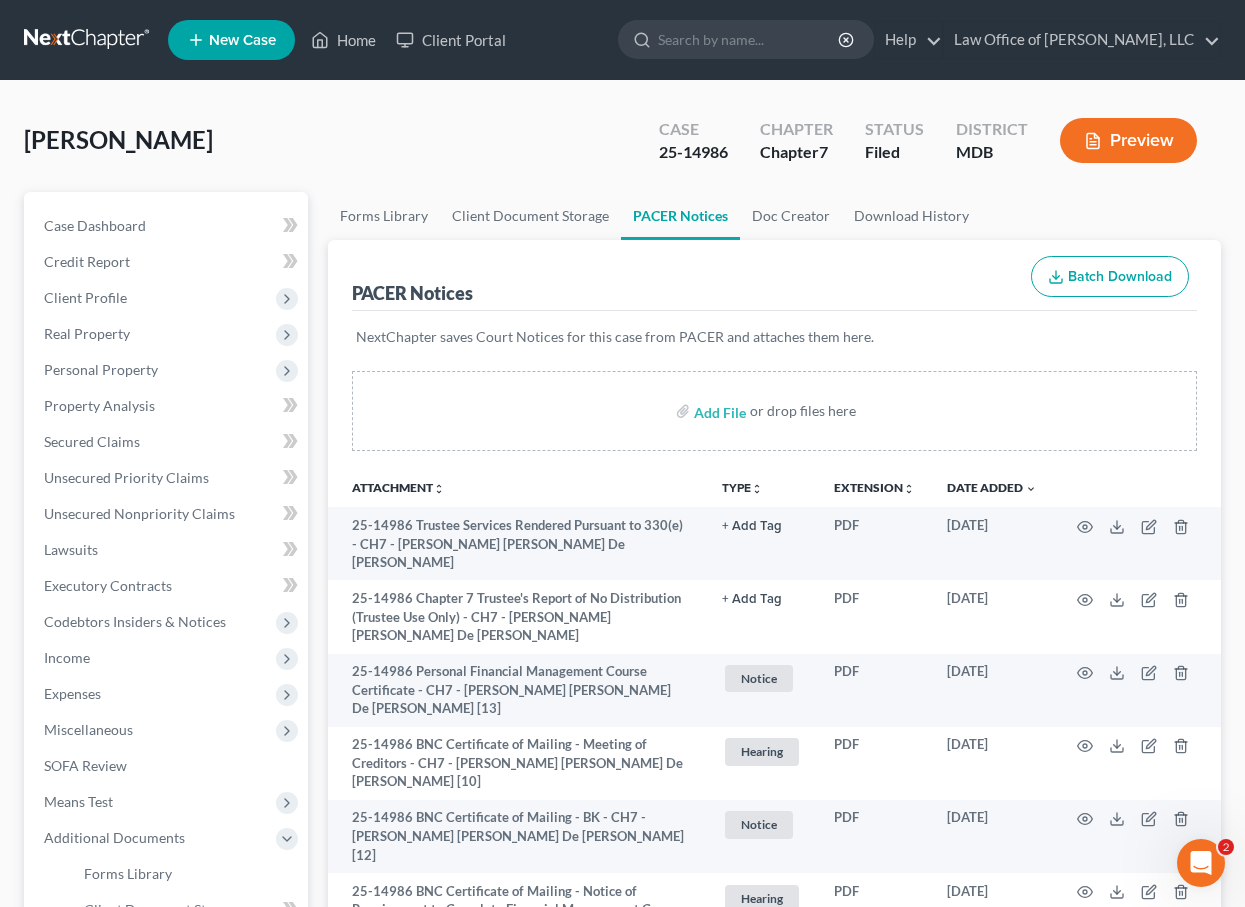 click on "New Case" at bounding box center [242, 40] 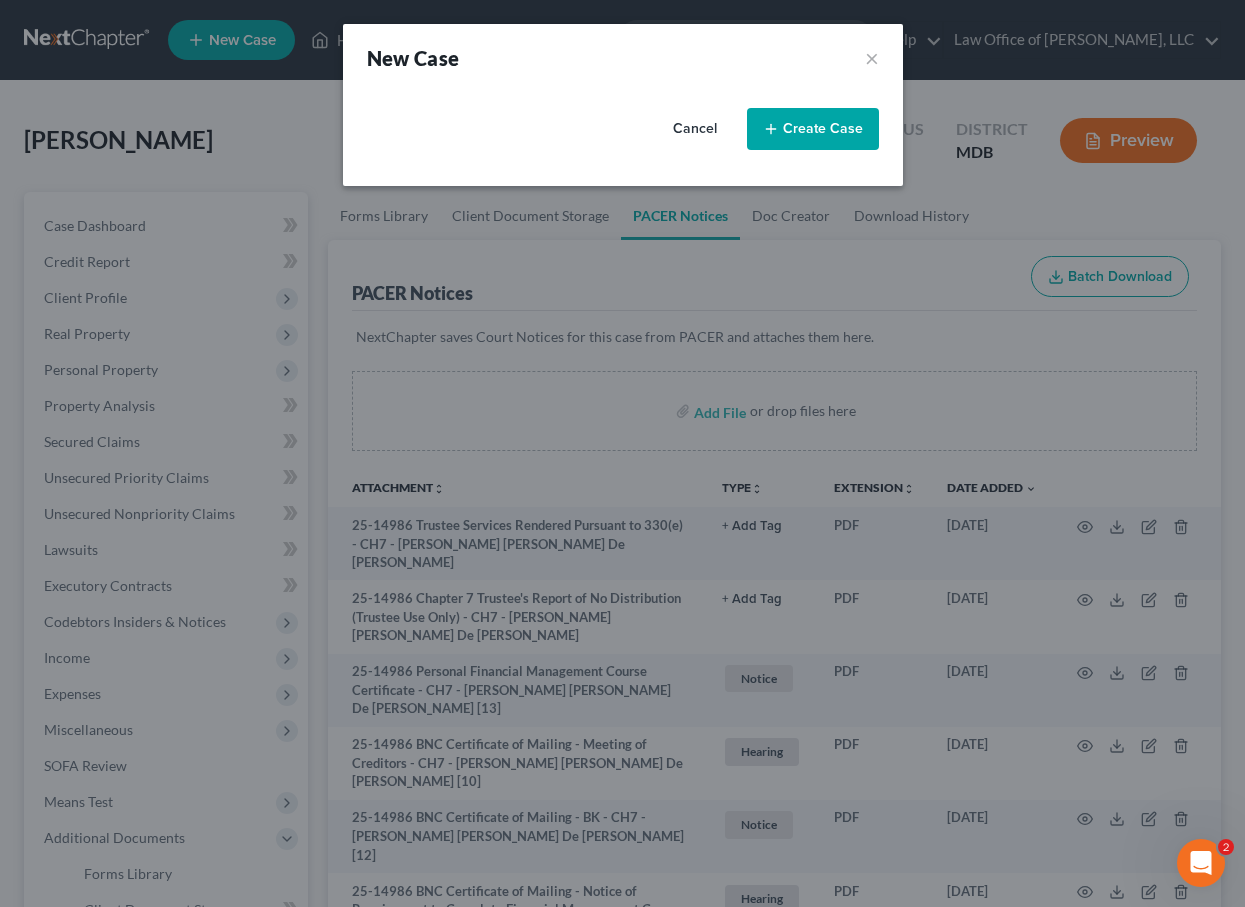 select on "38" 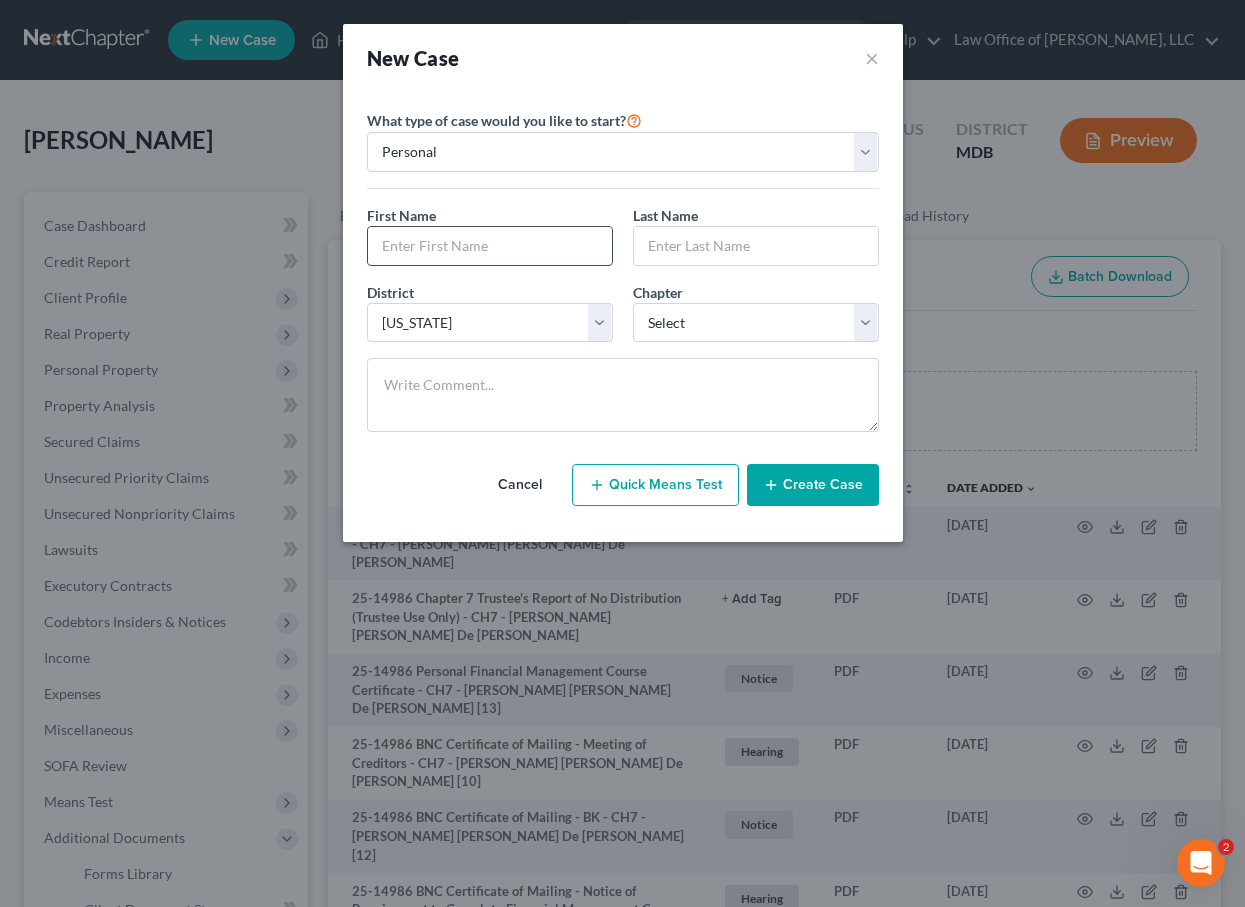 click at bounding box center [490, 246] 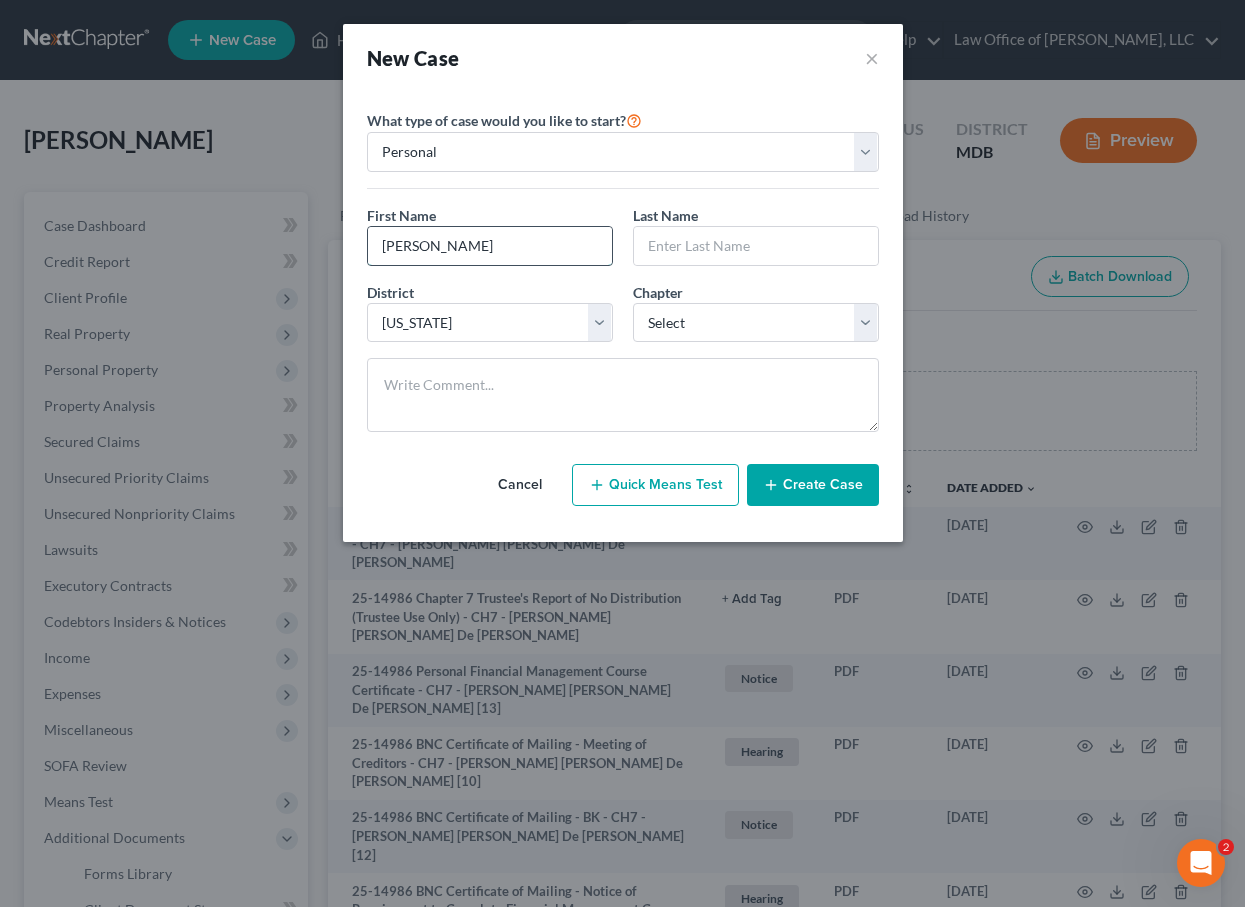 type on "Eric" 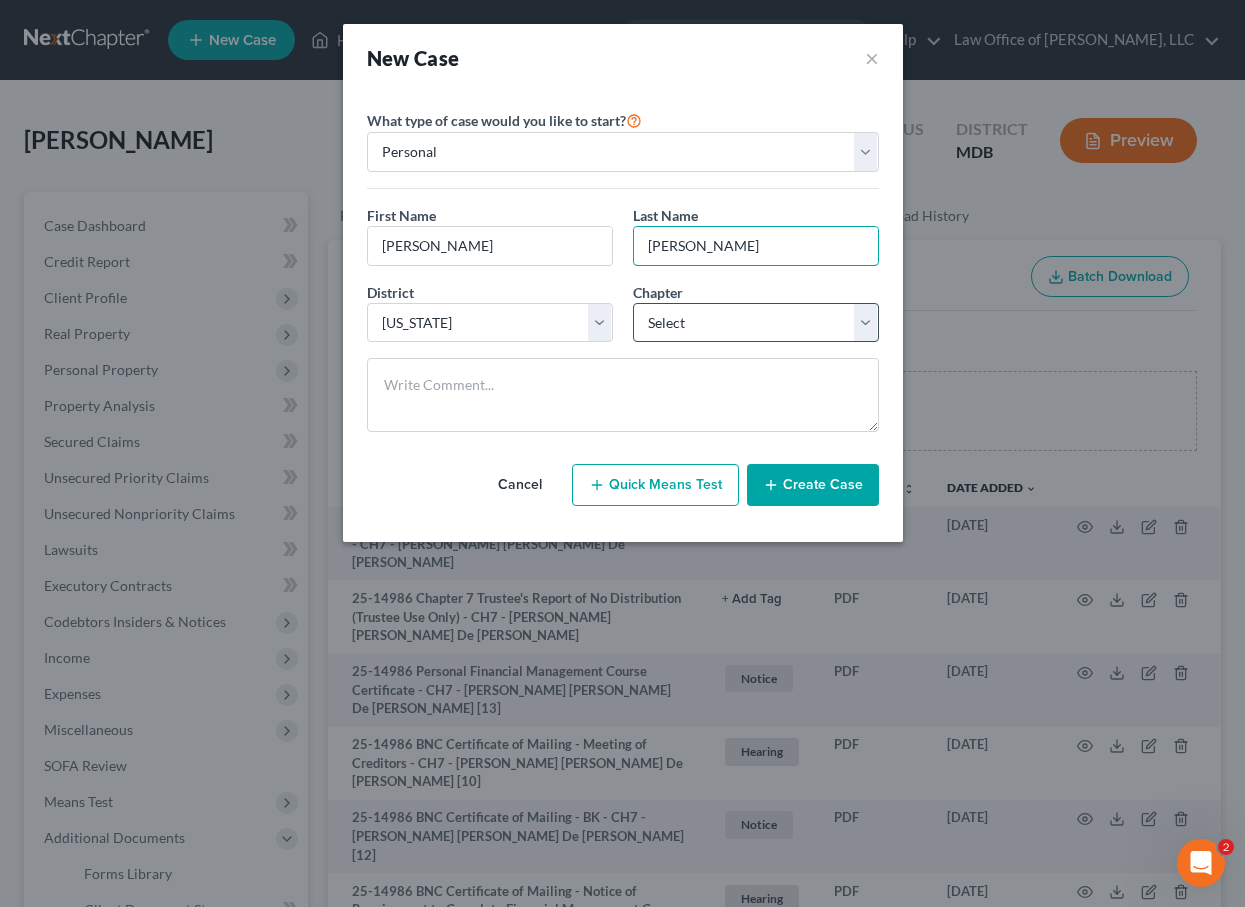 type on "Roberts" 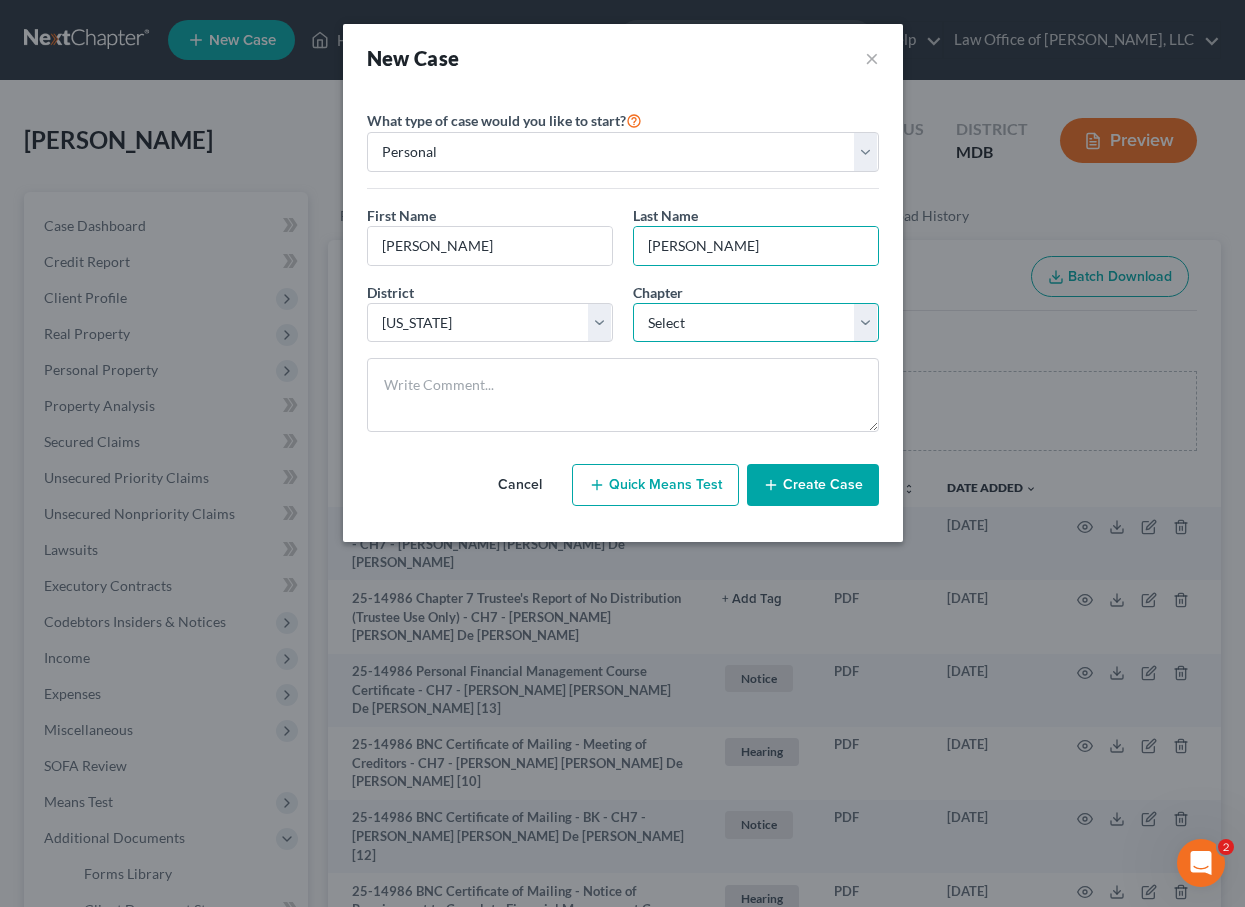 click on "Select 7 11 12 13" at bounding box center (756, 323) 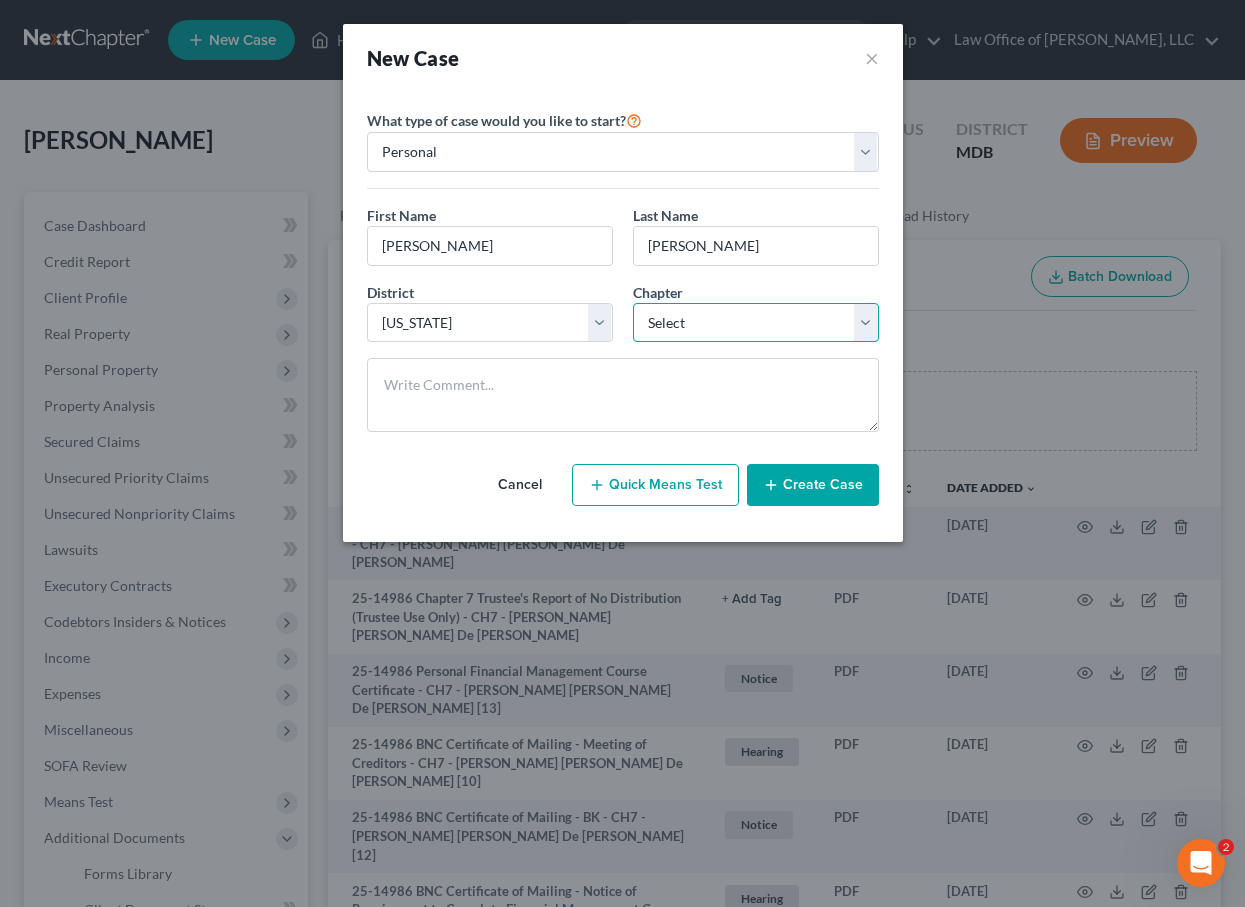 select on "0" 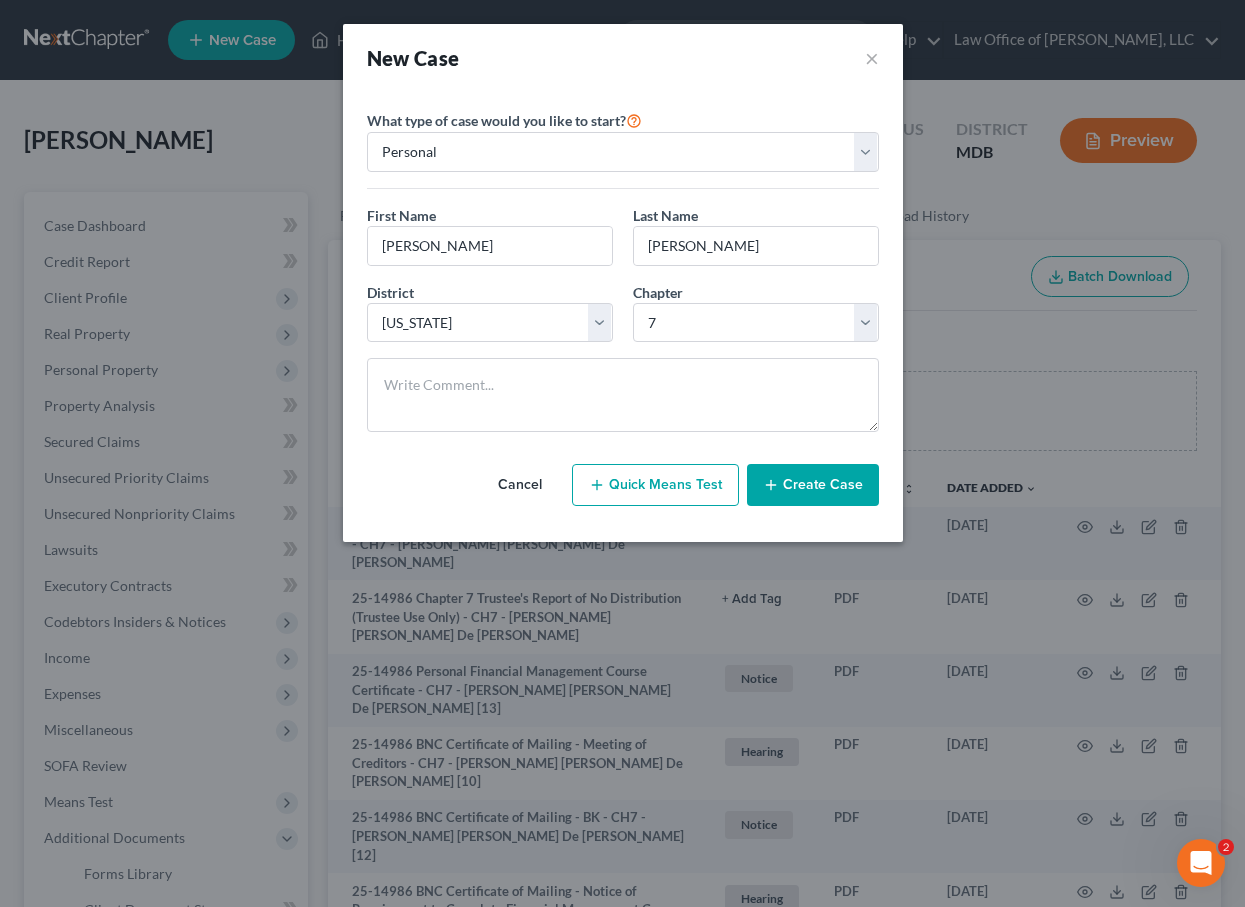 click on "Create Case" at bounding box center [813, 485] 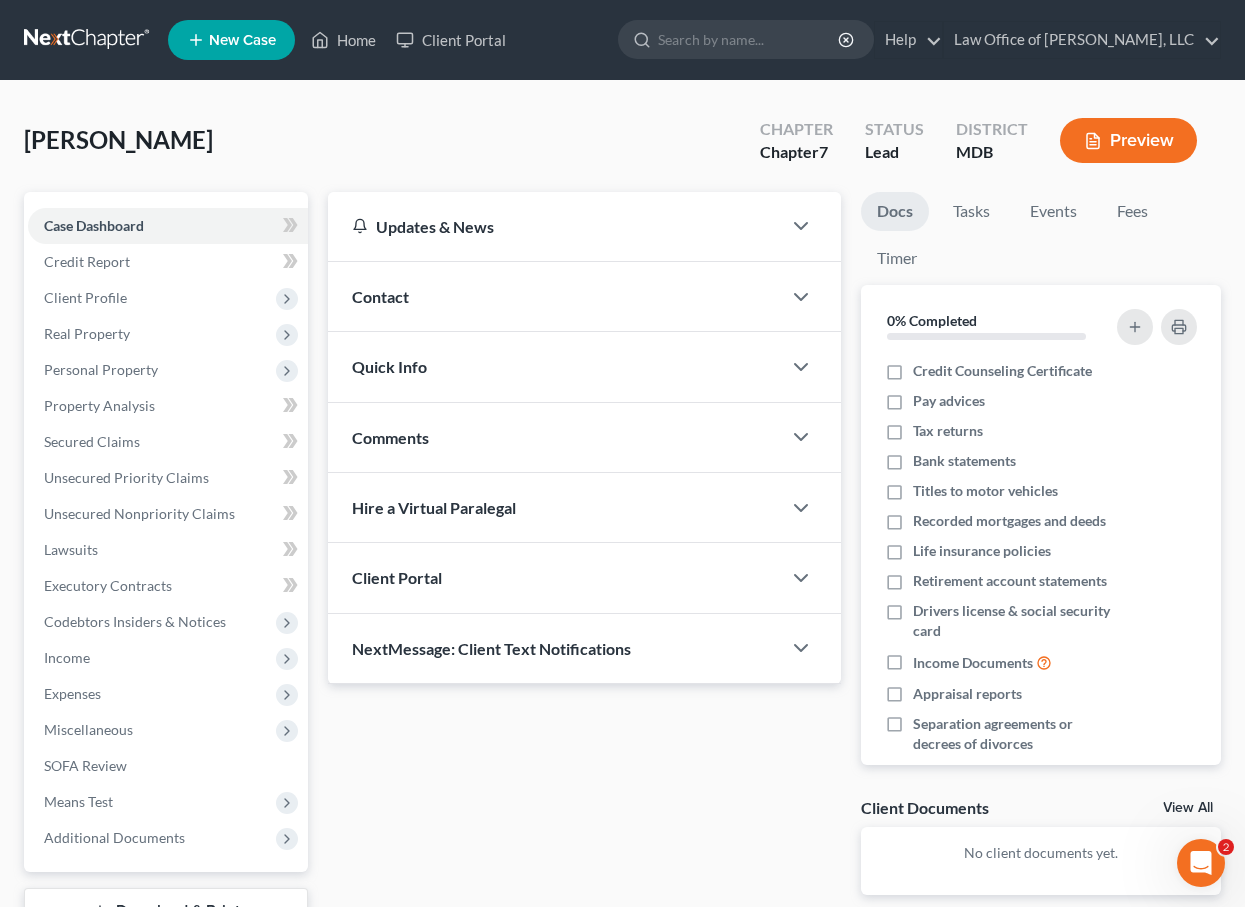 click on "Client Portal" at bounding box center (554, 577) 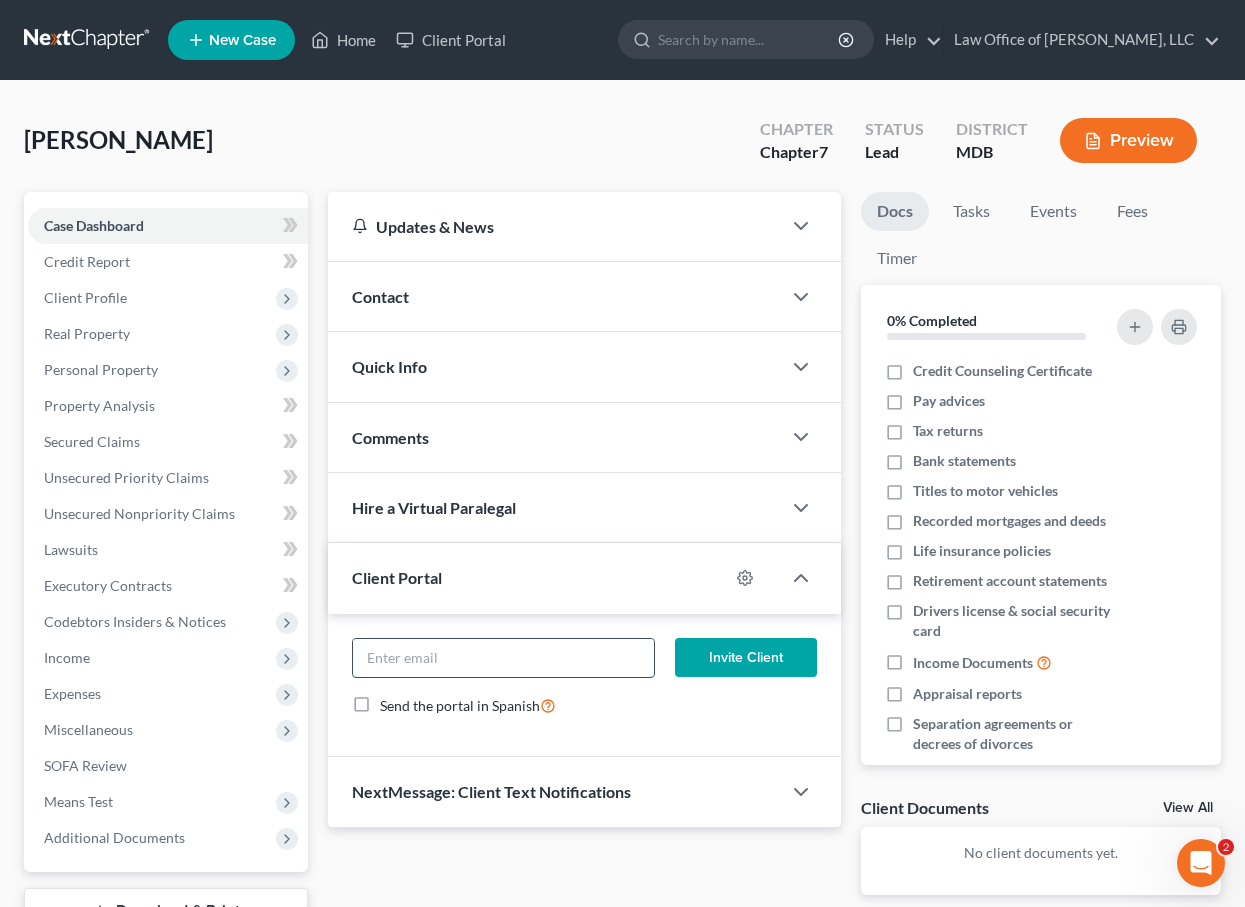 click at bounding box center (503, 658) 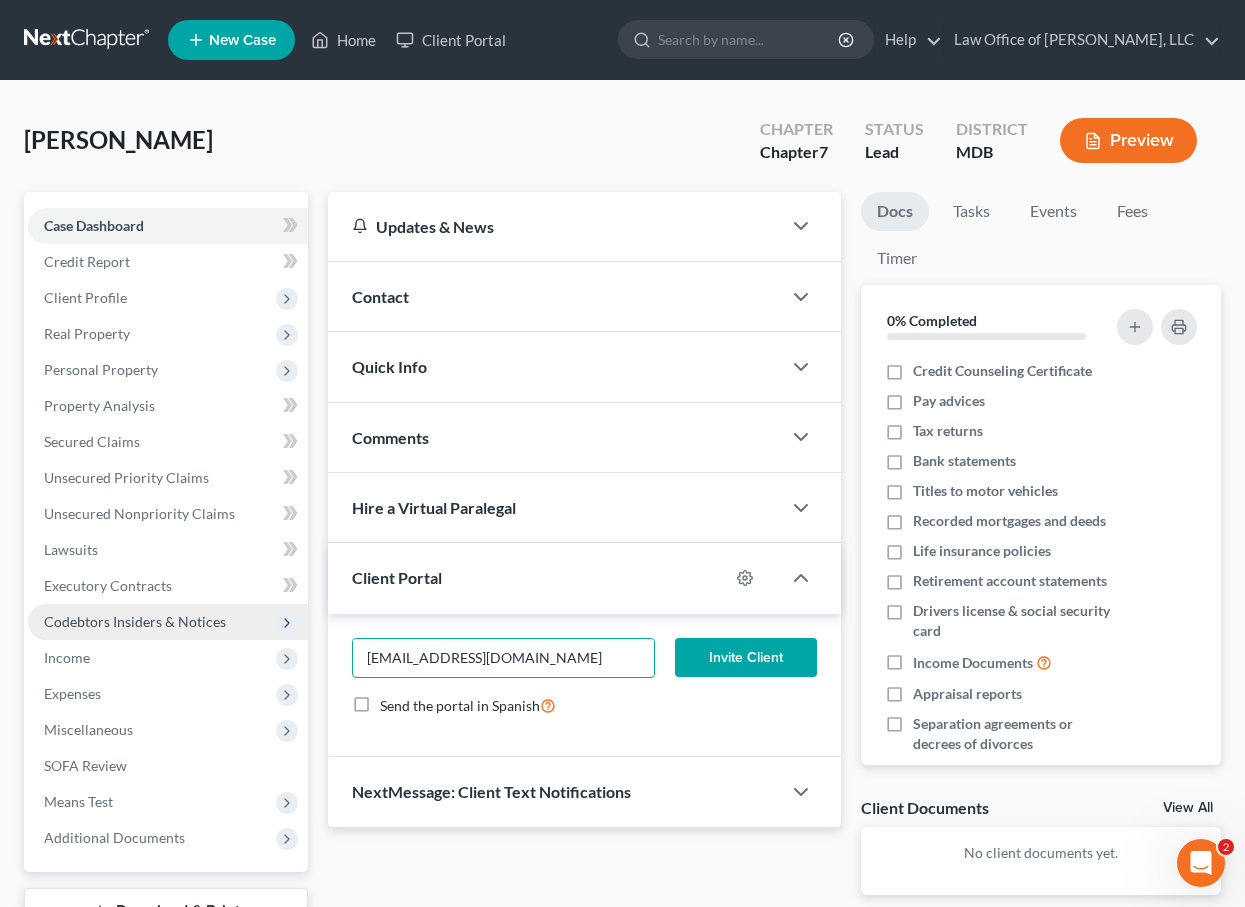 drag, startPoint x: 541, startPoint y: 657, endPoint x: 263, endPoint y: 624, distance: 279.95178 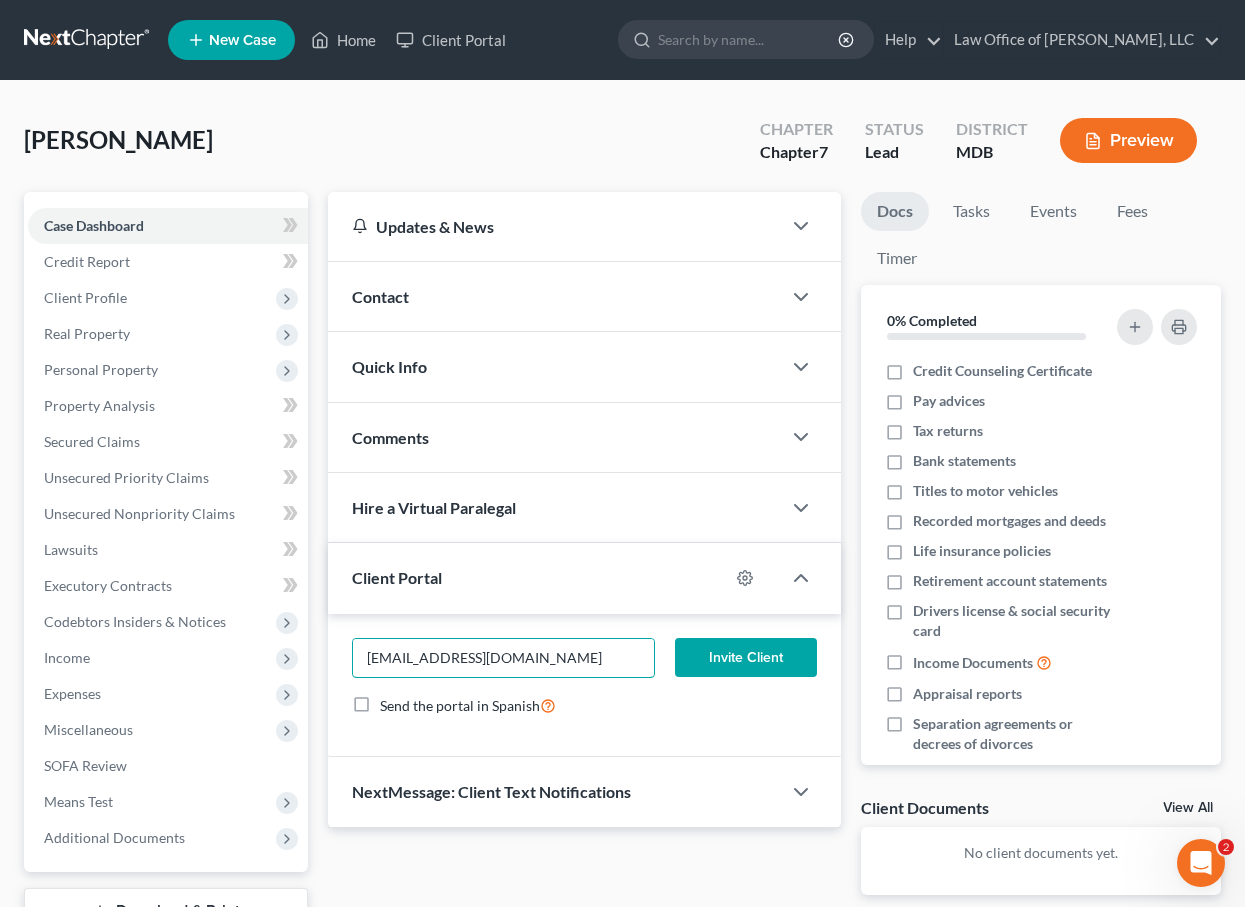 type on "robertstribe5@gmail.com" 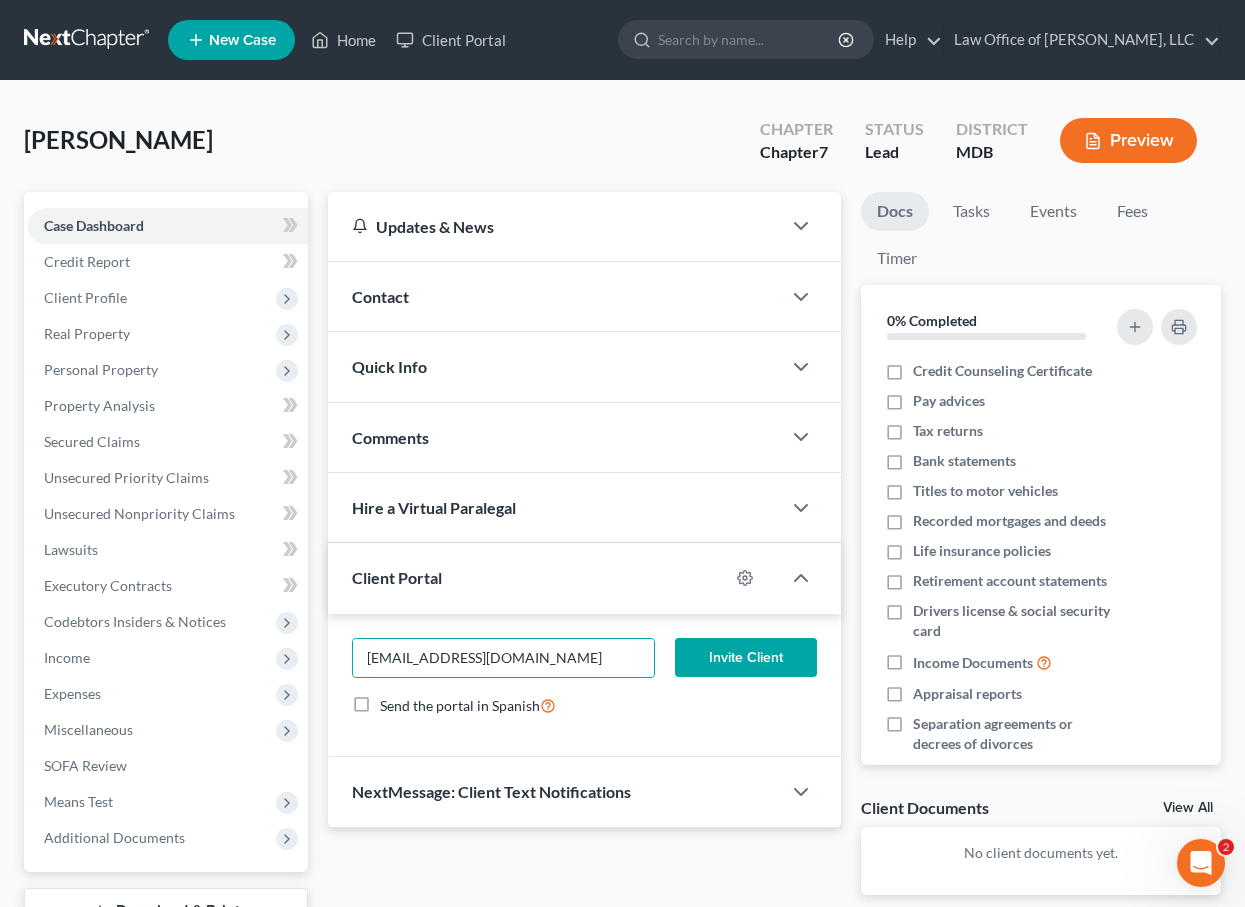 click on "Invite Client" at bounding box center [745, 658] 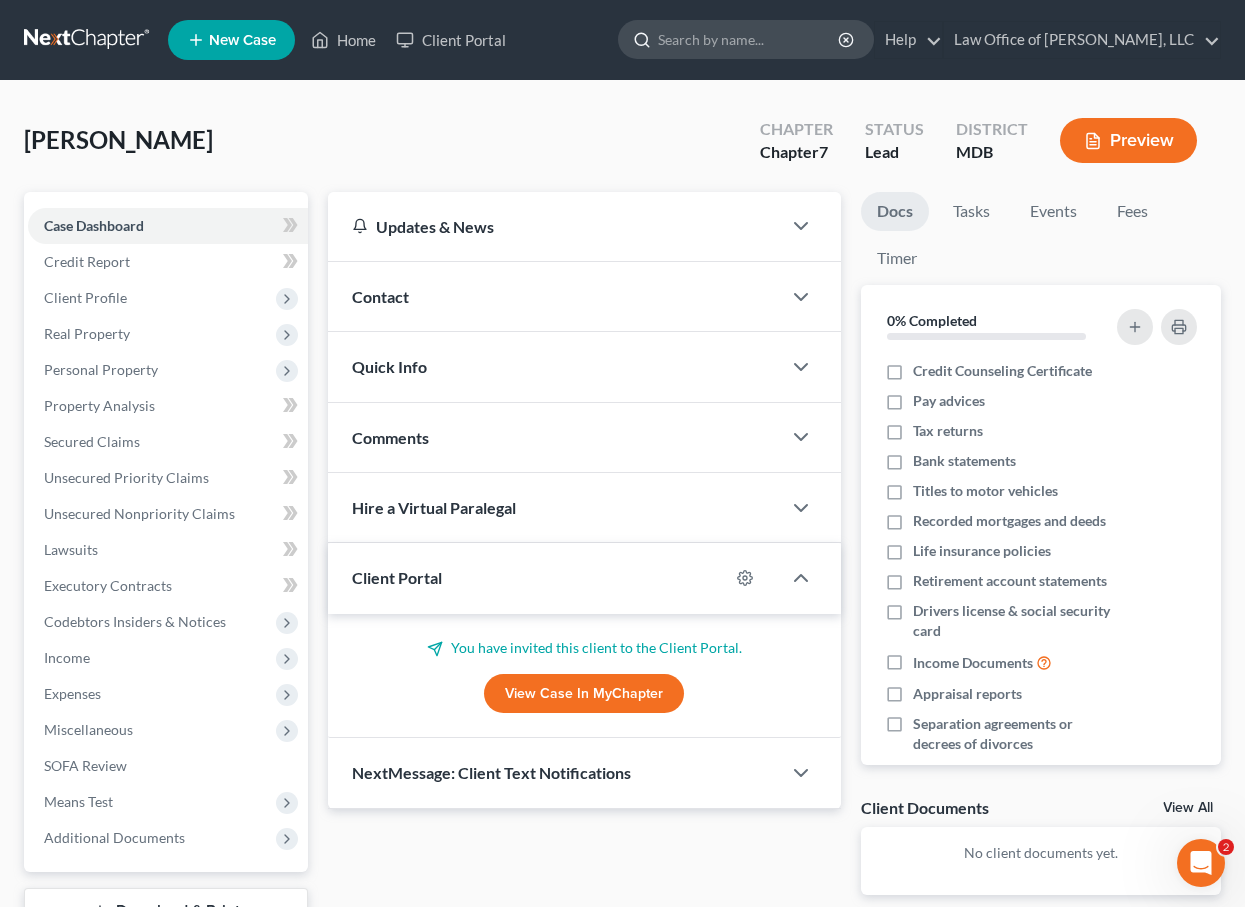 click at bounding box center [749, 39] 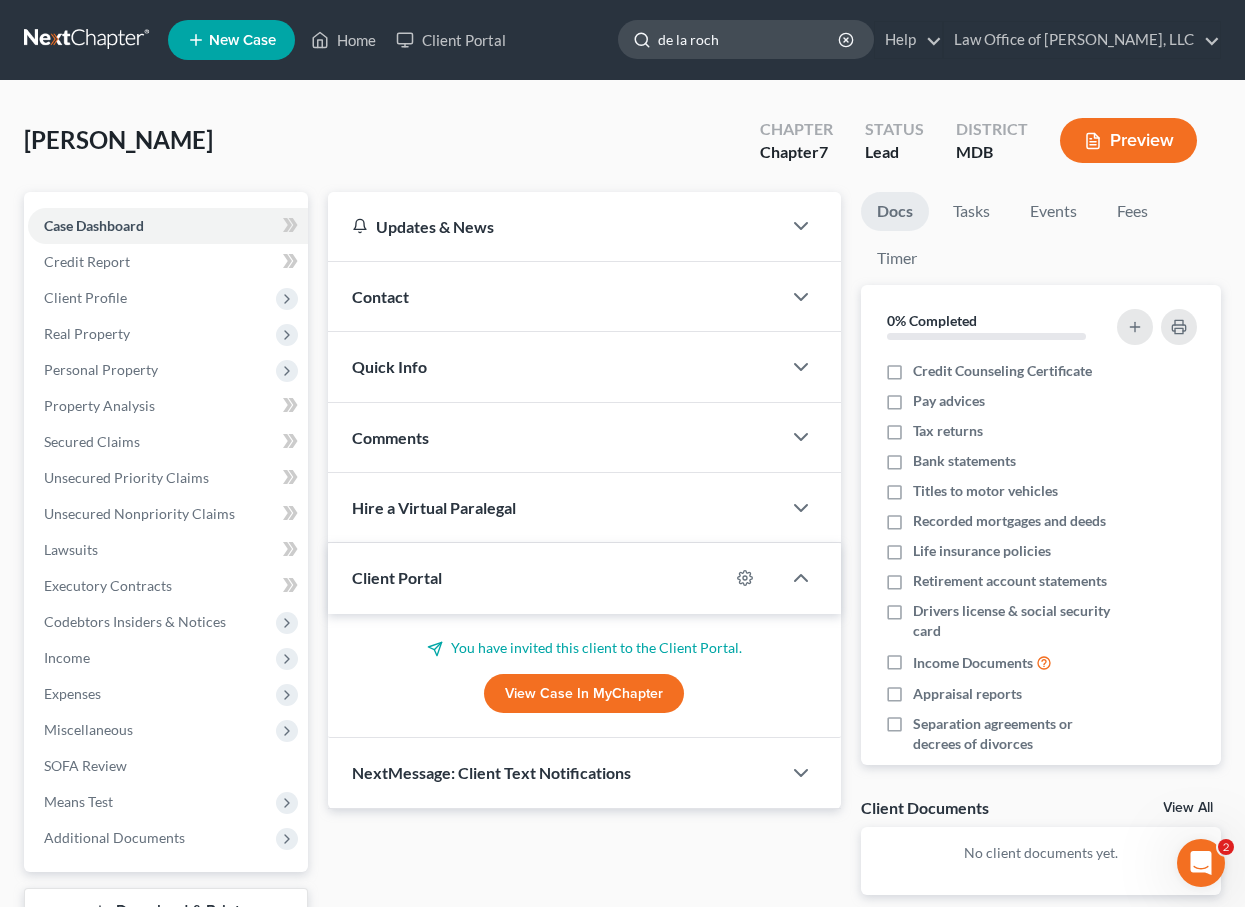 type on "de [PERSON_NAME]" 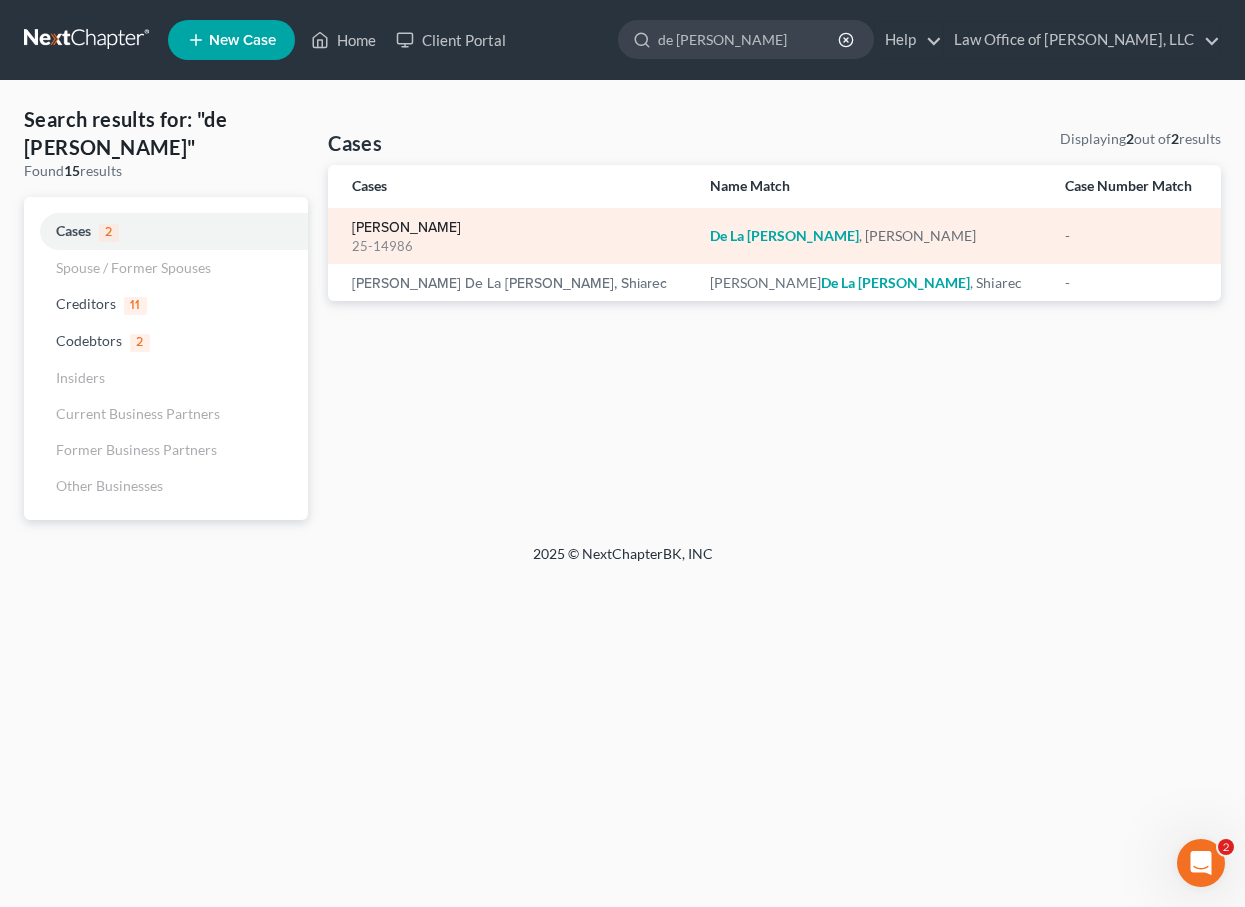 click on "[PERSON_NAME]" at bounding box center (406, 228) 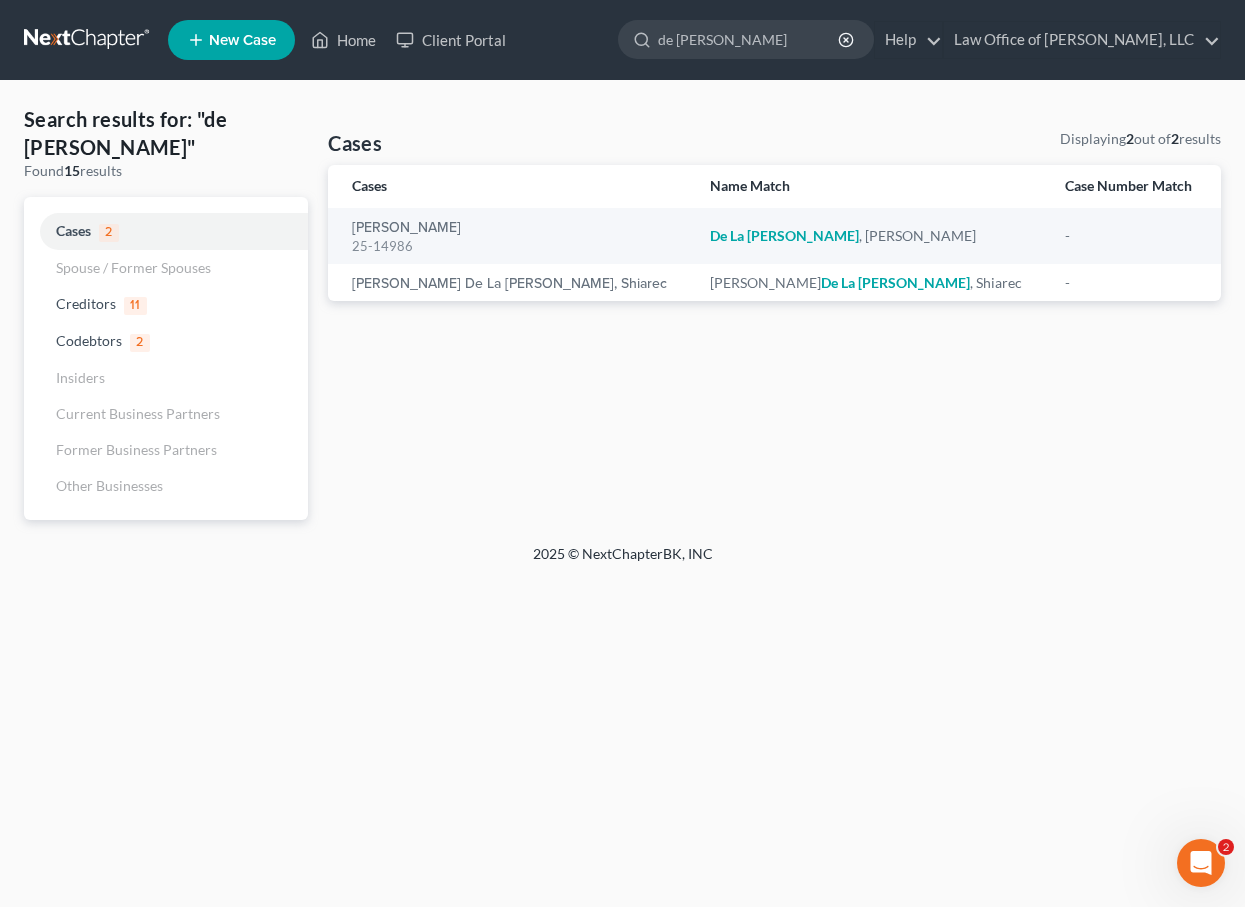 type 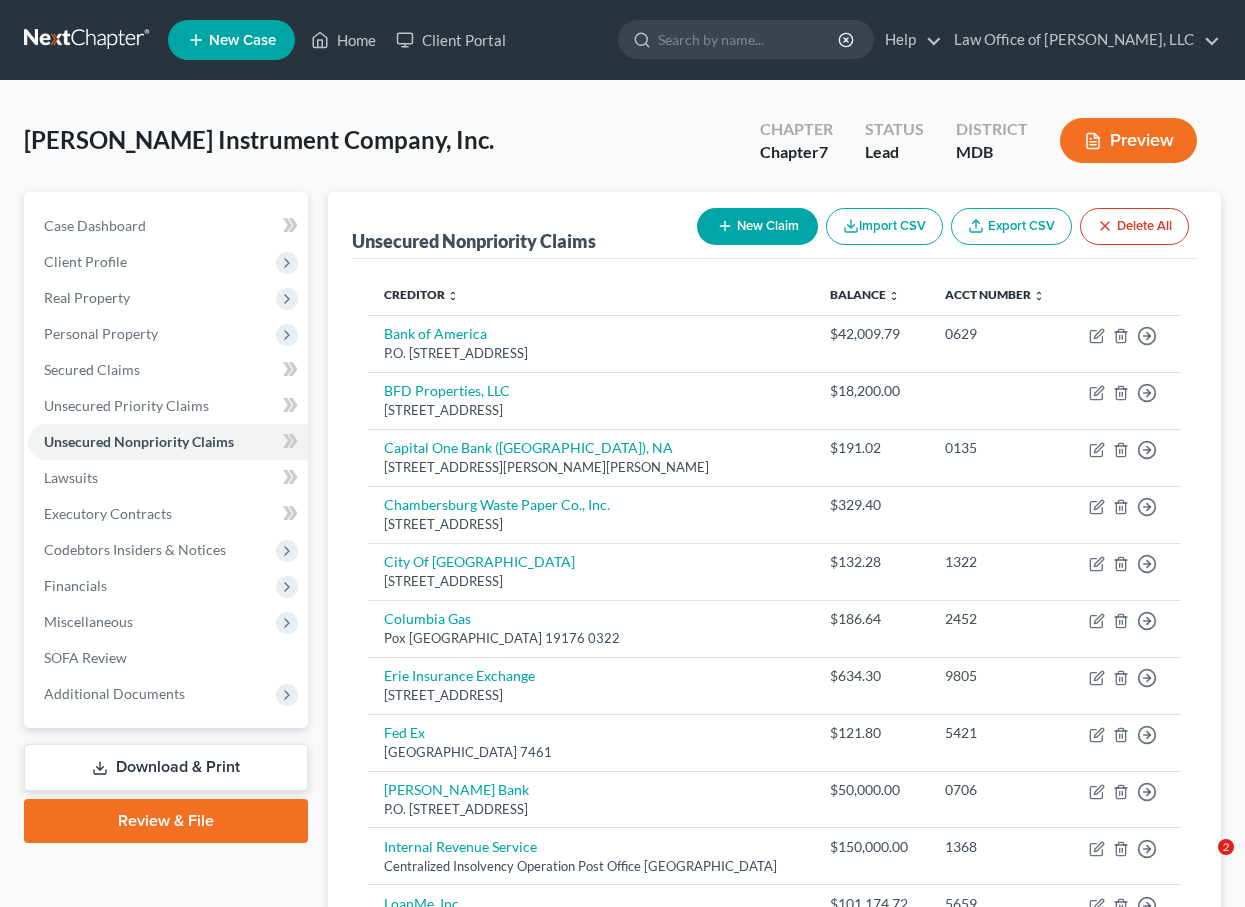 scroll, scrollTop: 457, scrollLeft: 0, axis: vertical 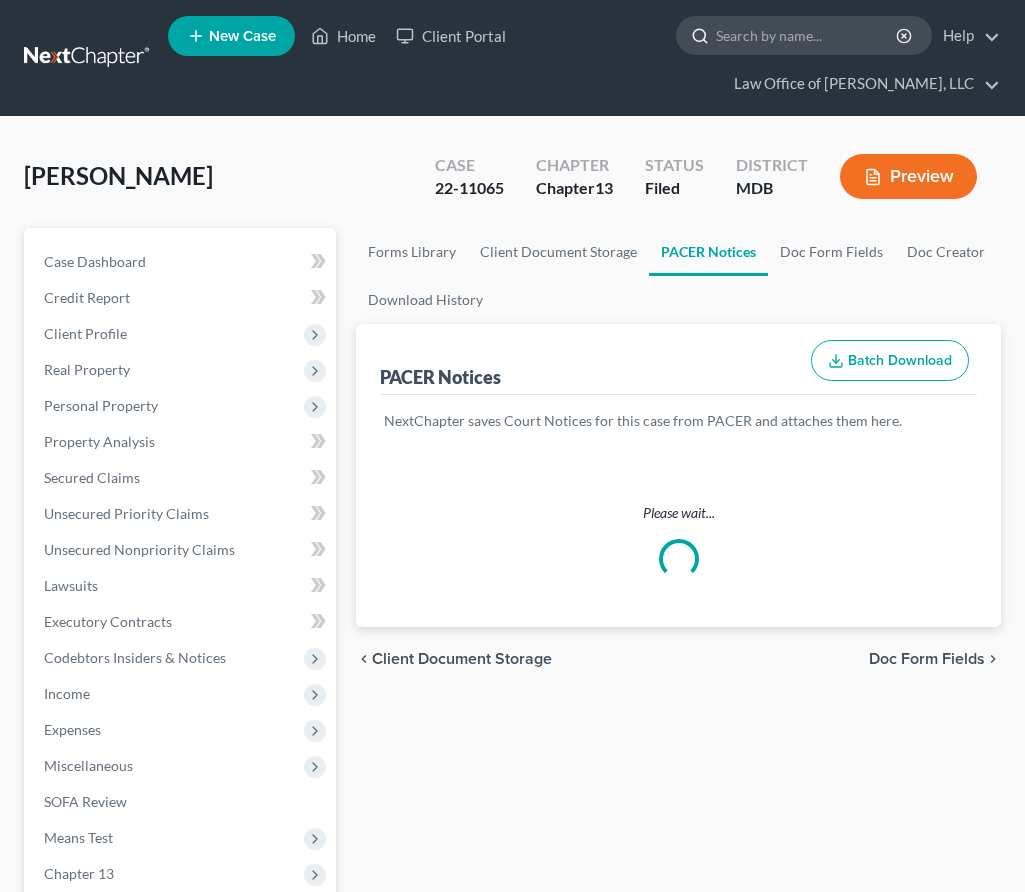 click at bounding box center [807, 35] 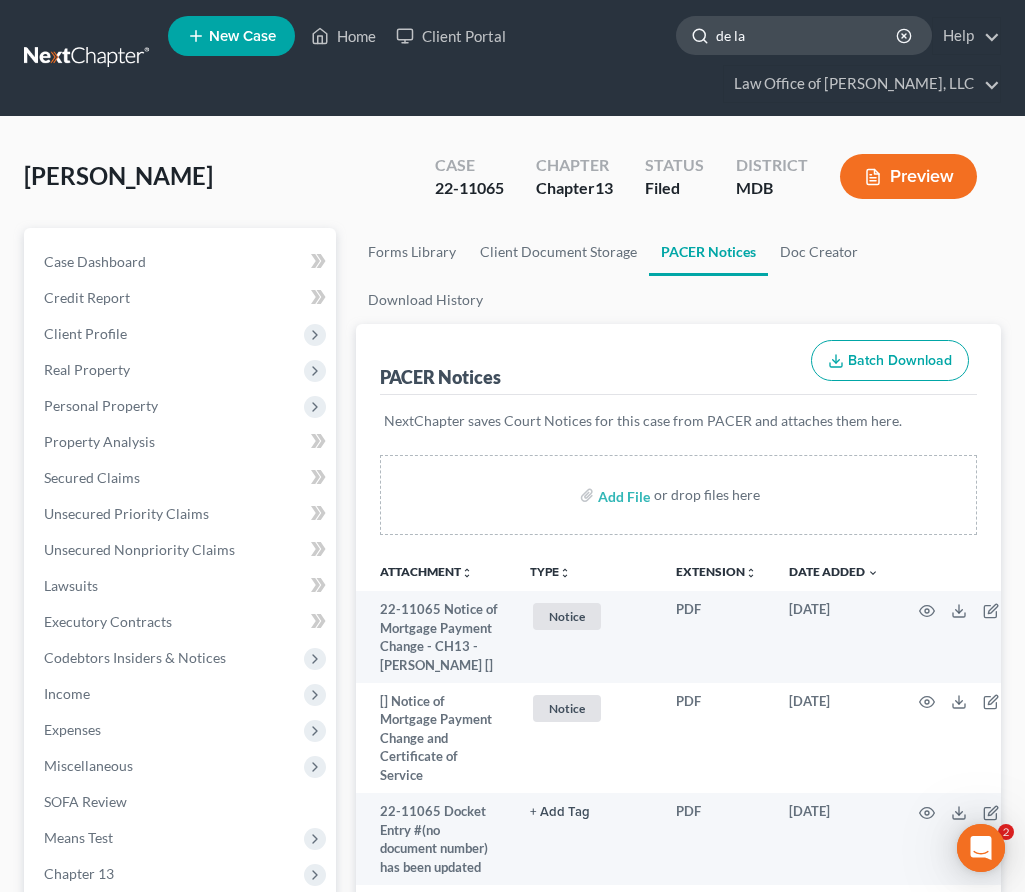 scroll, scrollTop: 0, scrollLeft: 0, axis: both 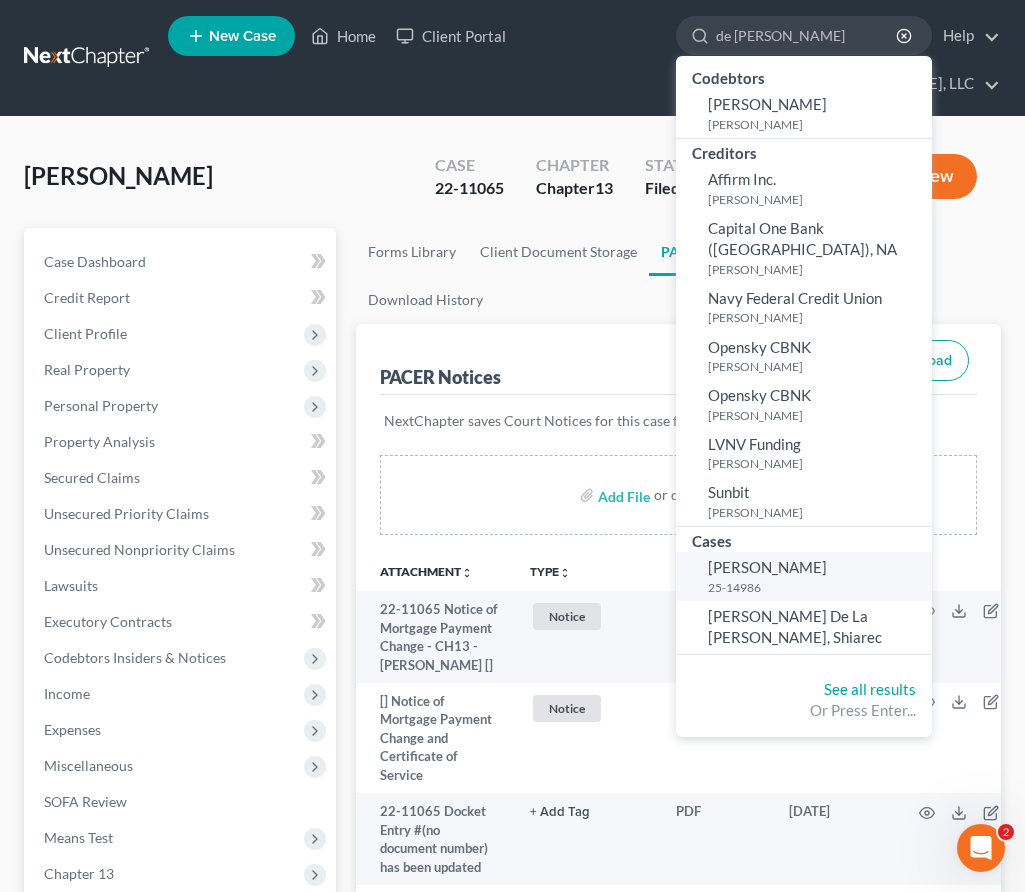 type on "de [PERSON_NAME]" 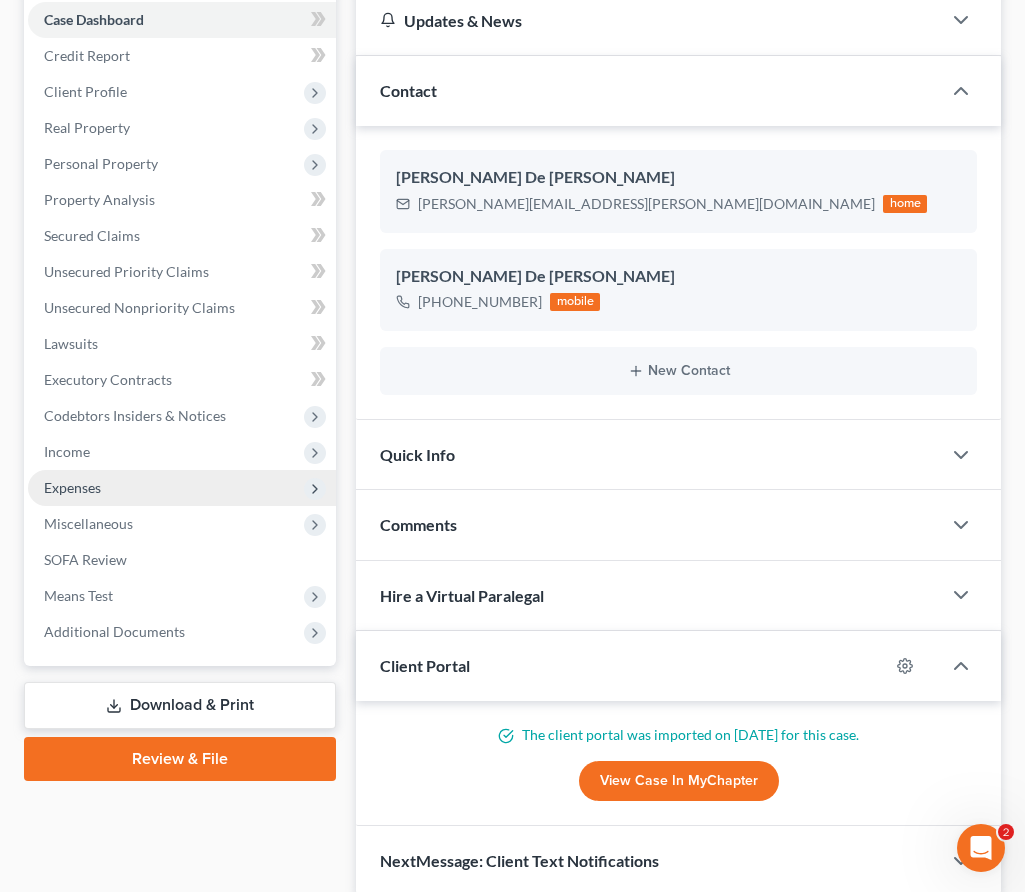 scroll, scrollTop: 311, scrollLeft: 0, axis: vertical 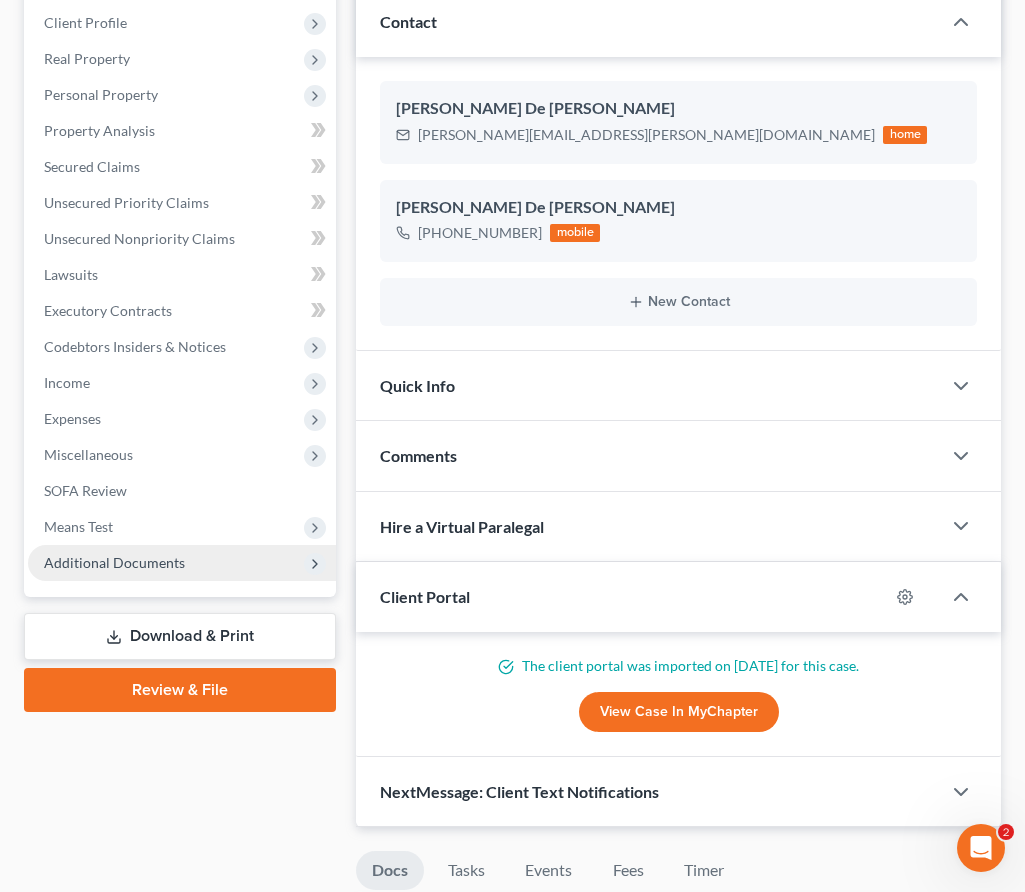 click on "Additional Documents" at bounding box center [114, 562] 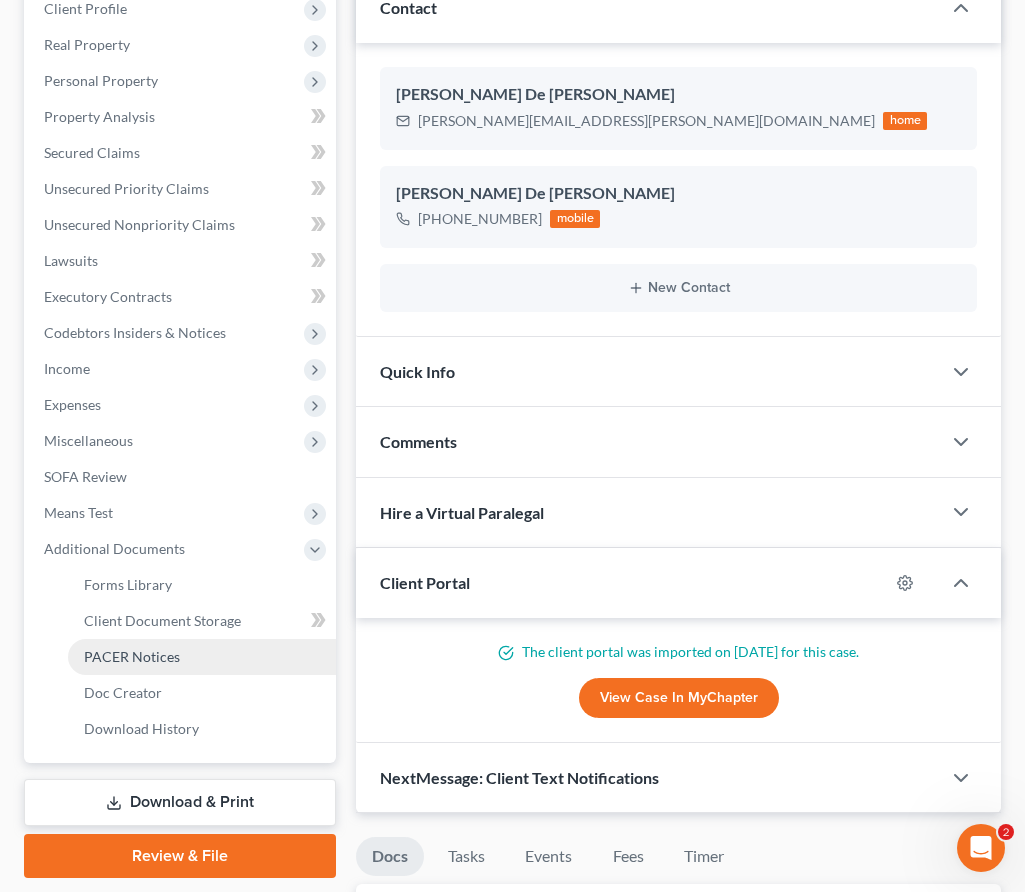 click on "PACER Notices" at bounding box center [132, 656] 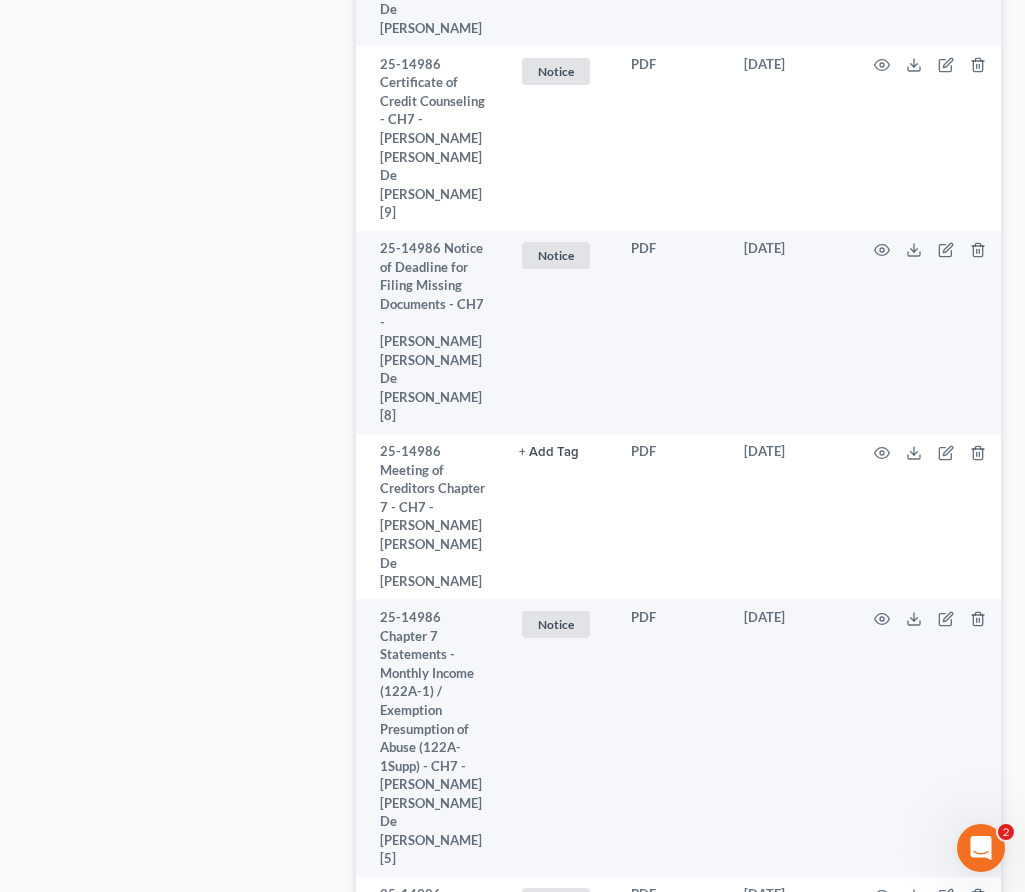 scroll, scrollTop: 1960, scrollLeft: 0, axis: vertical 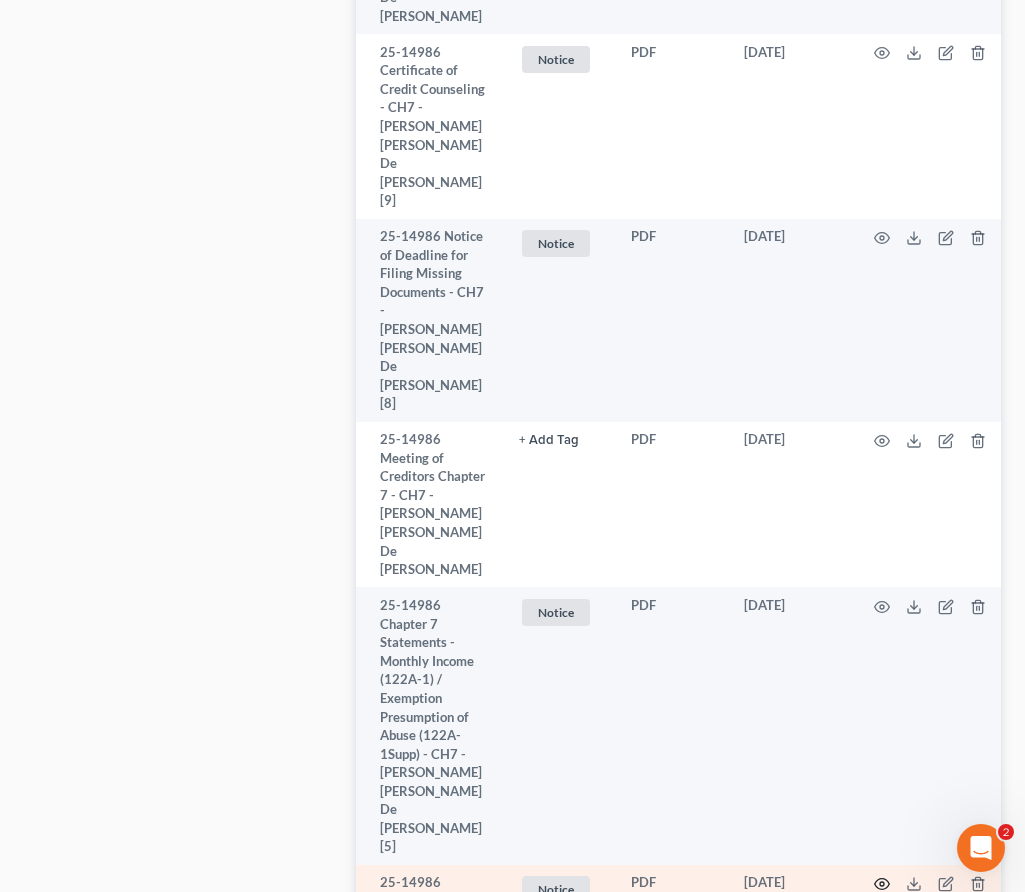 click 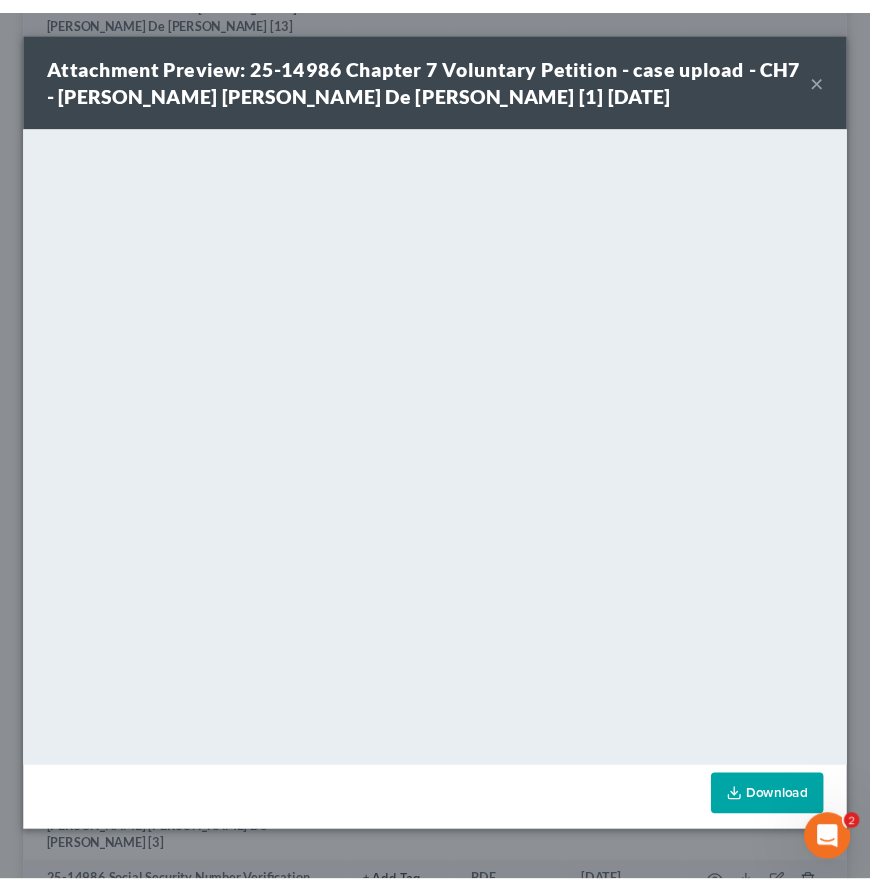 scroll, scrollTop: 849, scrollLeft: 0, axis: vertical 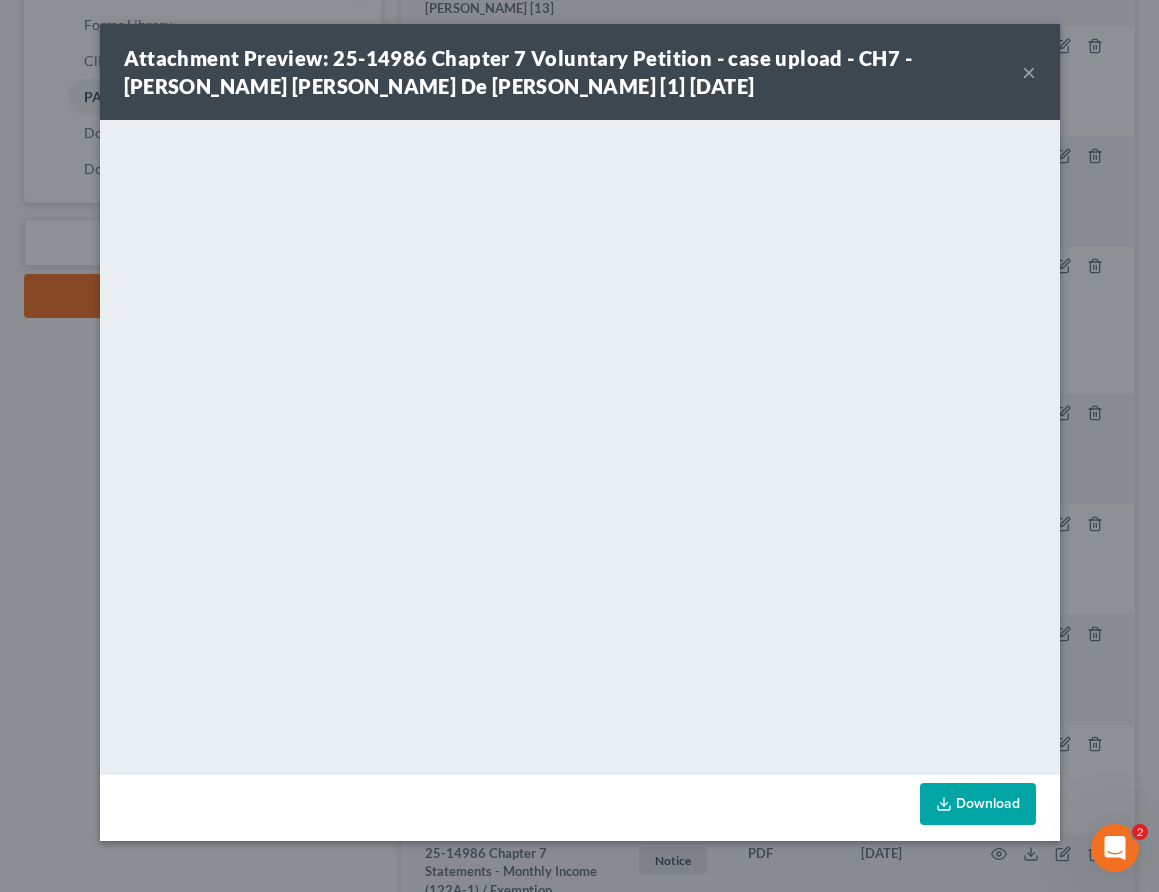 click on "×" at bounding box center [1029, 72] 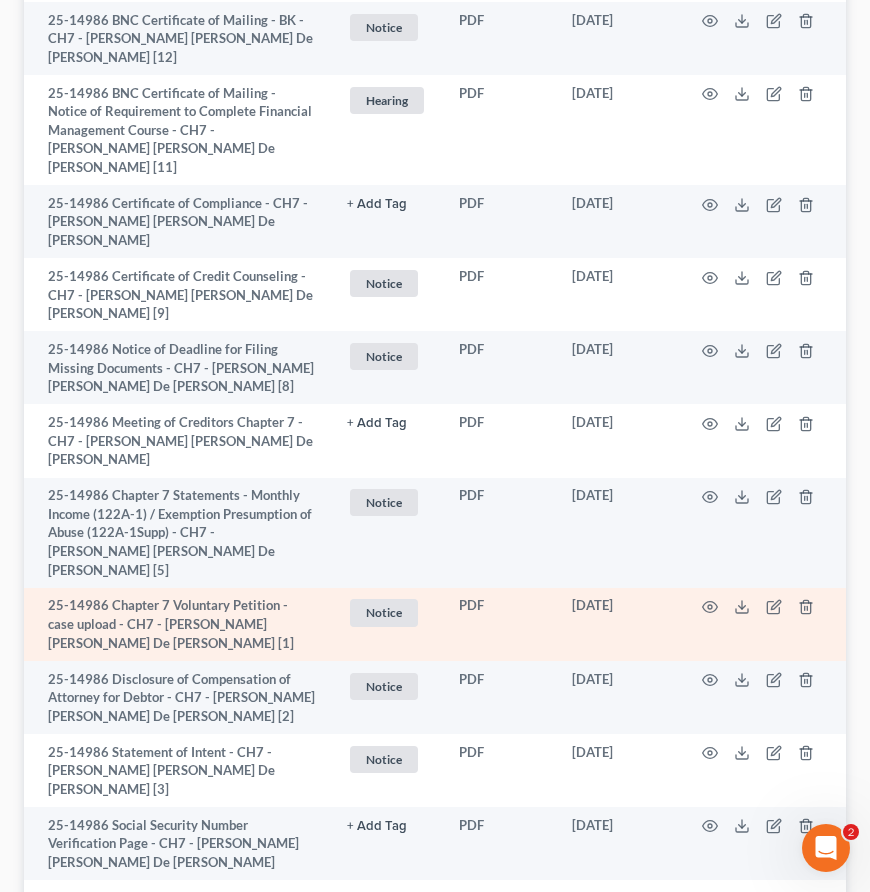 scroll, scrollTop: 0, scrollLeft: 0, axis: both 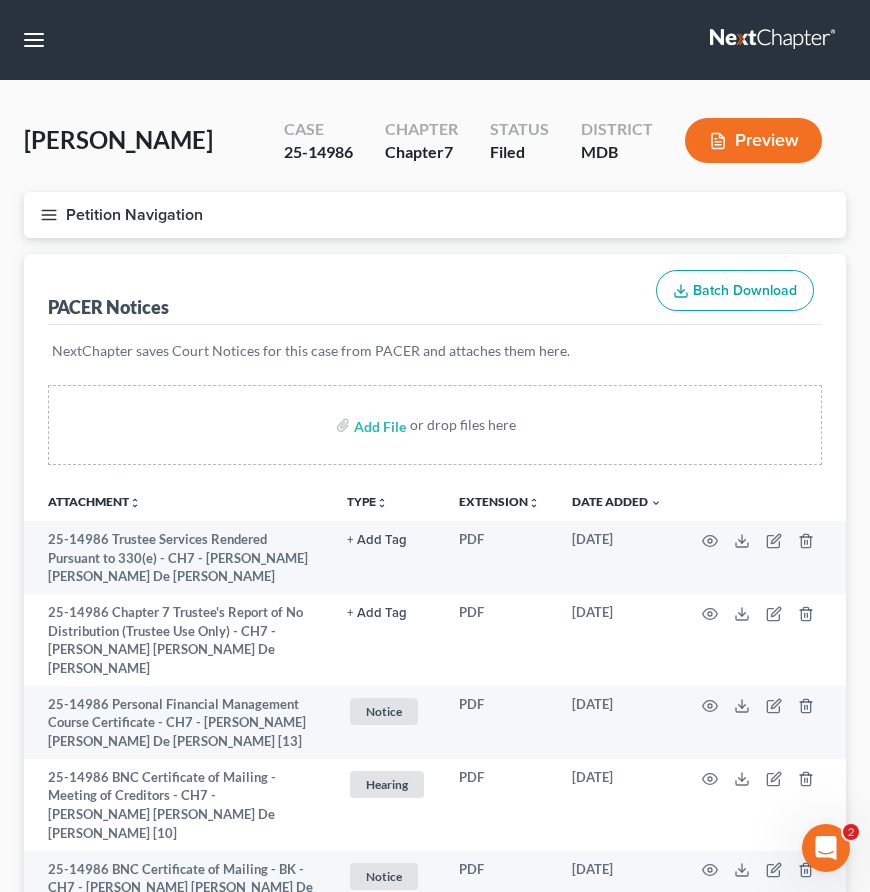 click at bounding box center (774, 40) 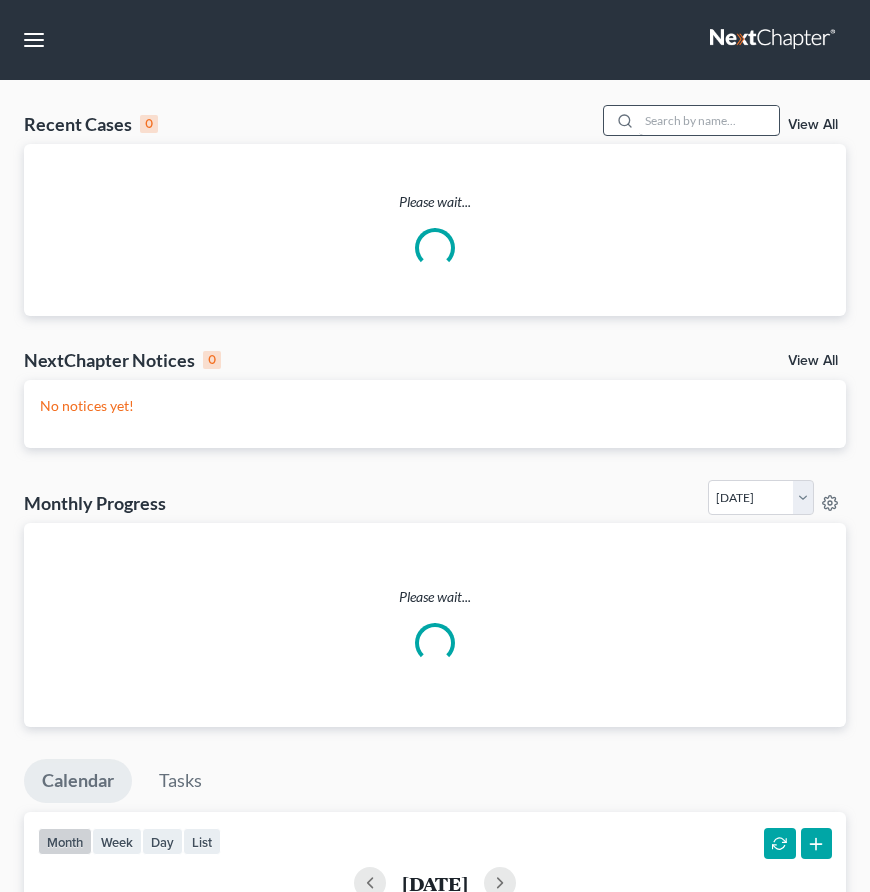 scroll, scrollTop: 0, scrollLeft: 0, axis: both 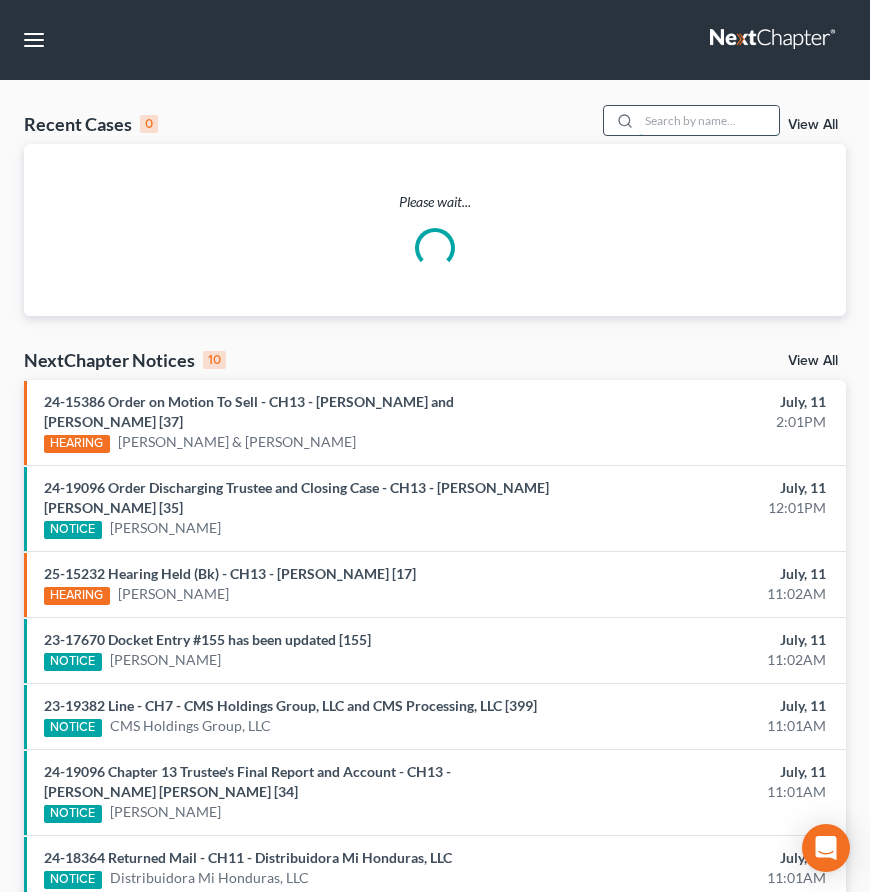 click at bounding box center (709, 120) 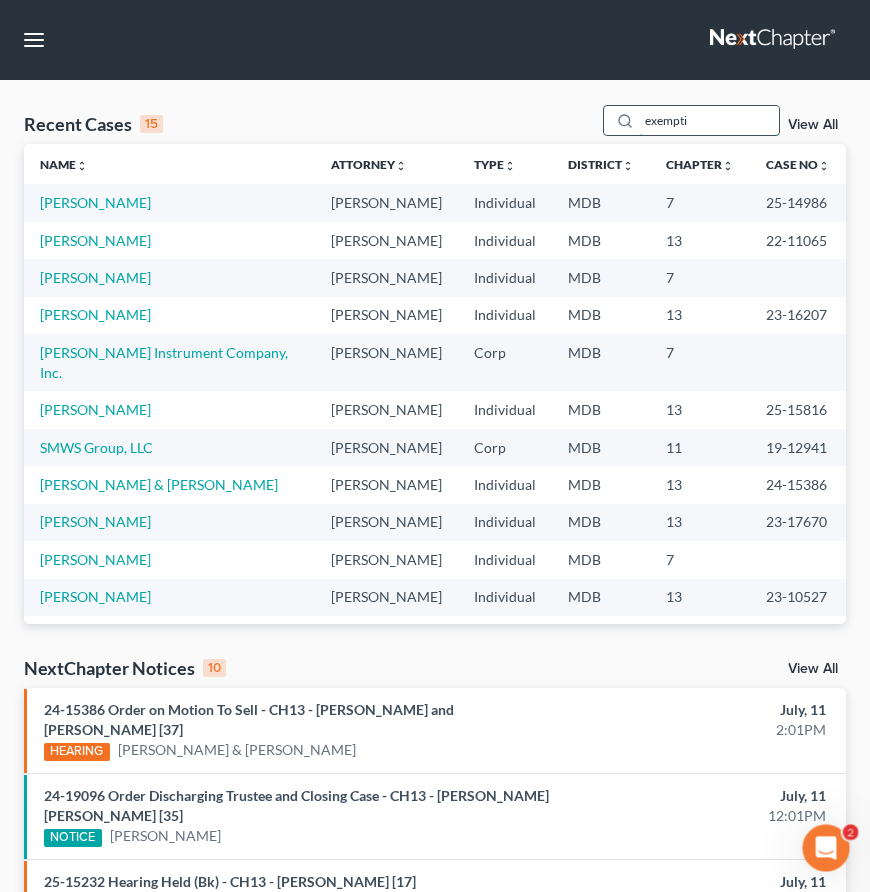 scroll, scrollTop: 0, scrollLeft: 0, axis: both 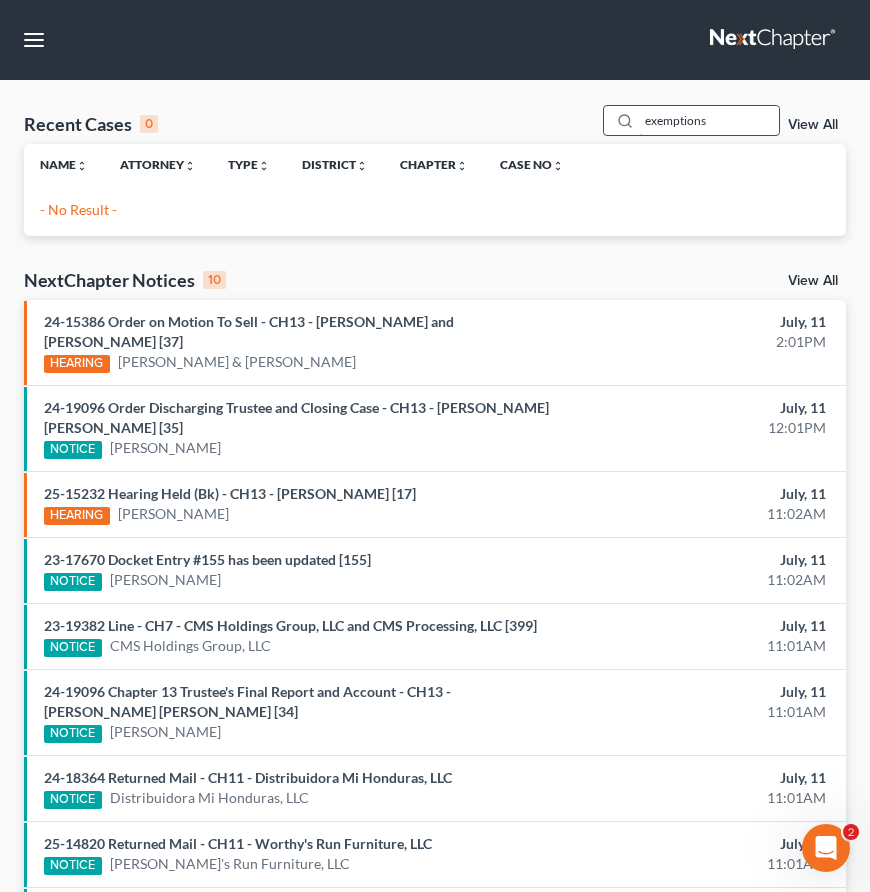 click on "exemptions" at bounding box center [709, 120] 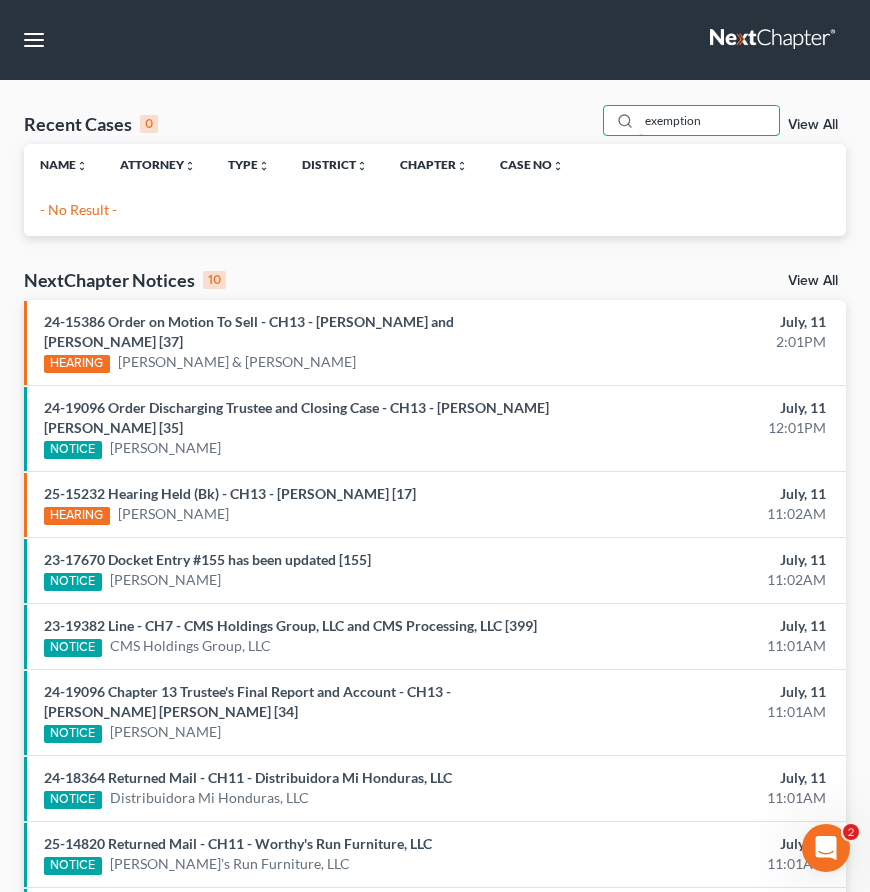 drag, startPoint x: 731, startPoint y: 117, endPoint x: 246, endPoint y: 69, distance: 487.36948 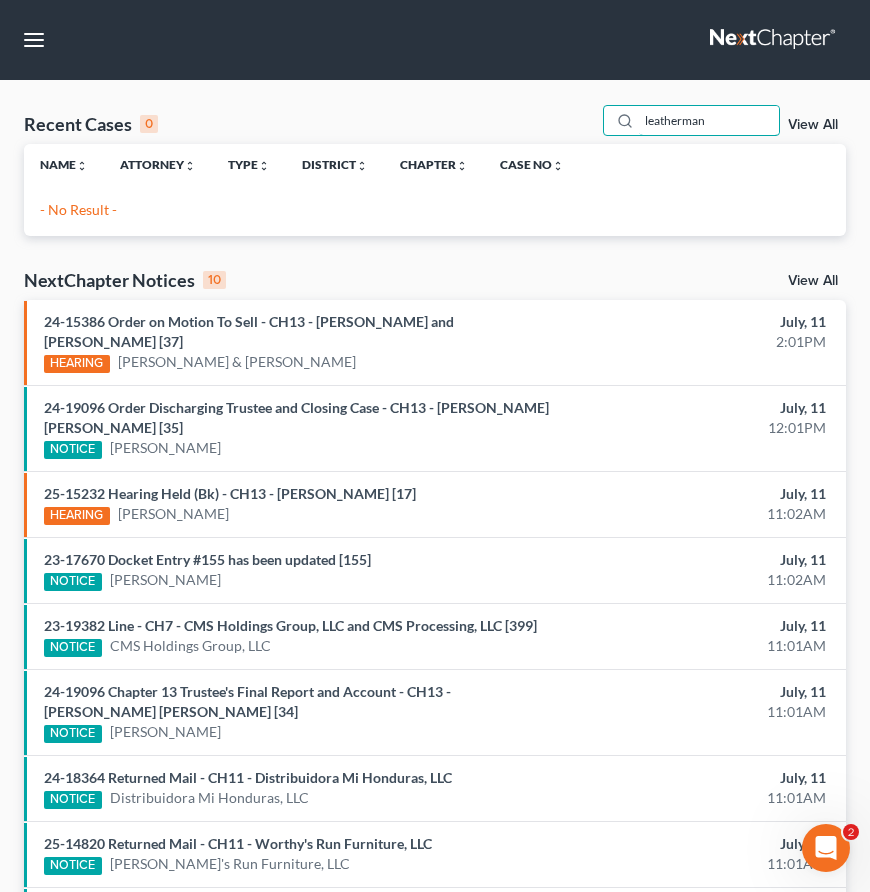 type on "leatherman" 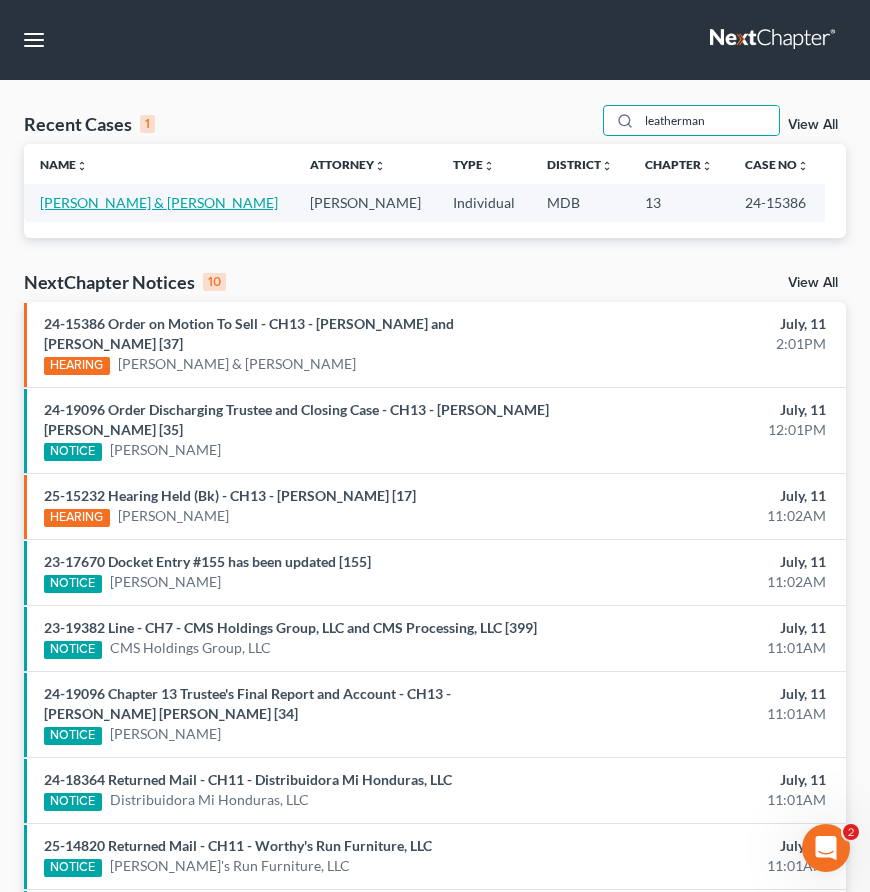 click on "Leatherman, Hilery & Thomas" at bounding box center [159, 202] 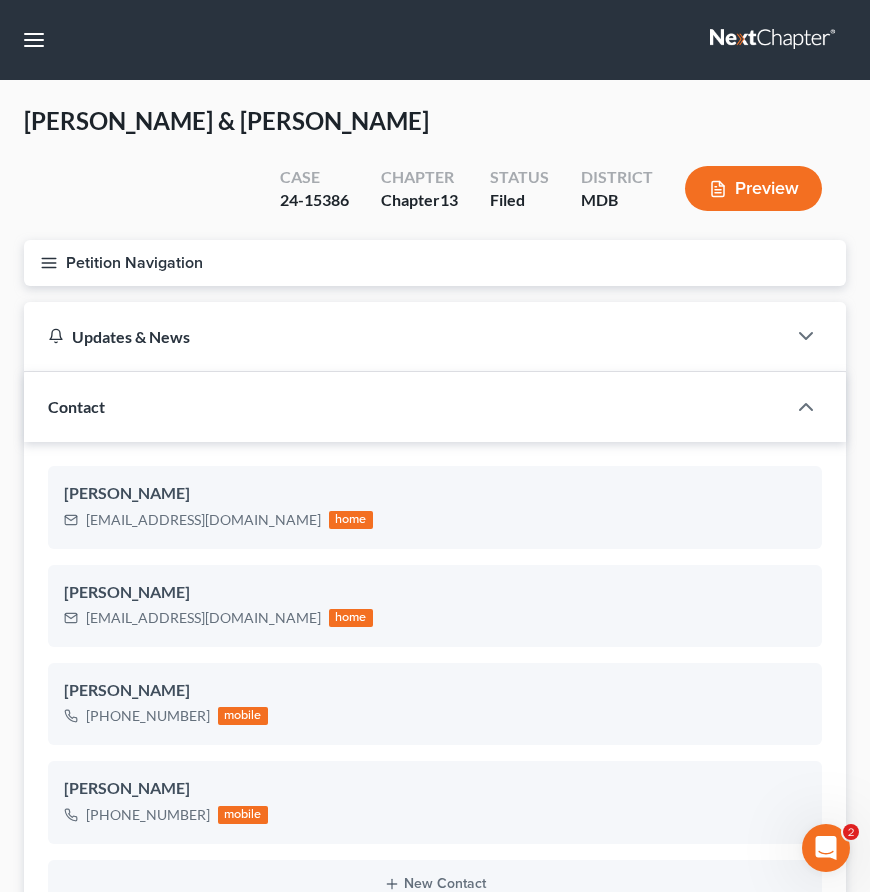 click on "Petition Navigation" at bounding box center [435, 263] 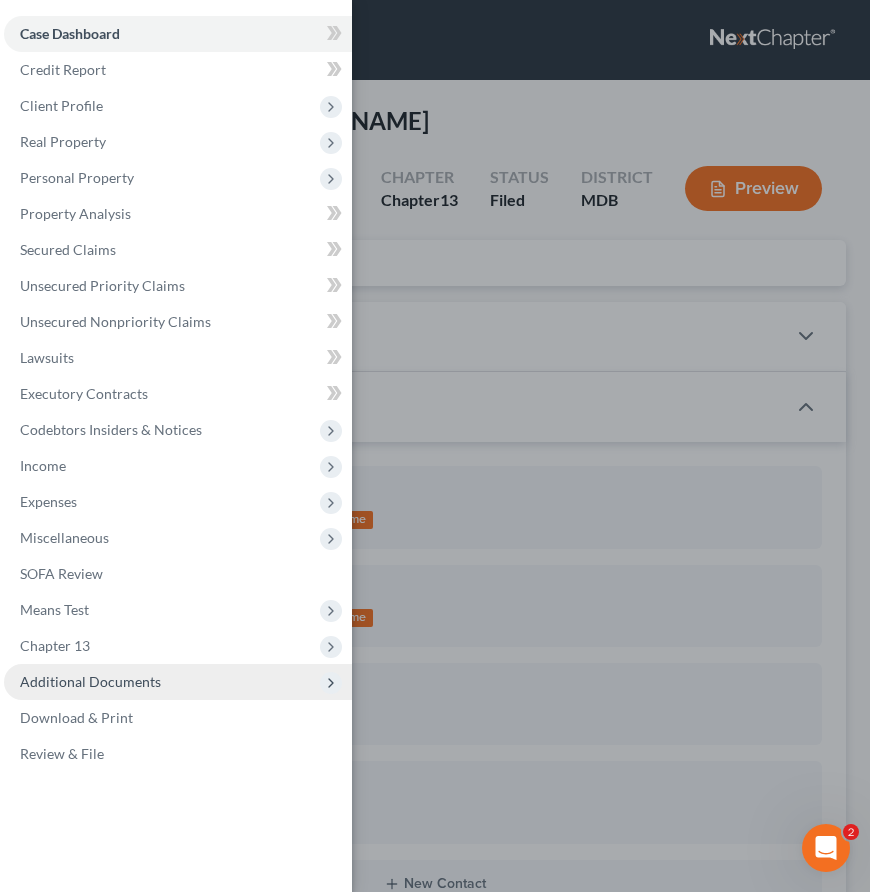 click on "Additional Documents" at bounding box center (90, 681) 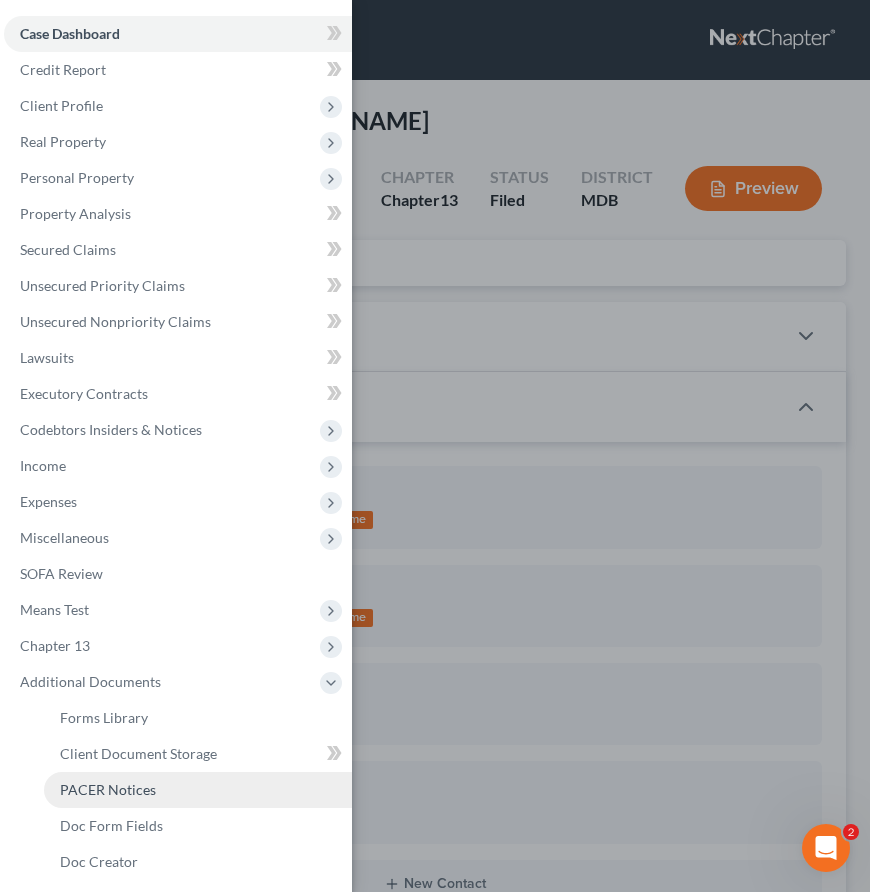 click on "PACER Notices" at bounding box center (108, 789) 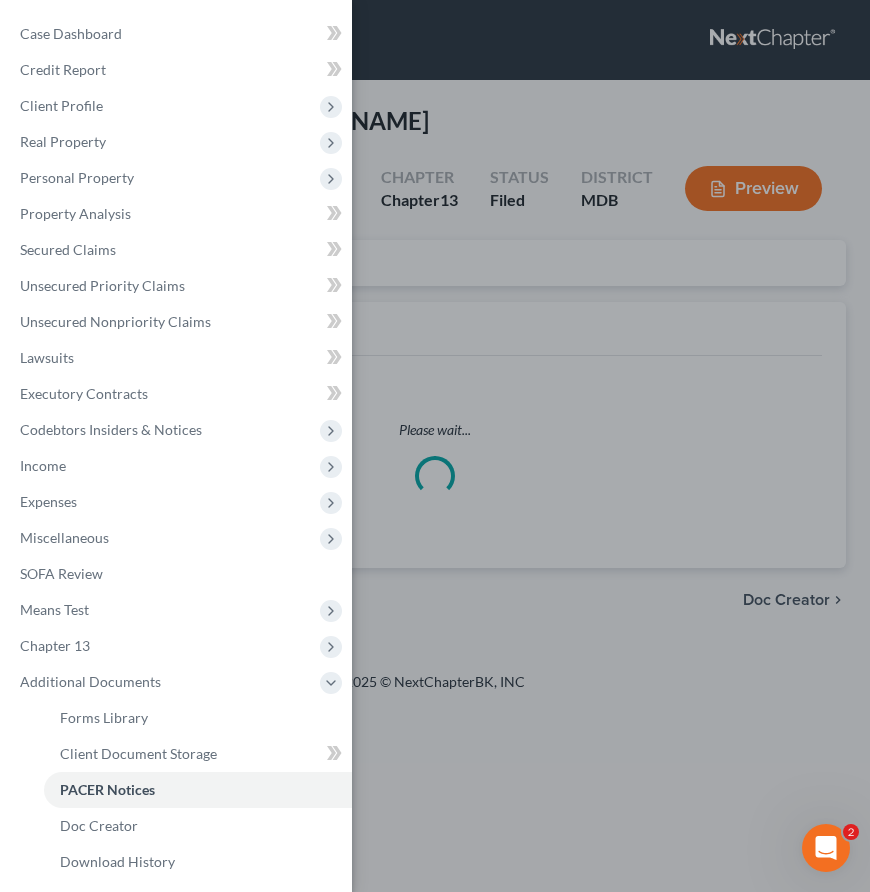 click on "Case Dashboard
Payments
Invoices
Payments
Payments
Credit Report
Client Profile" at bounding box center (435, 446) 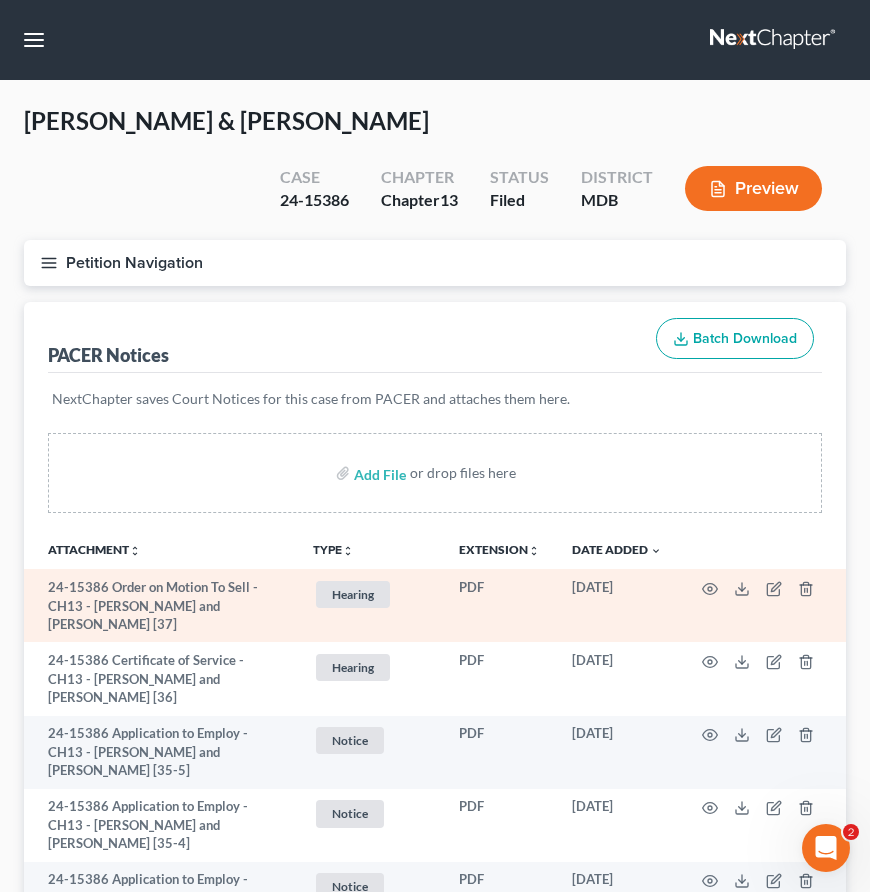 click on "24-15386 Order on Motion To Sell - CH13 - Hilery Marie Leatherman and Thomas Edward Leatherman, II [37]" at bounding box center (160, 605) 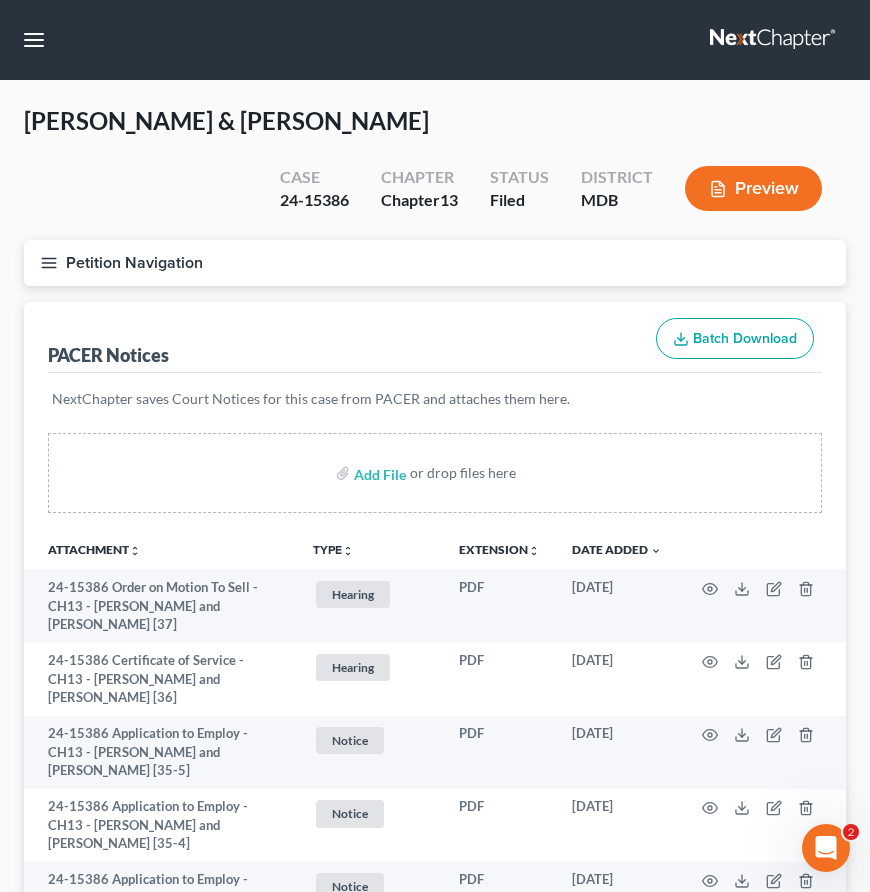 click on "PACER Notices
Batch Download" at bounding box center [435, 338] 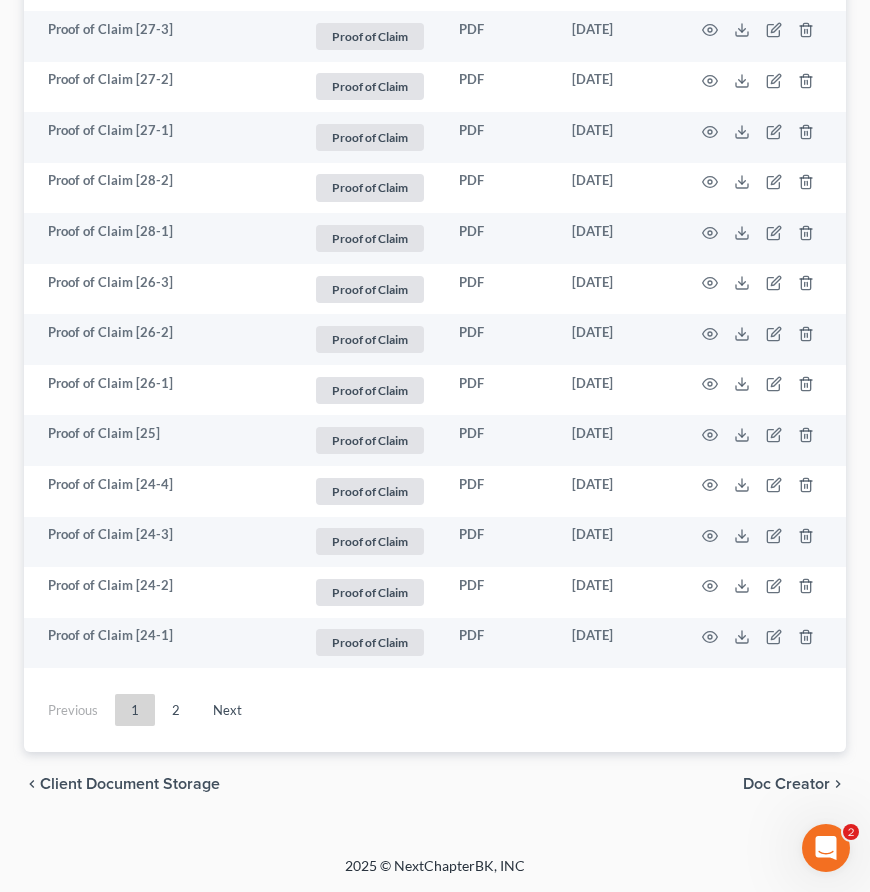 scroll, scrollTop: 4613, scrollLeft: 0, axis: vertical 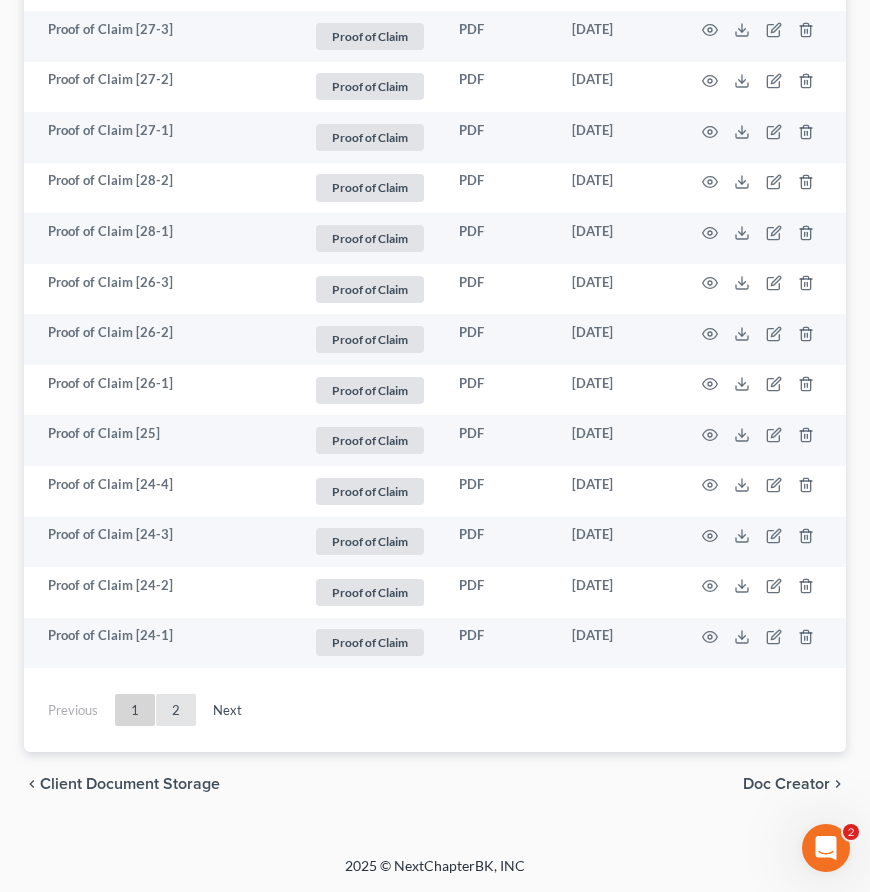 click on "2" at bounding box center [176, 710] 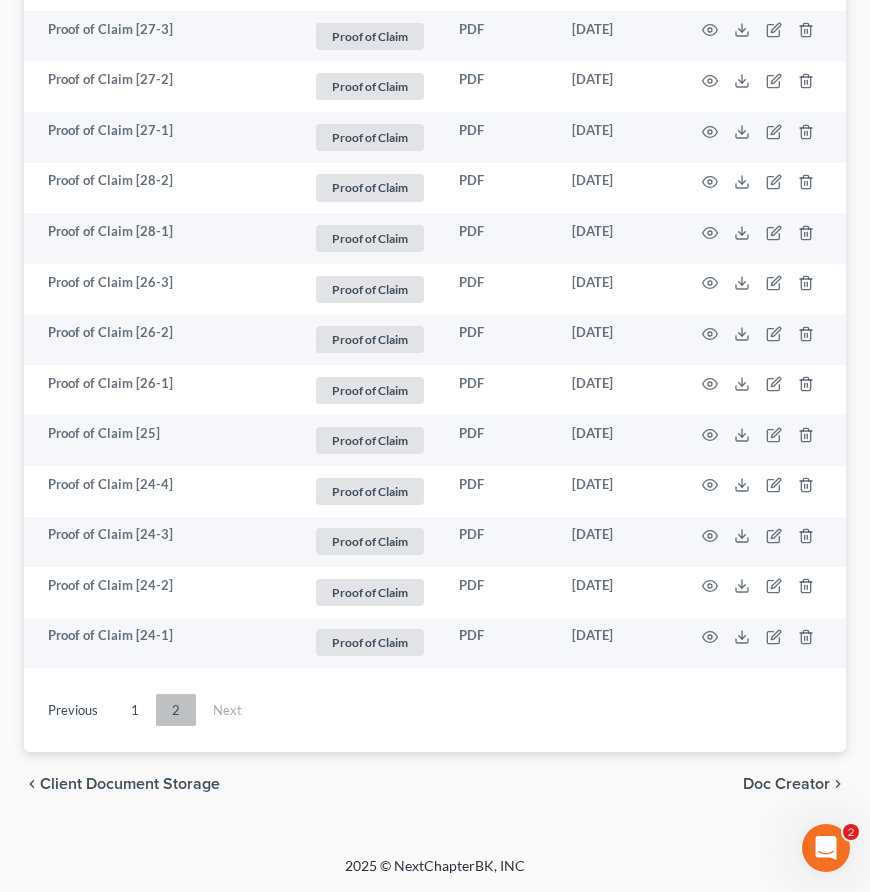 click on "2" at bounding box center [176, 710] 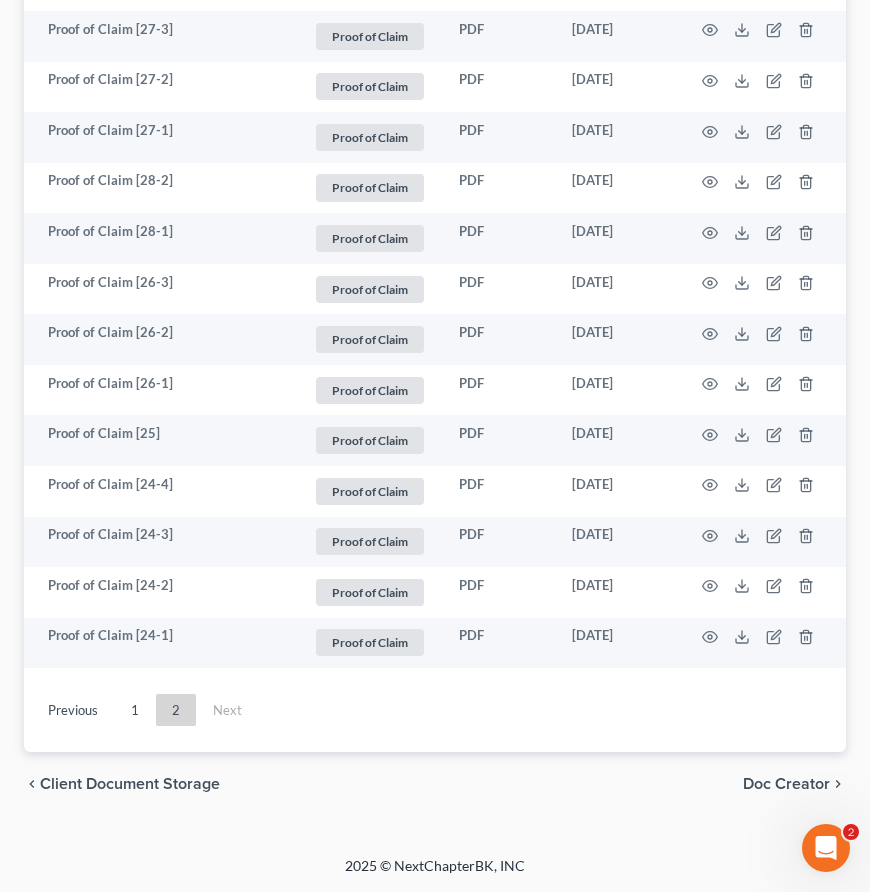 click on "chevron_left
Client Document Storage
Doc Creator
chevron_right" at bounding box center (435, 784) 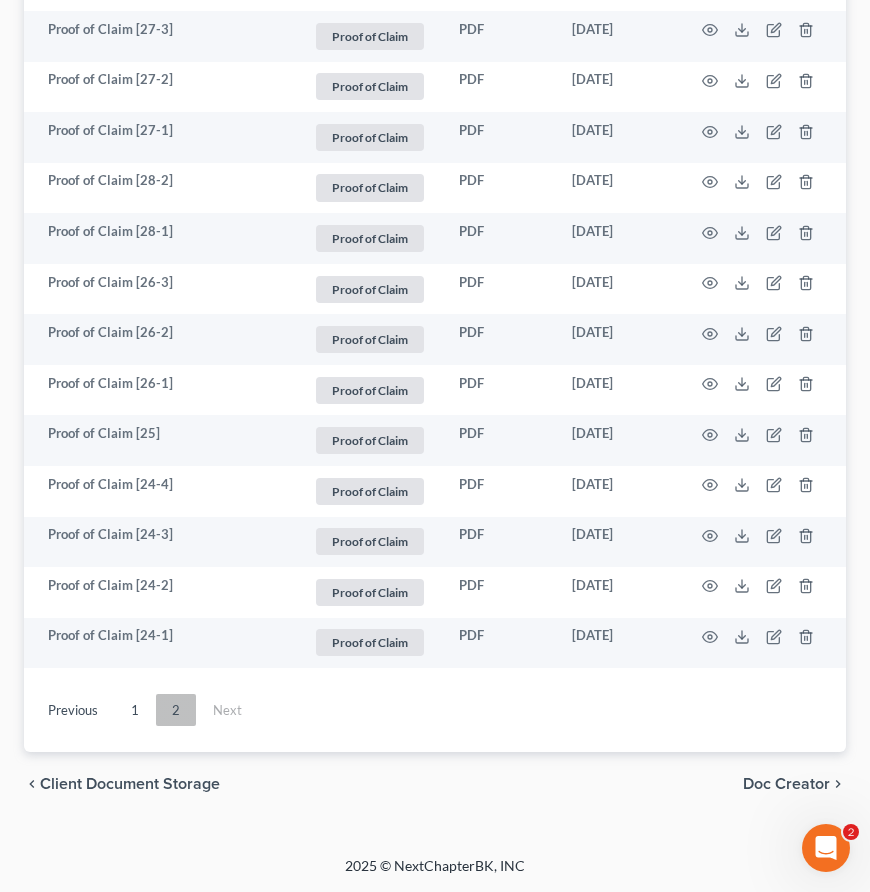 click on "2" at bounding box center (176, 710) 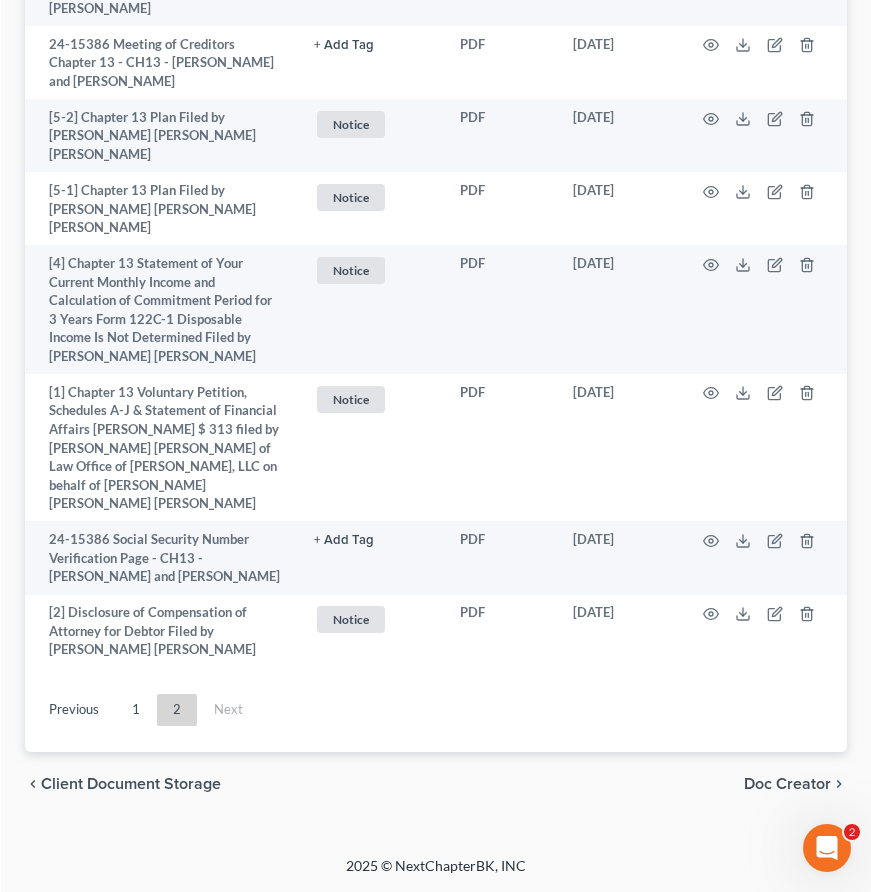 scroll, scrollTop: 3238, scrollLeft: 0, axis: vertical 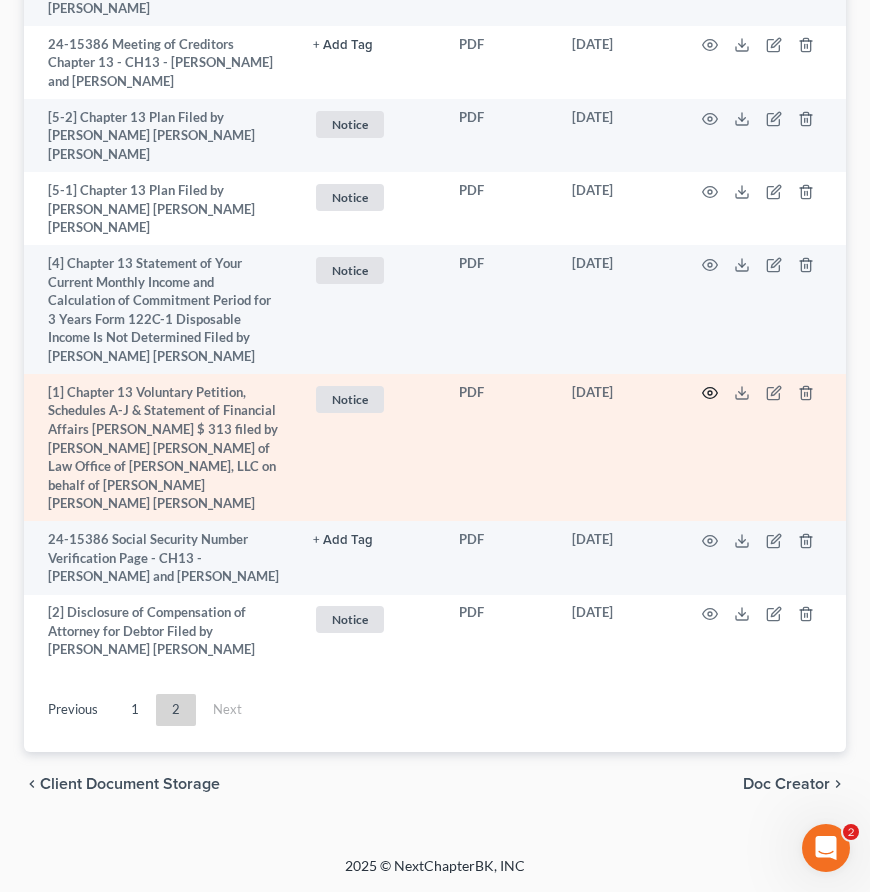 click 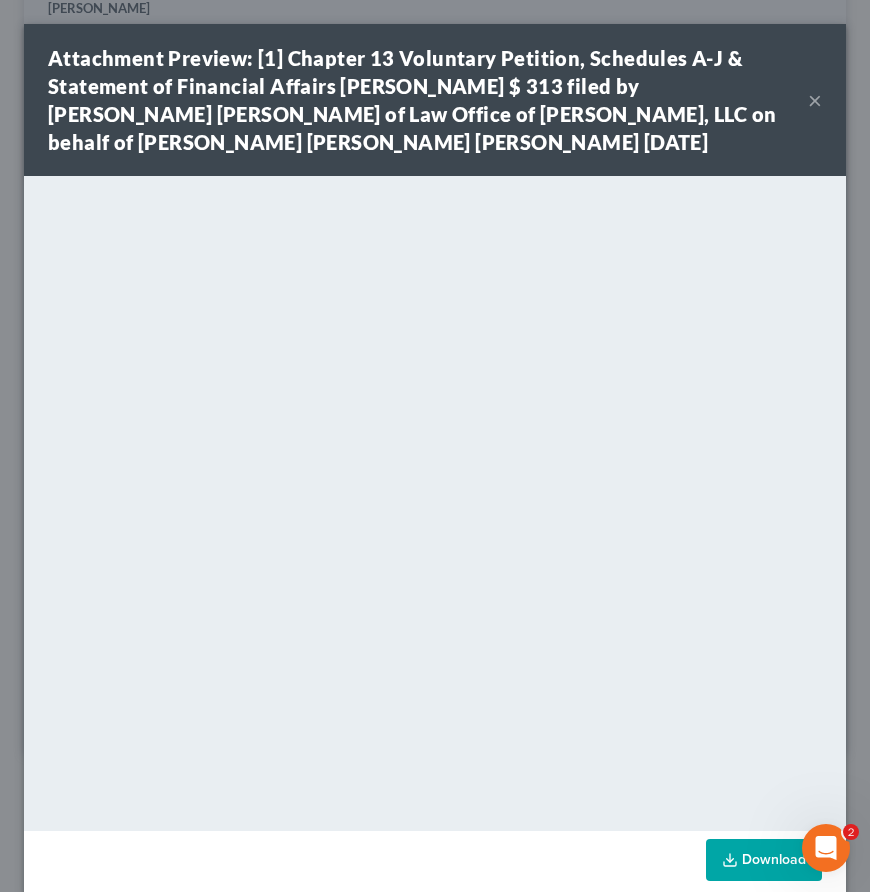 click on "×" at bounding box center (815, 100) 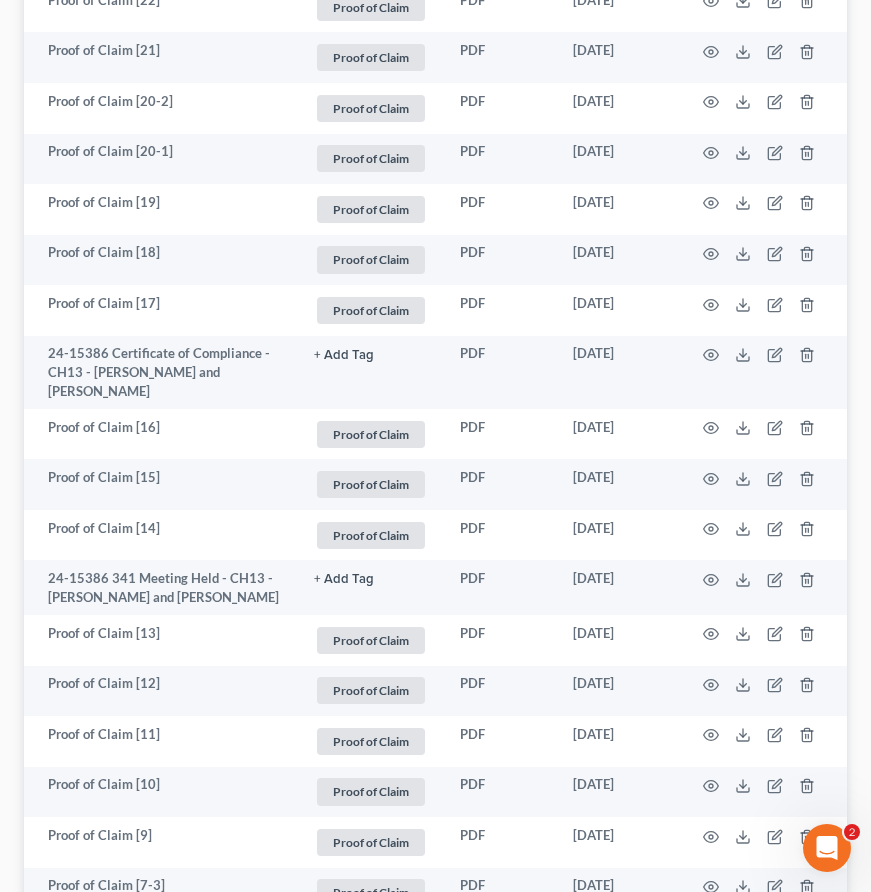 scroll, scrollTop: 0, scrollLeft: 0, axis: both 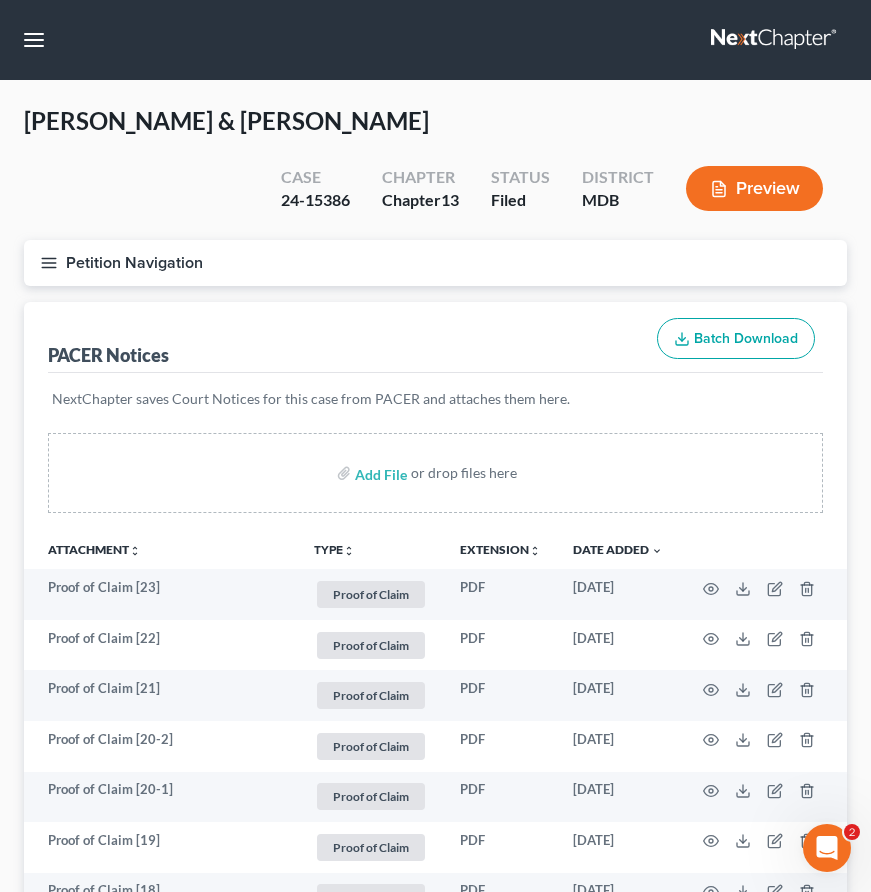 click at bounding box center (775, 40) 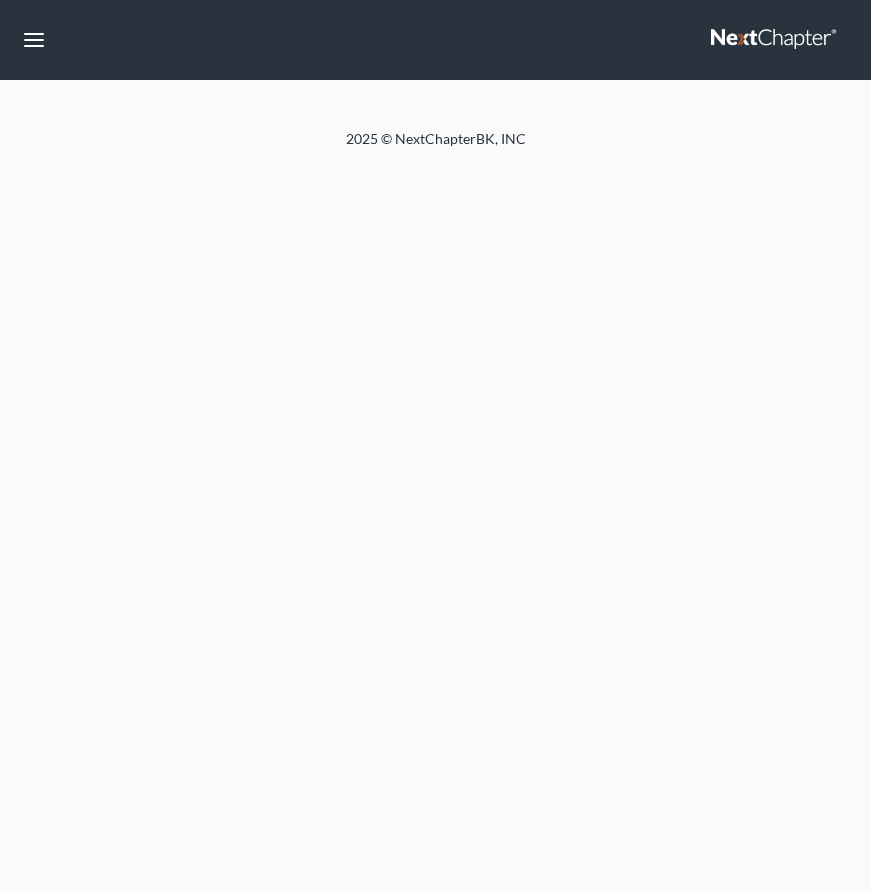 scroll, scrollTop: 0, scrollLeft: 0, axis: both 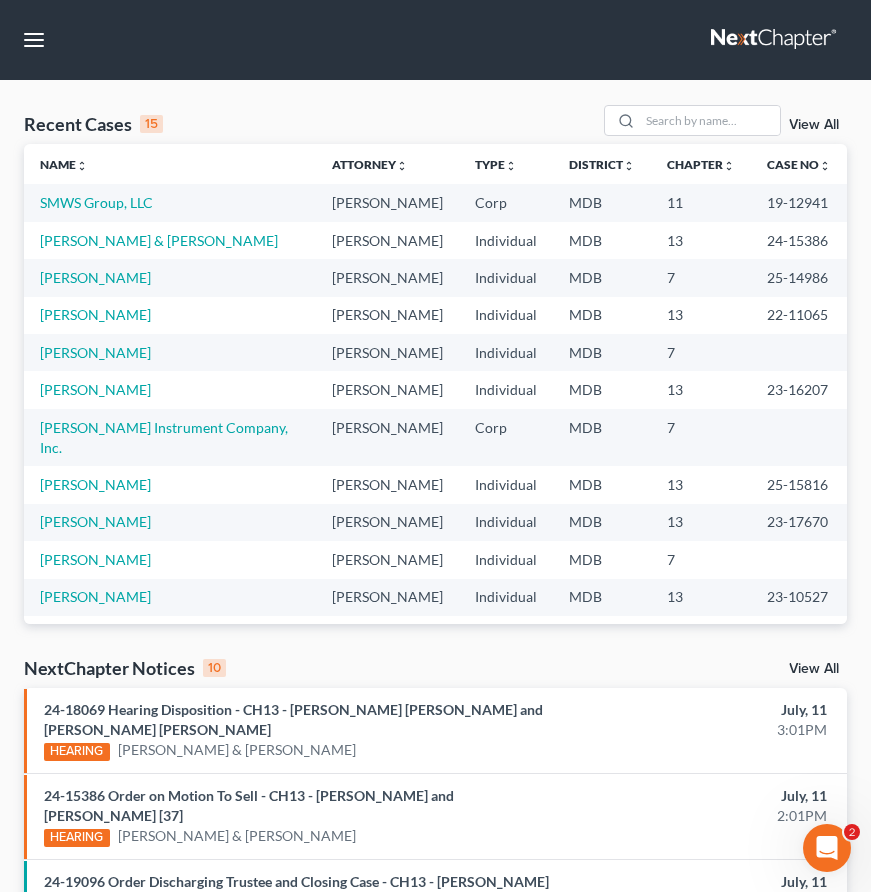 click at bounding box center [775, 40] 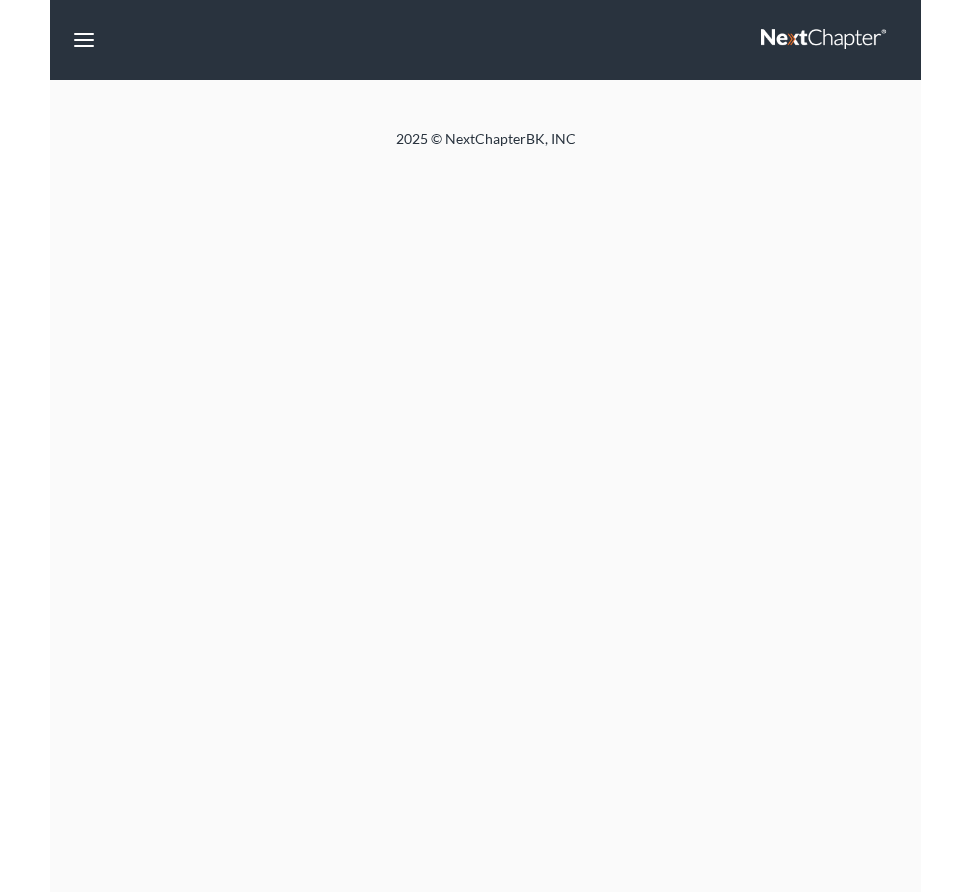 scroll, scrollTop: 0, scrollLeft: 0, axis: both 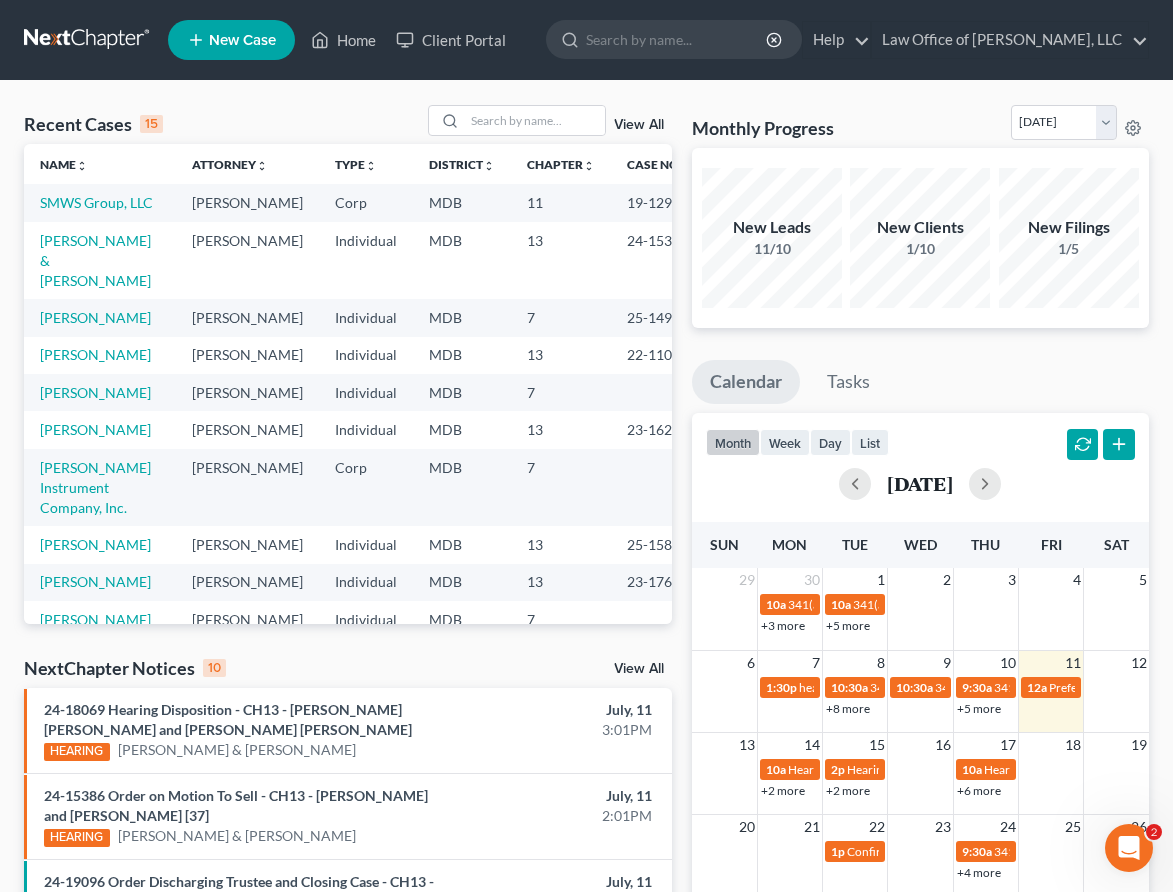click on "New Case" at bounding box center (242, 40) 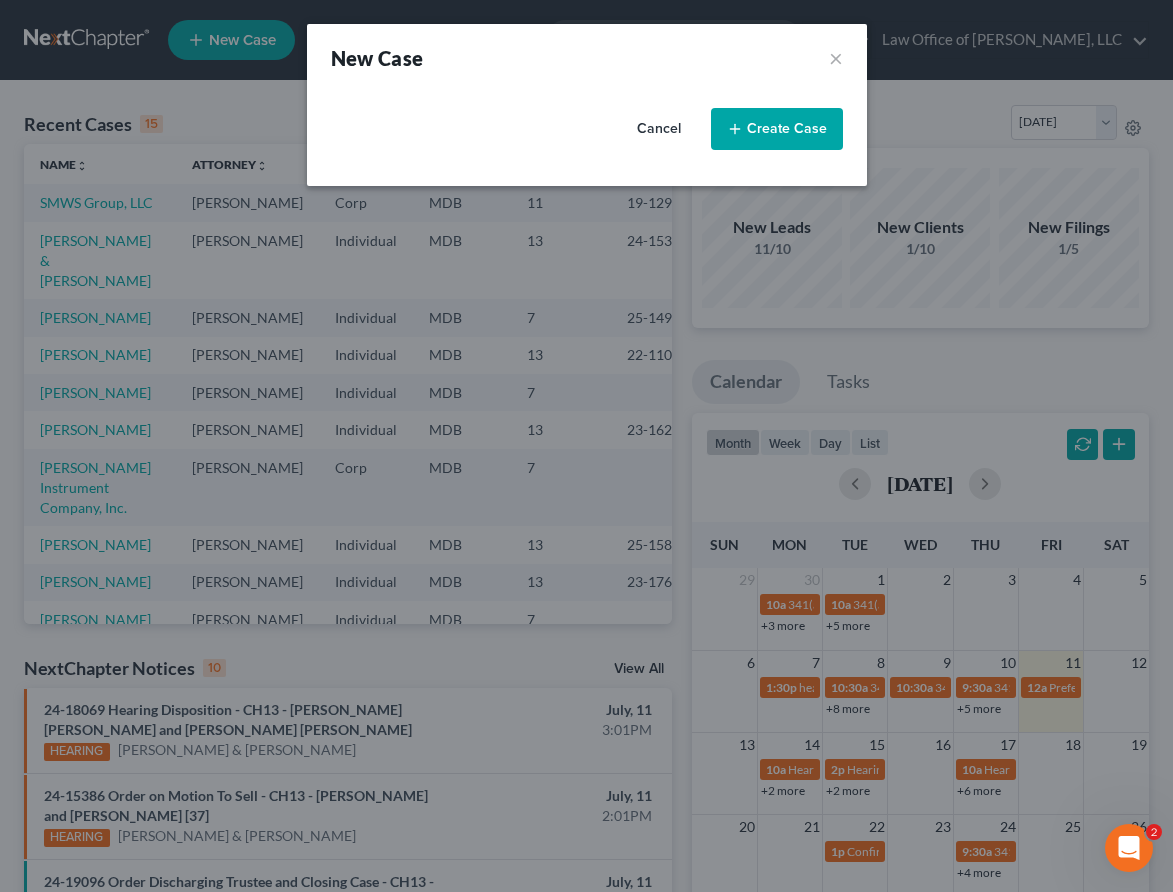 select on "38" 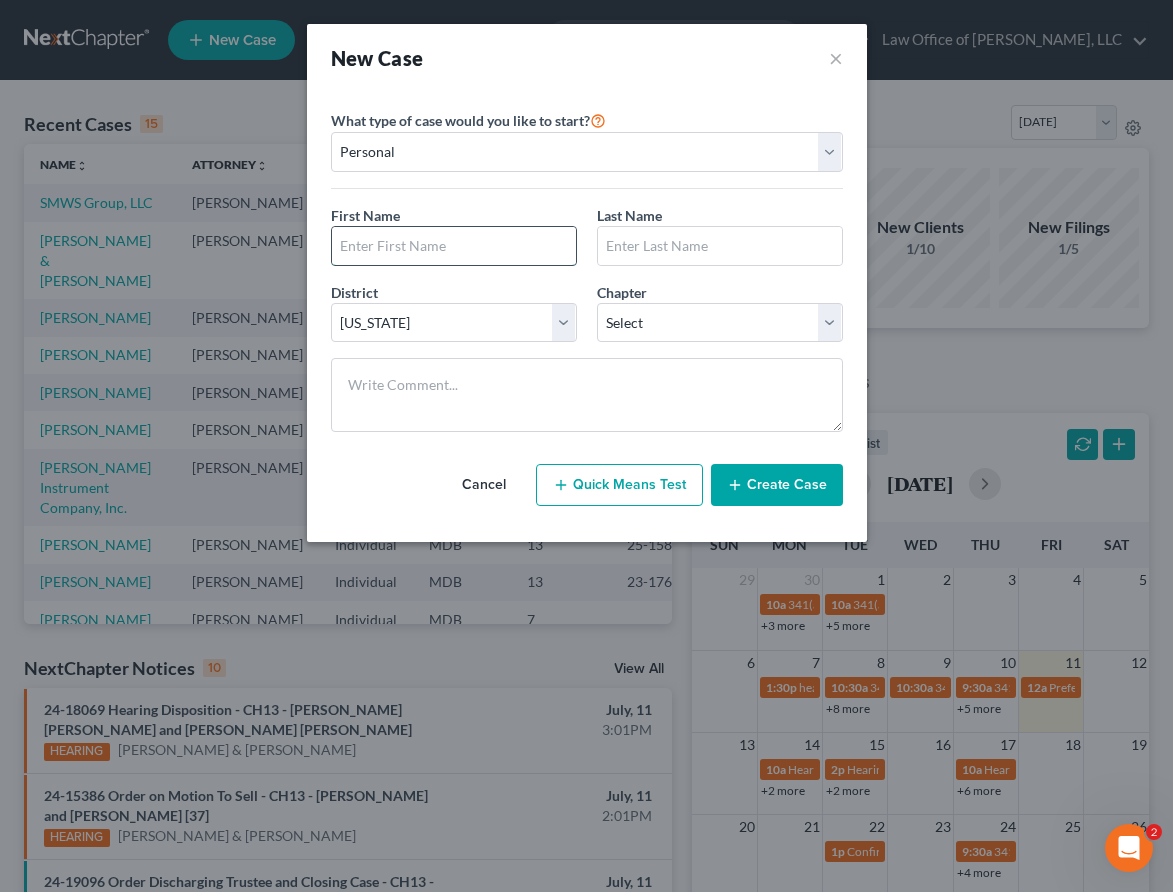 click at bounding box center [454, 246] 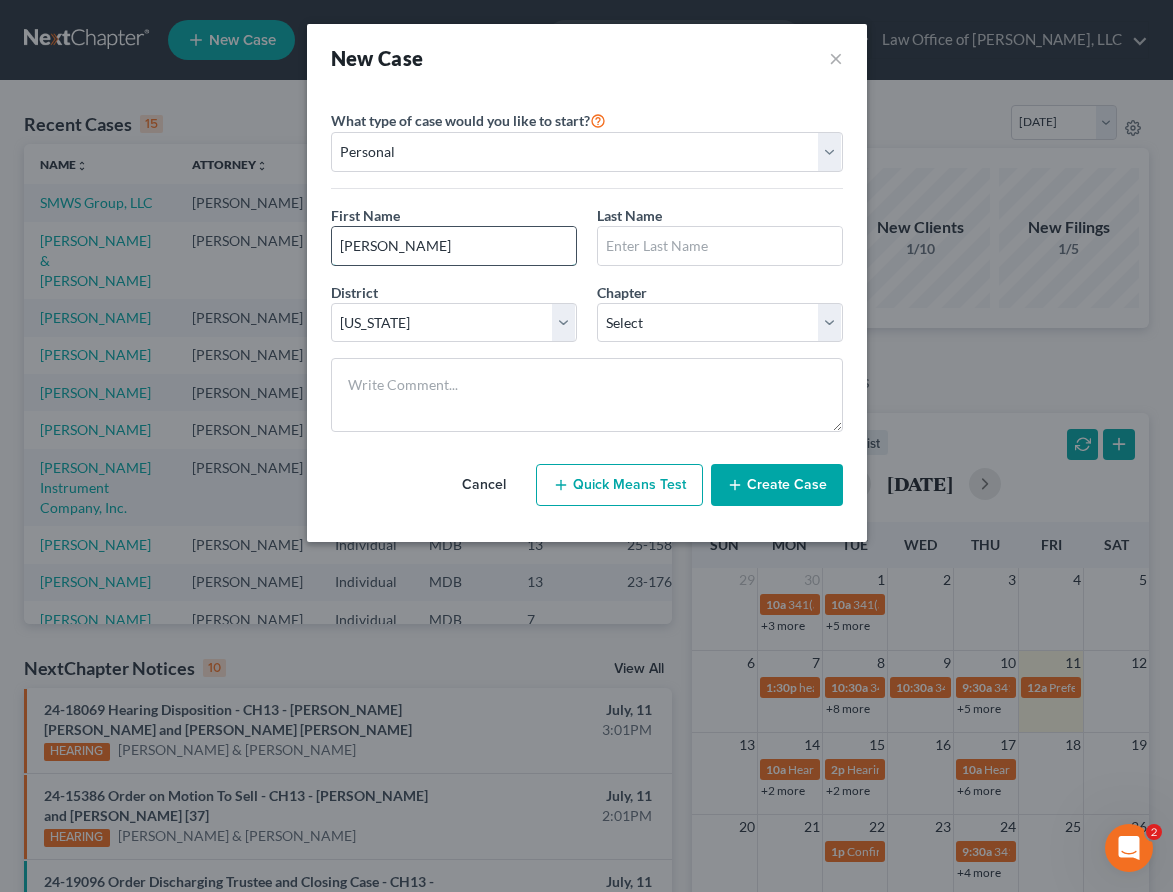 type on "Robert" 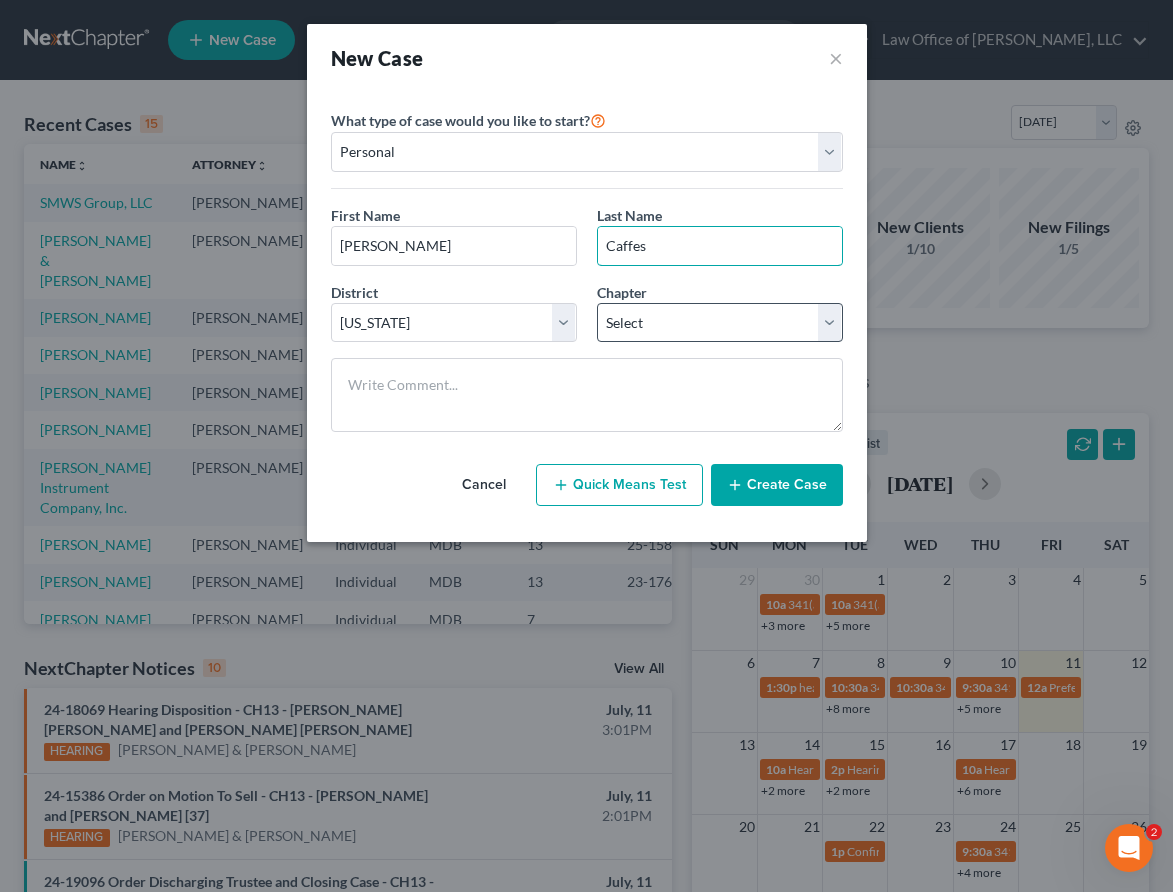 type on "Caffes" 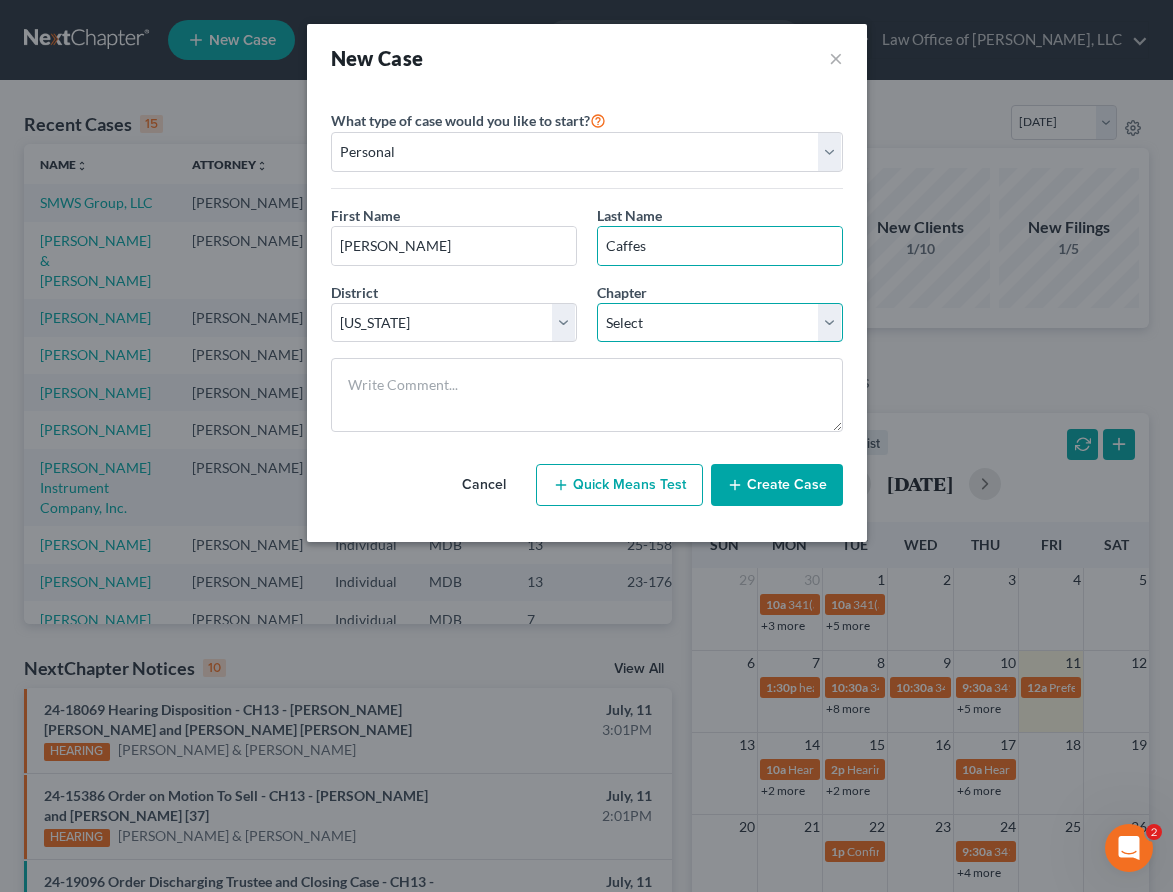 click on "Select 7 11 12 13" at bounding box center (720, 323) 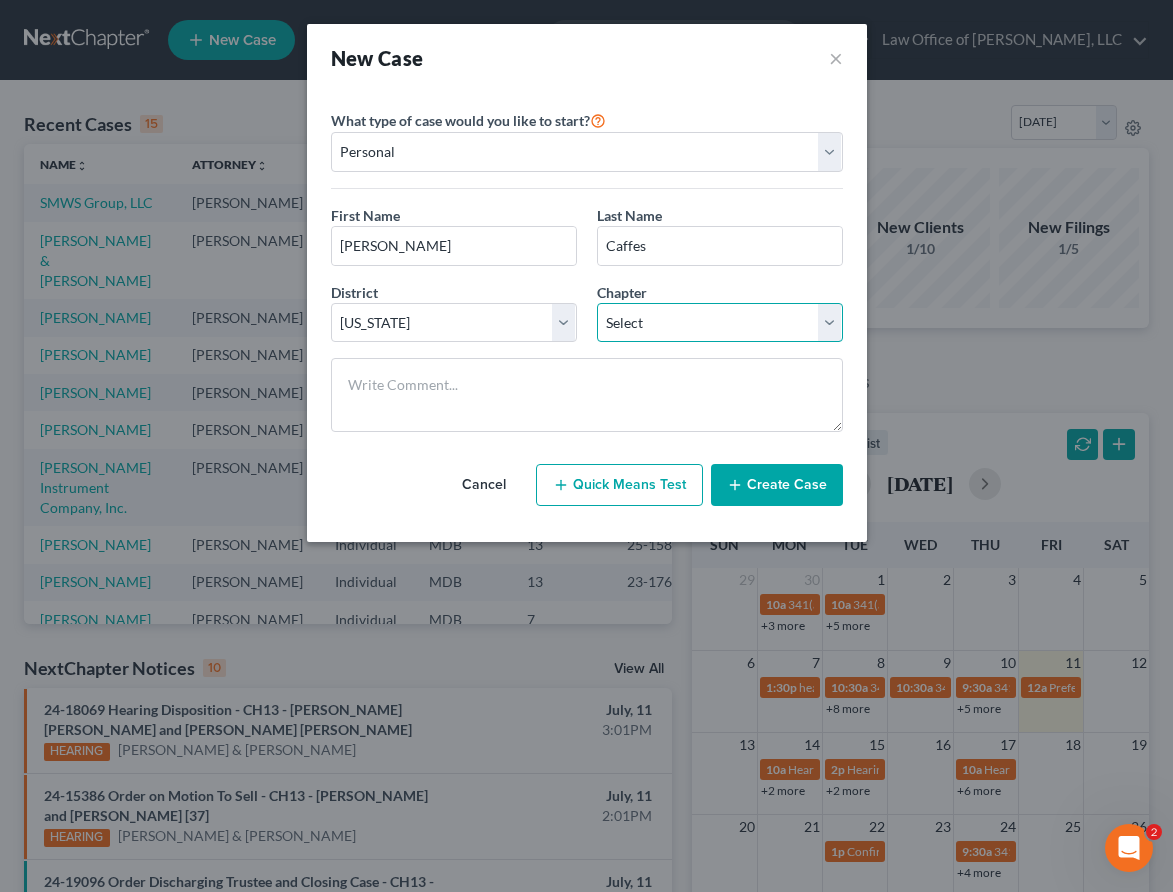 select on "0" 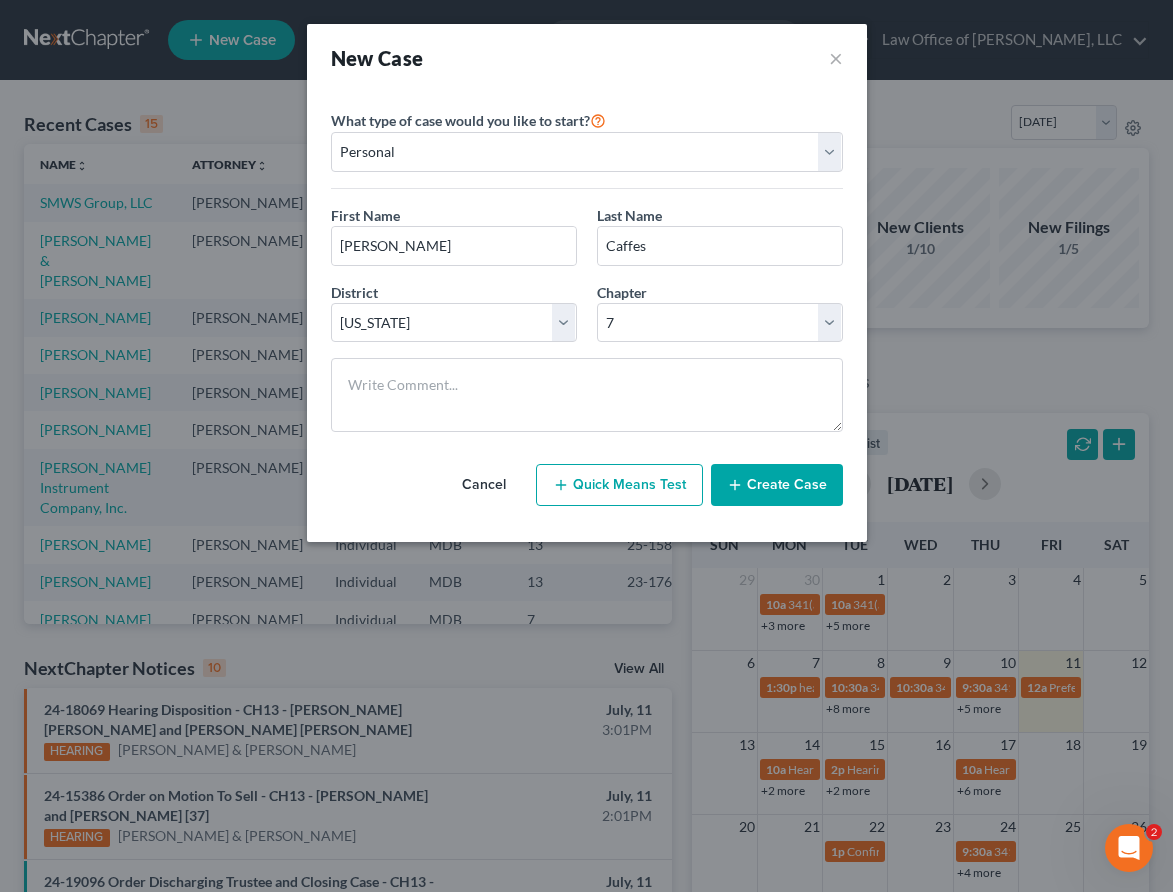 click on "Create Case" at bounding box center [777, 485] 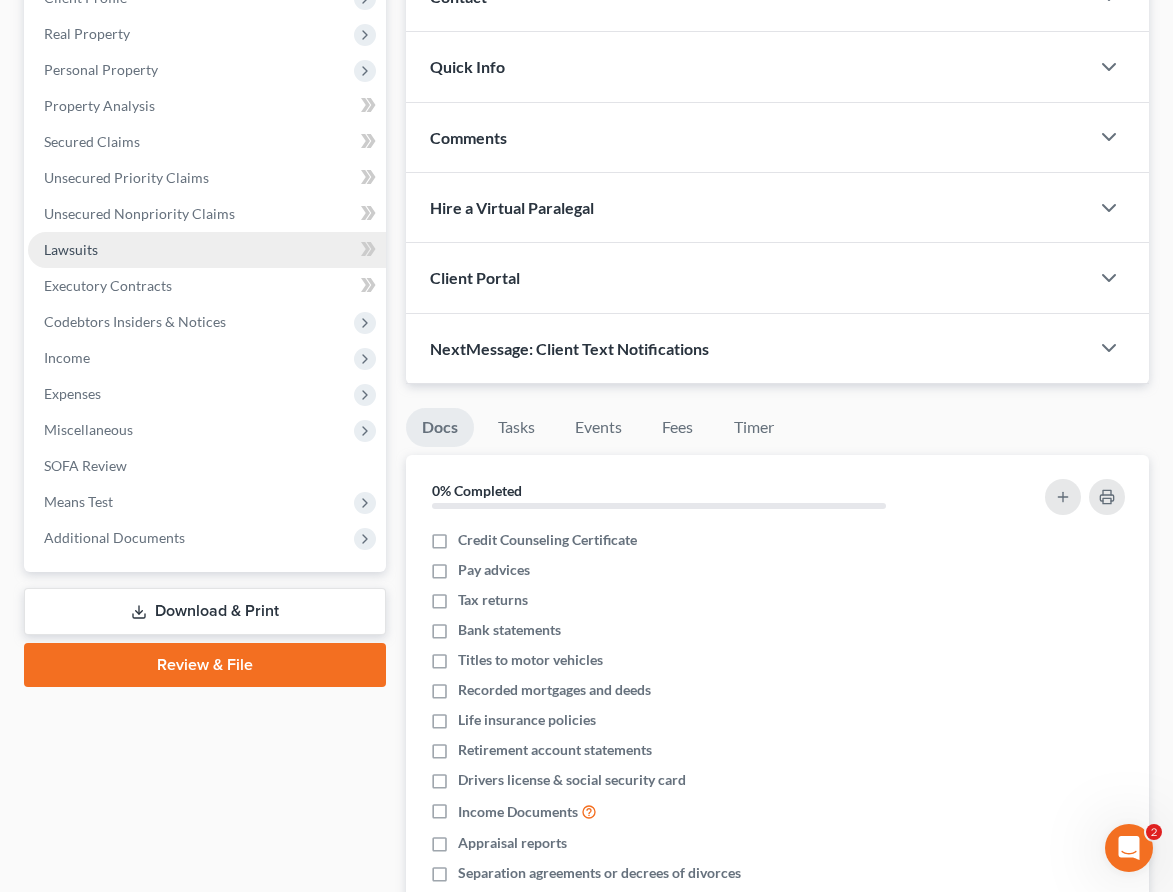 scroll, scrollTop: 347, scrollLeft: 0, axis: vertical 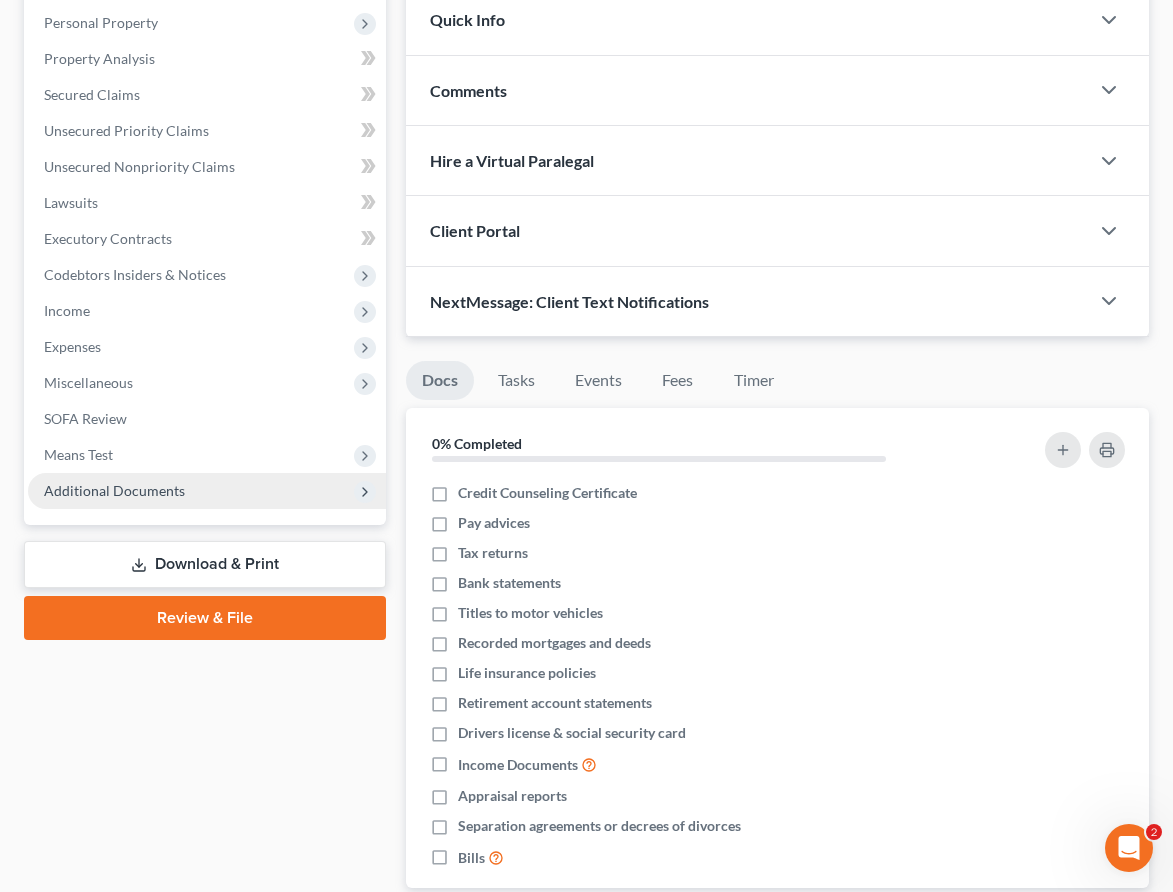 click on "Additional Documents" at bounding box center (114, 490) 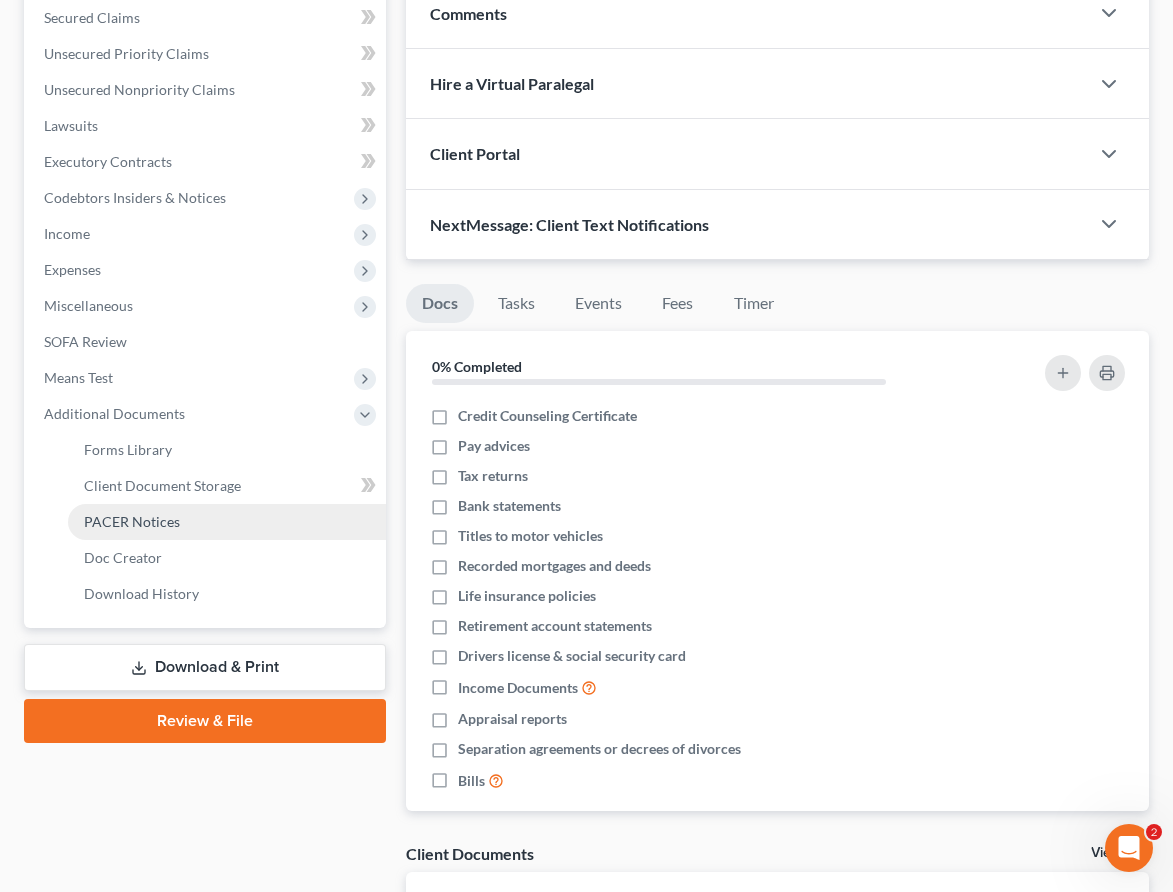 scroll, scrollTop: 472, scrollLeft: 0, axis: vertical 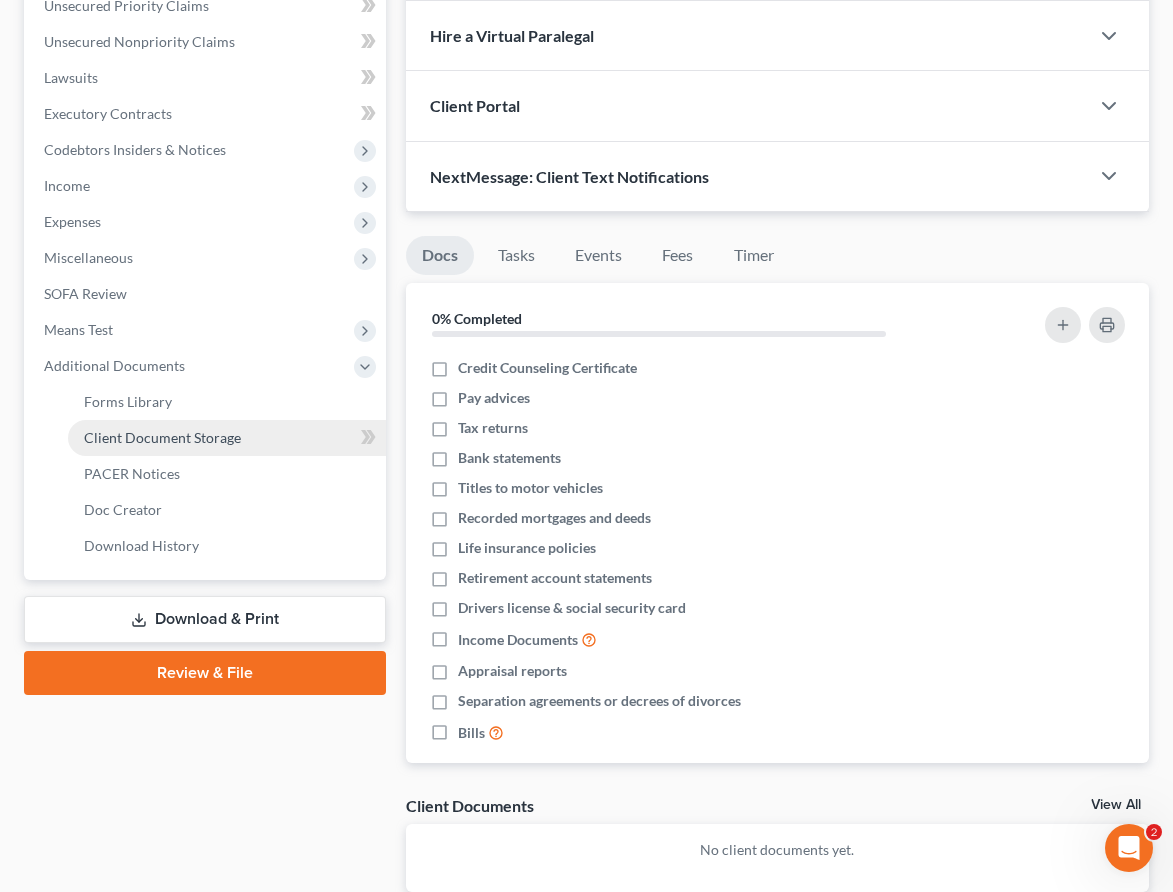 click on "Client Document Storage" at bounding box center (227, 438) 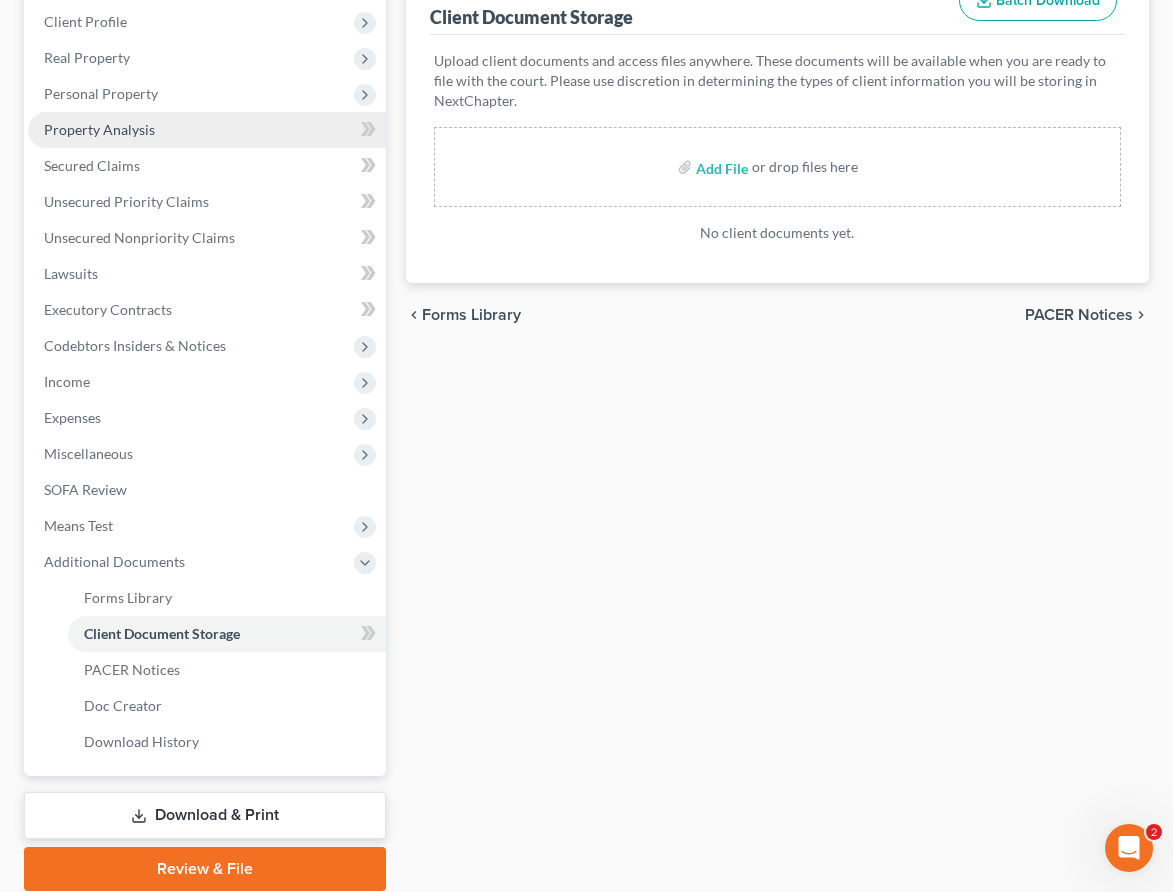 scroll, scrollTop: 178, scrollLeft: 0, axis: vertical 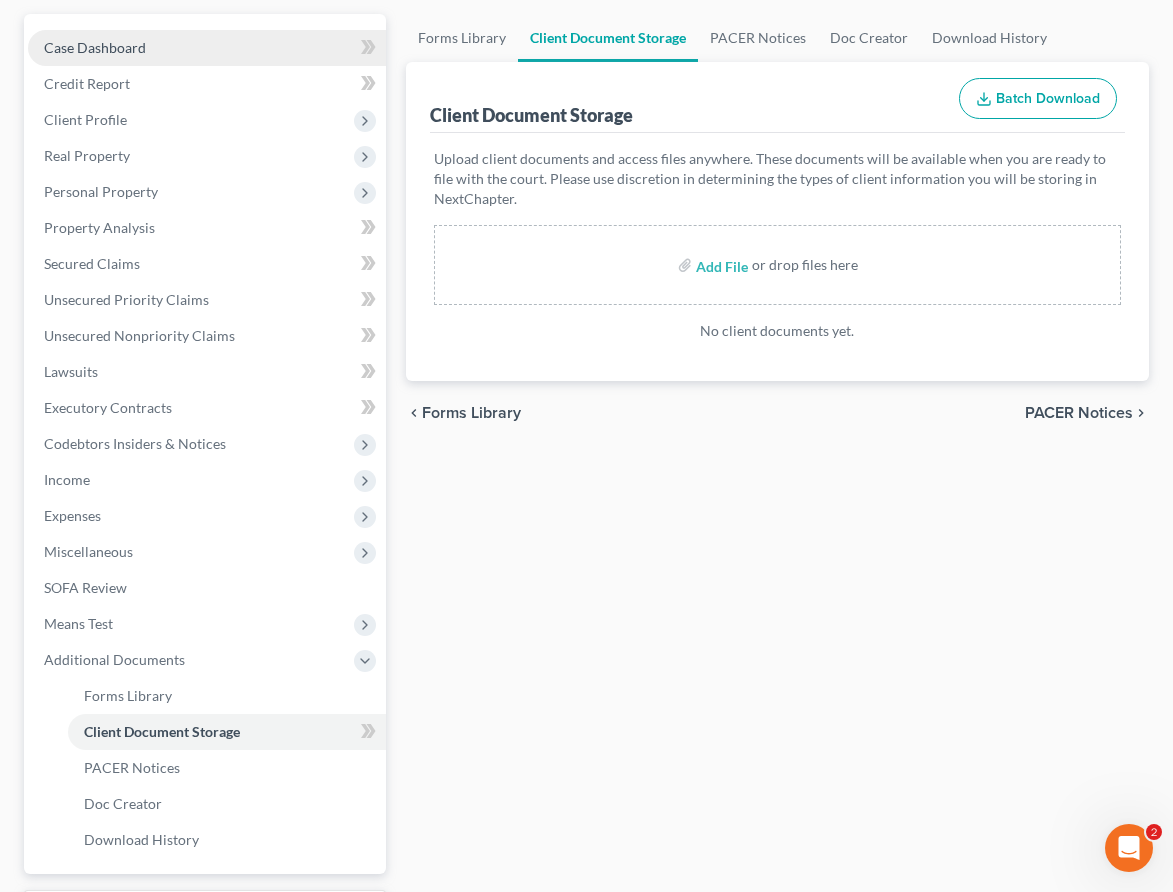 click on "Case Dashboard" at bounding box center (95, 47) 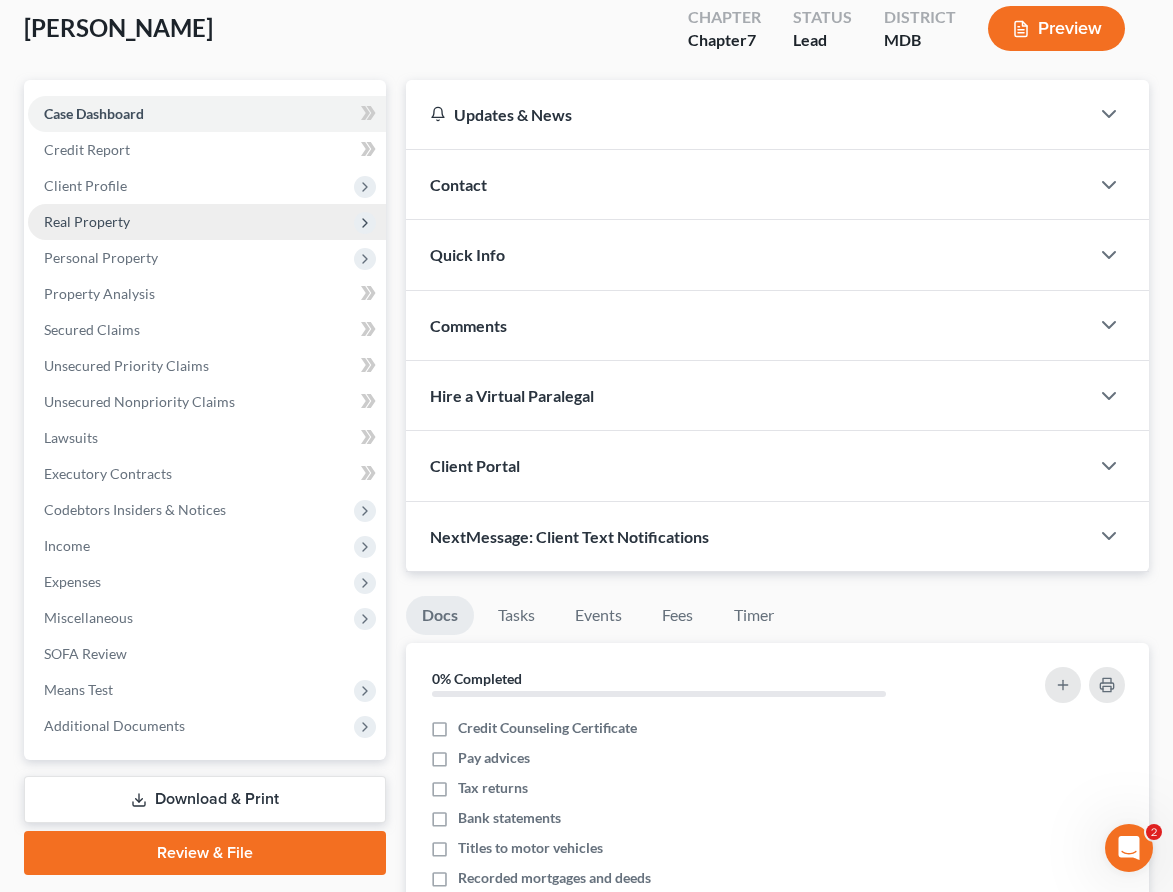 scroll, scrollTop: 0, scrollLeft: 0, axis: both 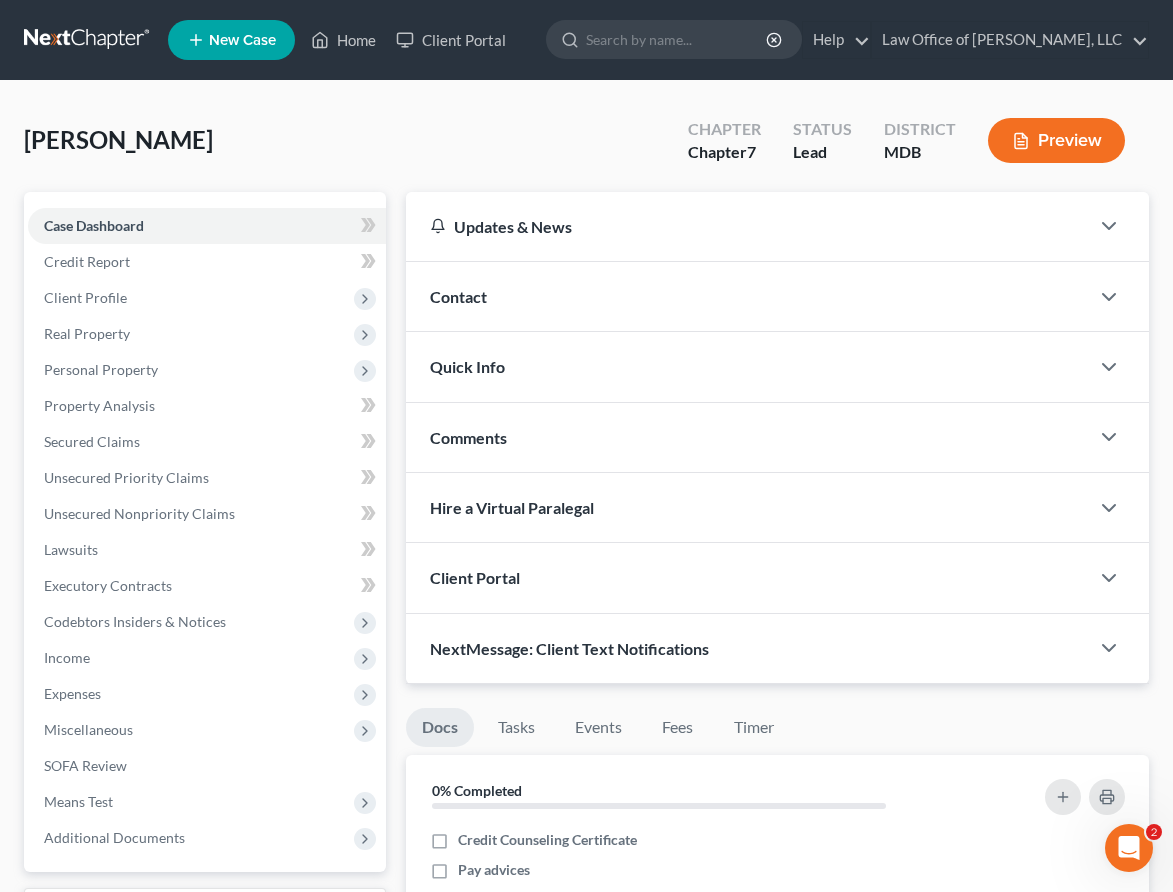 click on "Client Portal" at bounding box center [747, 577] 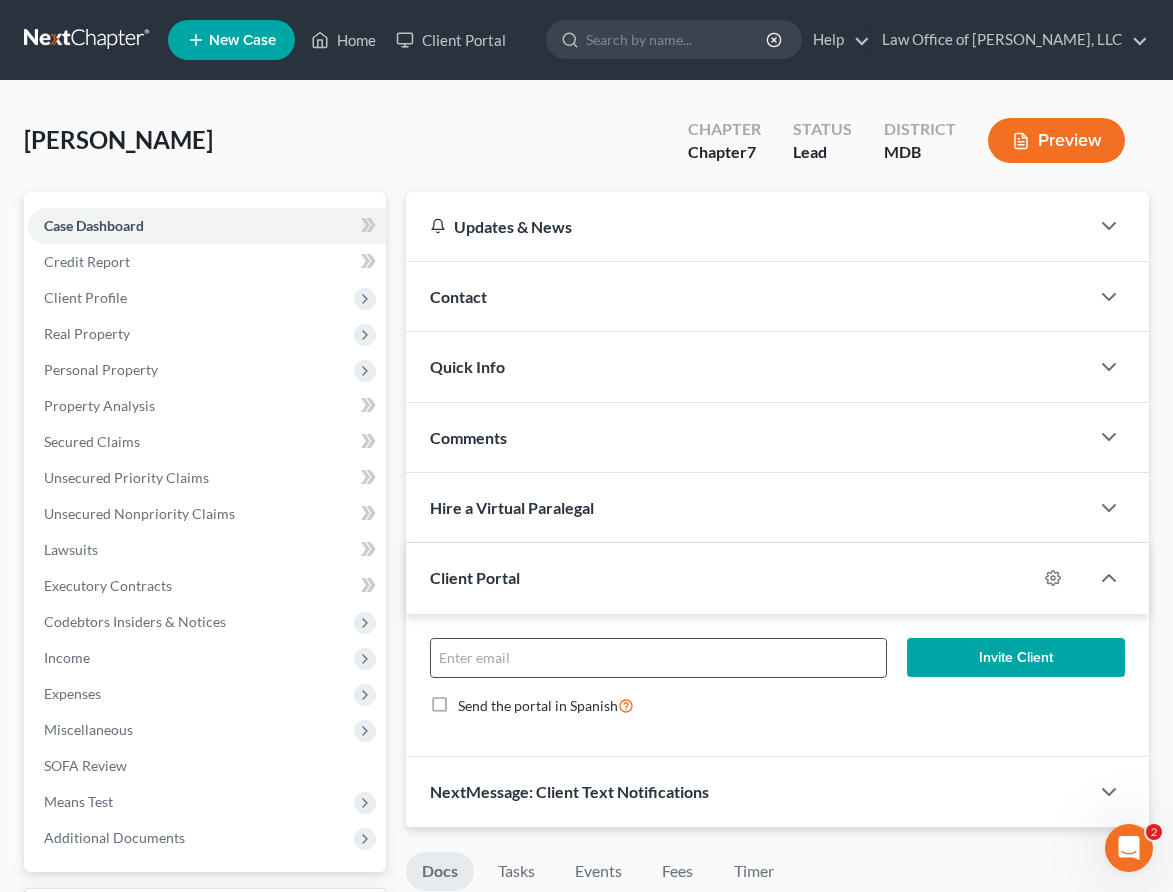click at bounding box center [658, 658] 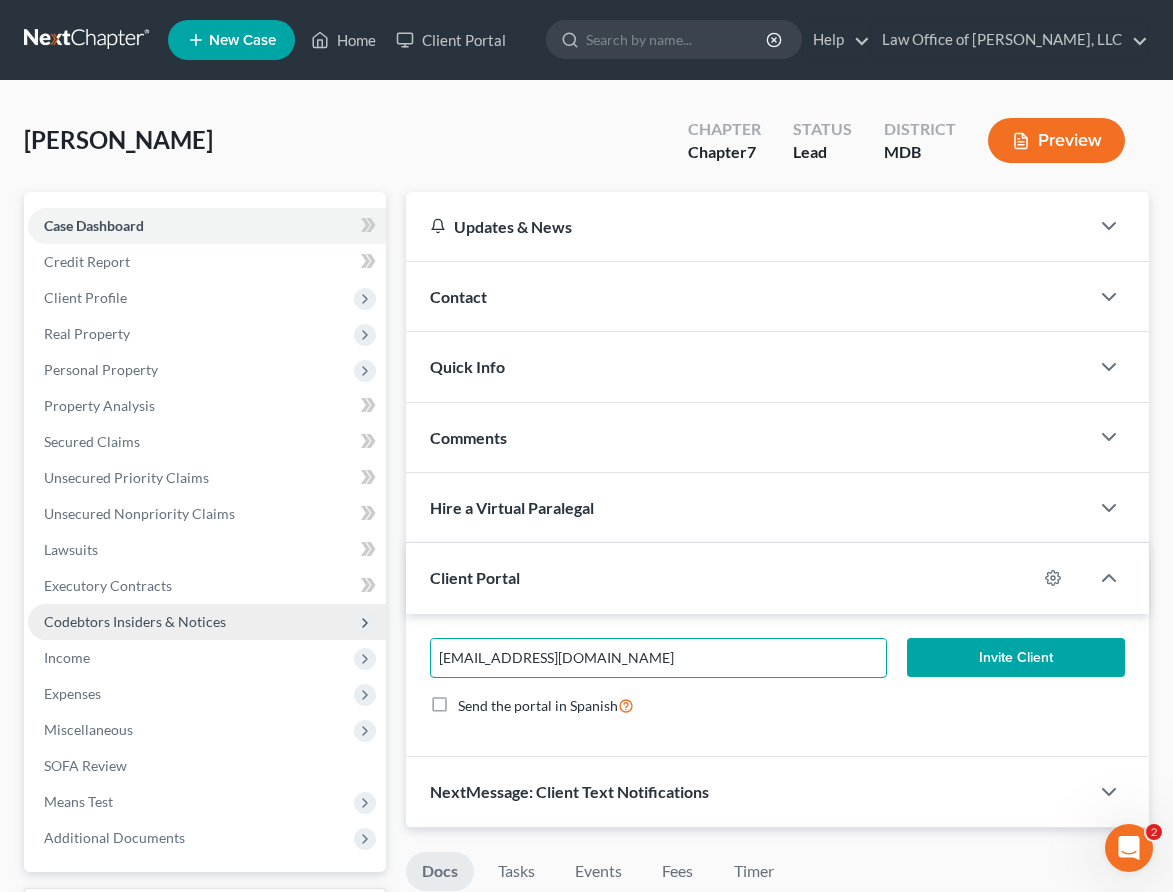 drag, startPoint x: 606, startPoint y: 667, endPoint x: 267, endPoint y: 624, distance: 341.71625 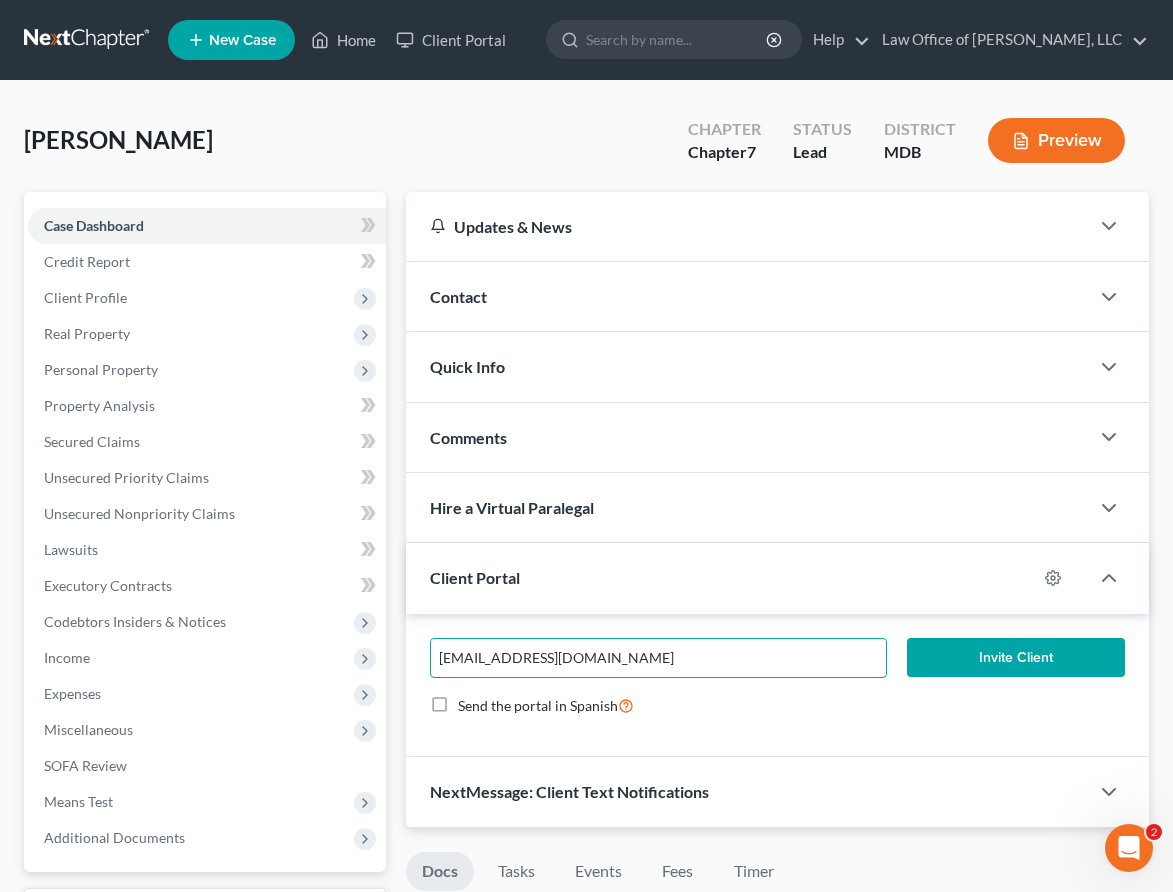type on "rcaffes54@gmail.com" 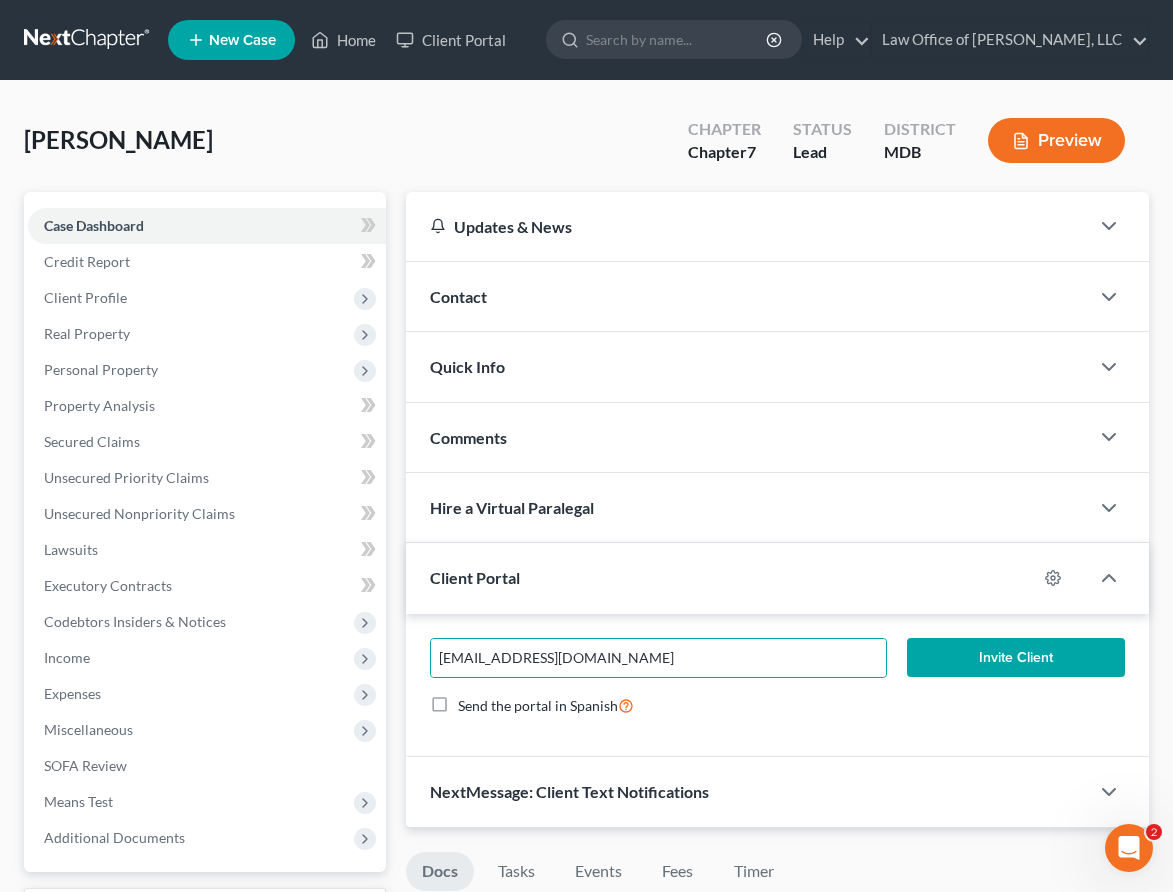 click on "Invite Client" at bounding box center (1016, 658) 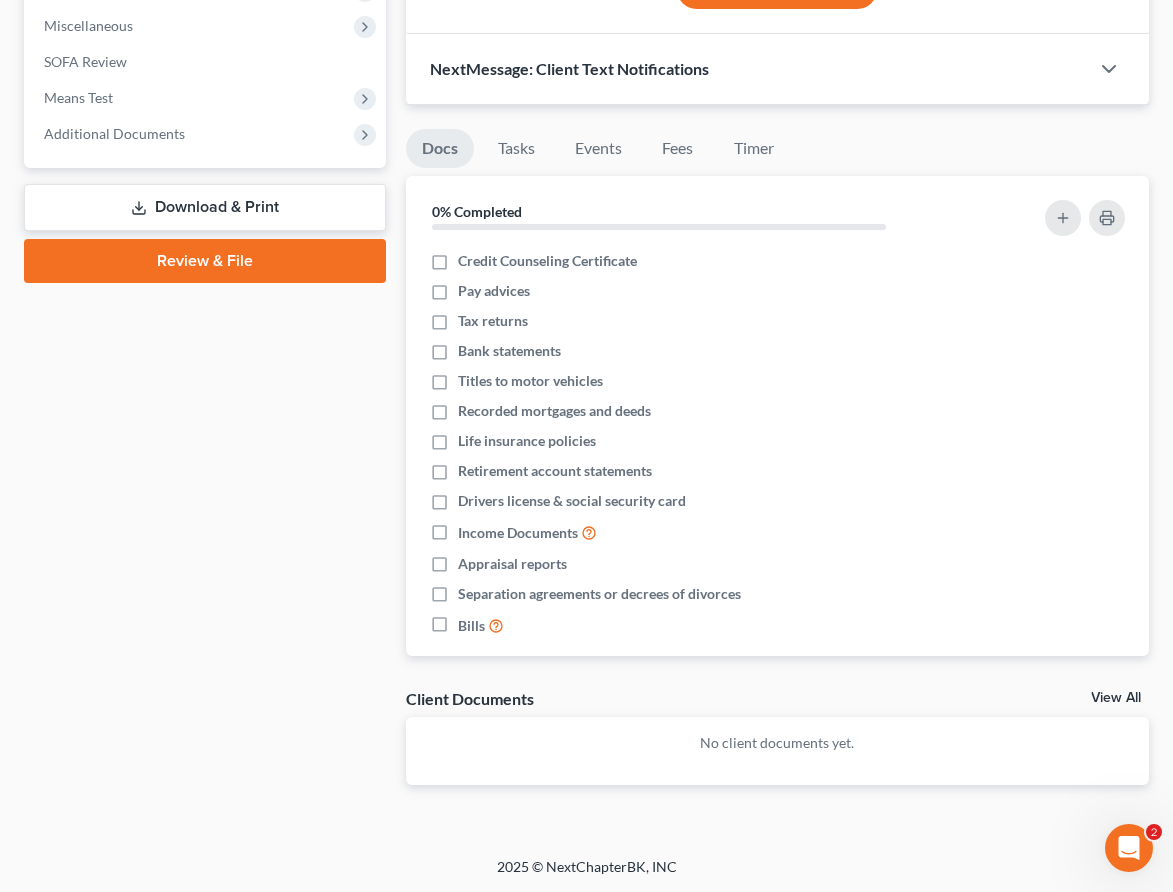 scroll, scrollTop: 0, scrollLeft: 0, axis: both 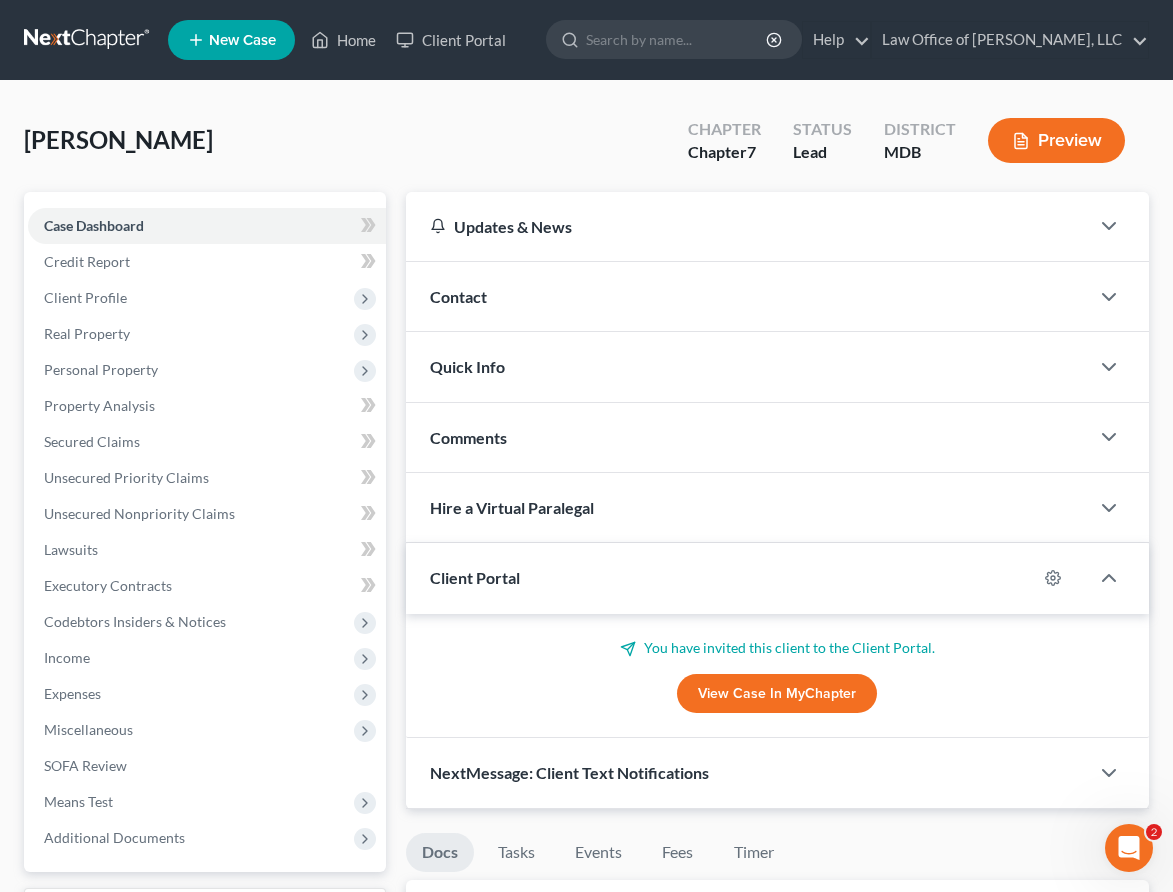 click at bounding box center [88, 40] 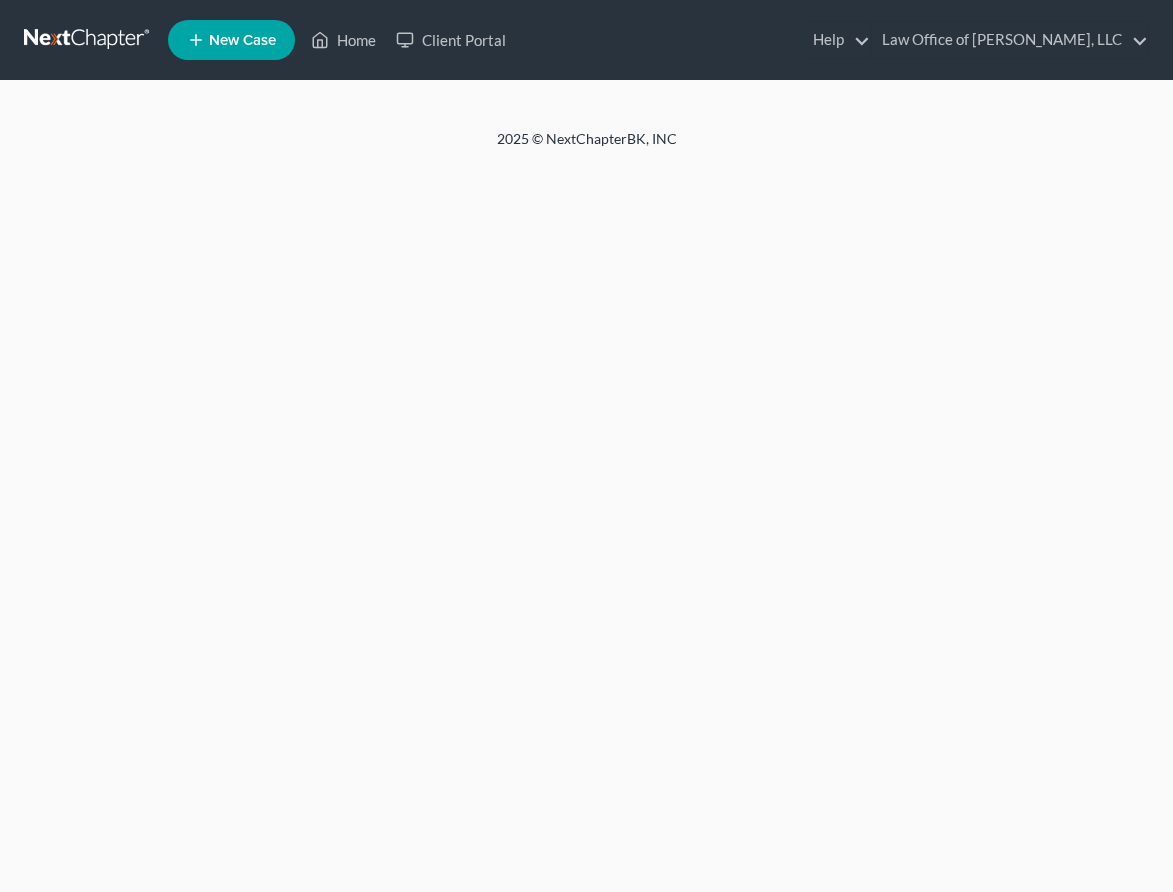 scroll, scrollTop: 0, scrollLeft: 0, axis: both 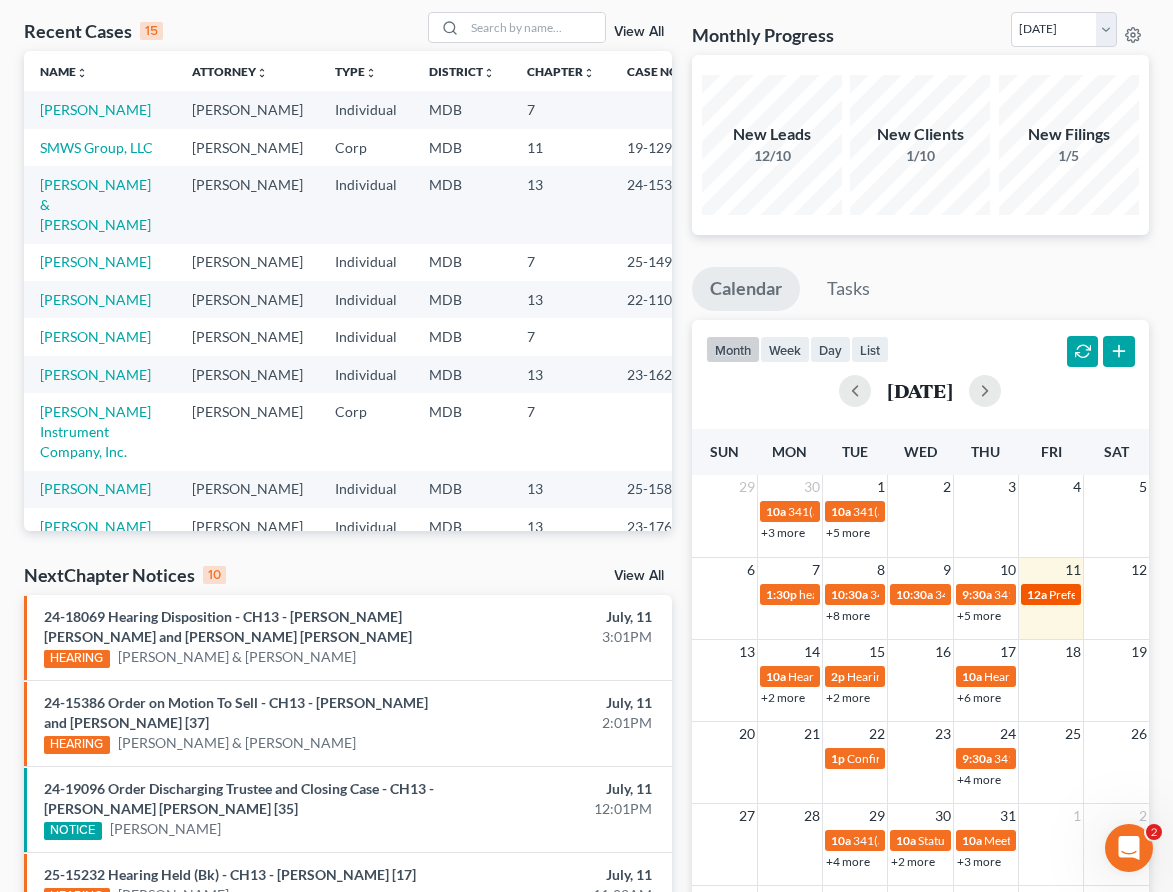 click on "12a   Prefence Payment Demand Letter Deadline Passed" at bounding box center (1051, 594) 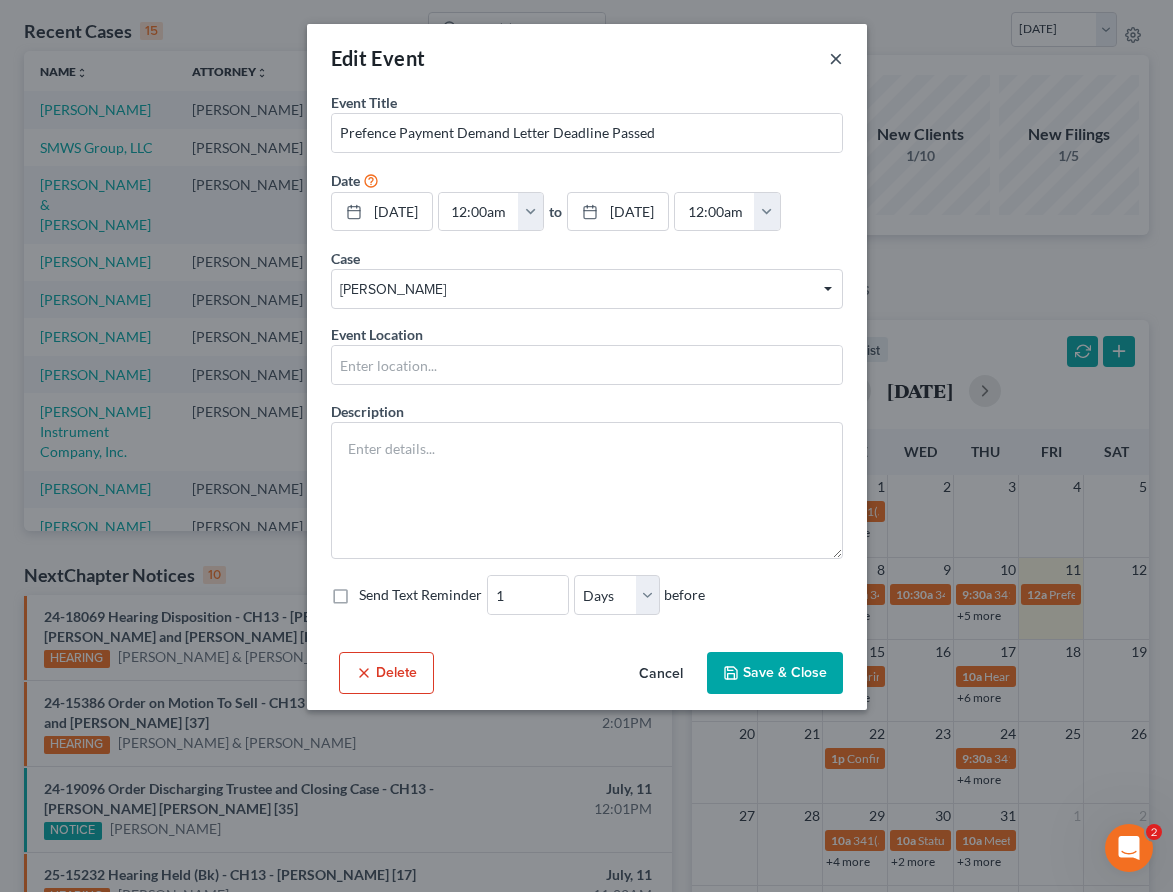 click on "×" at bounding box center (836, 58) 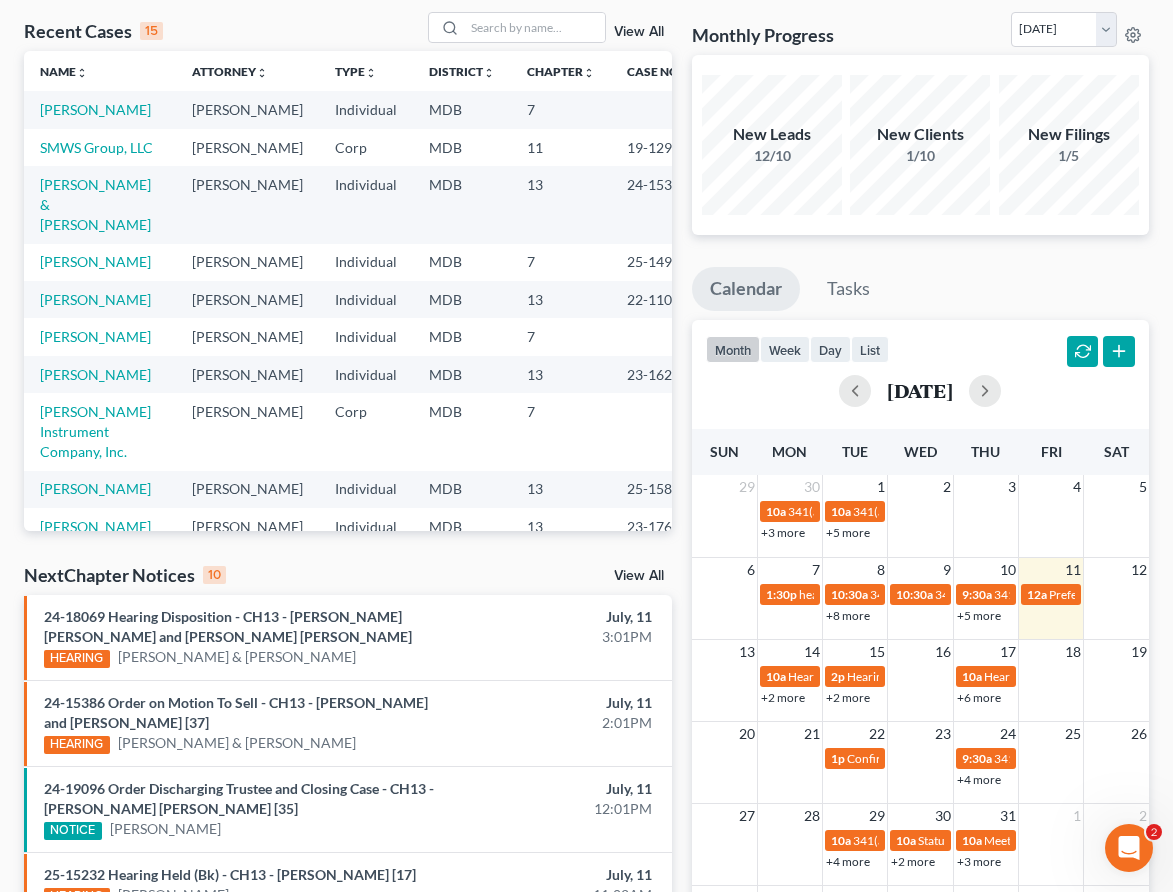 click on "21" at bounding box center (789, 733) 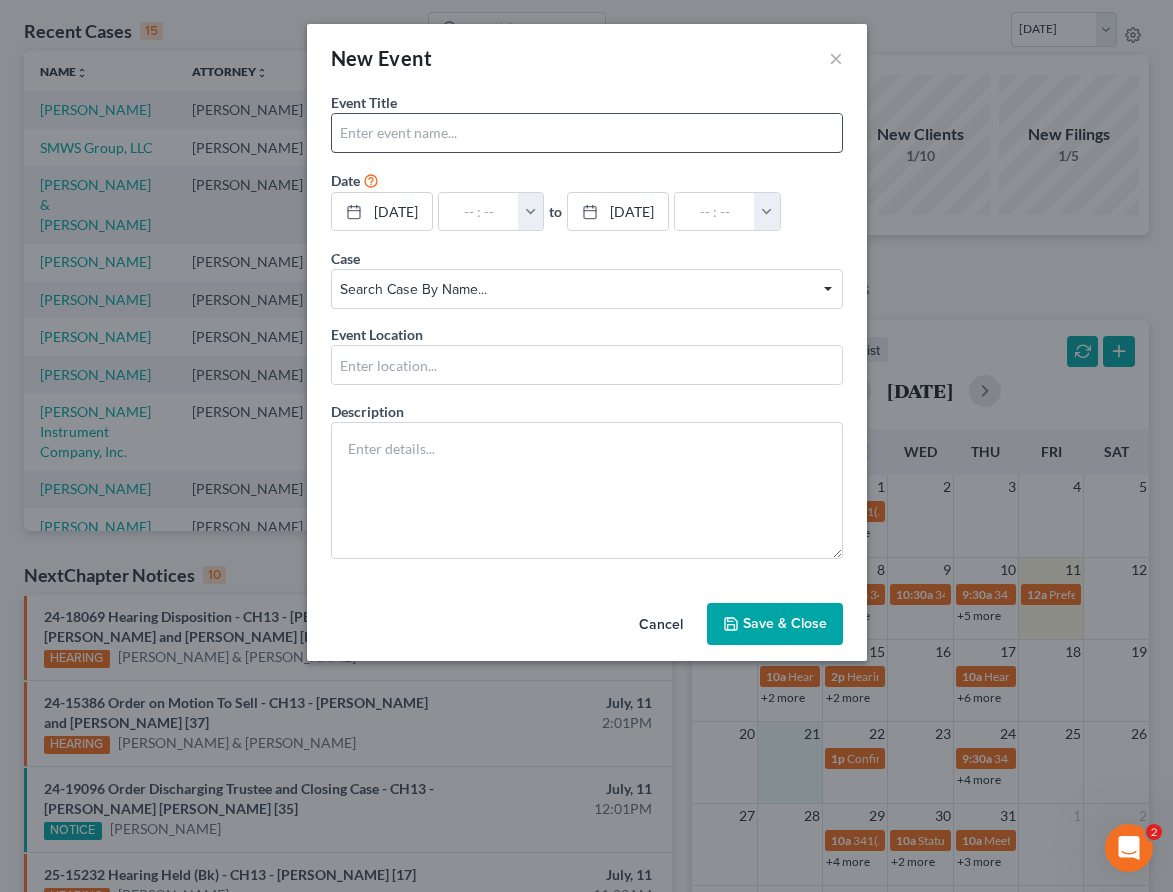 click at bounding box center (587, 133) 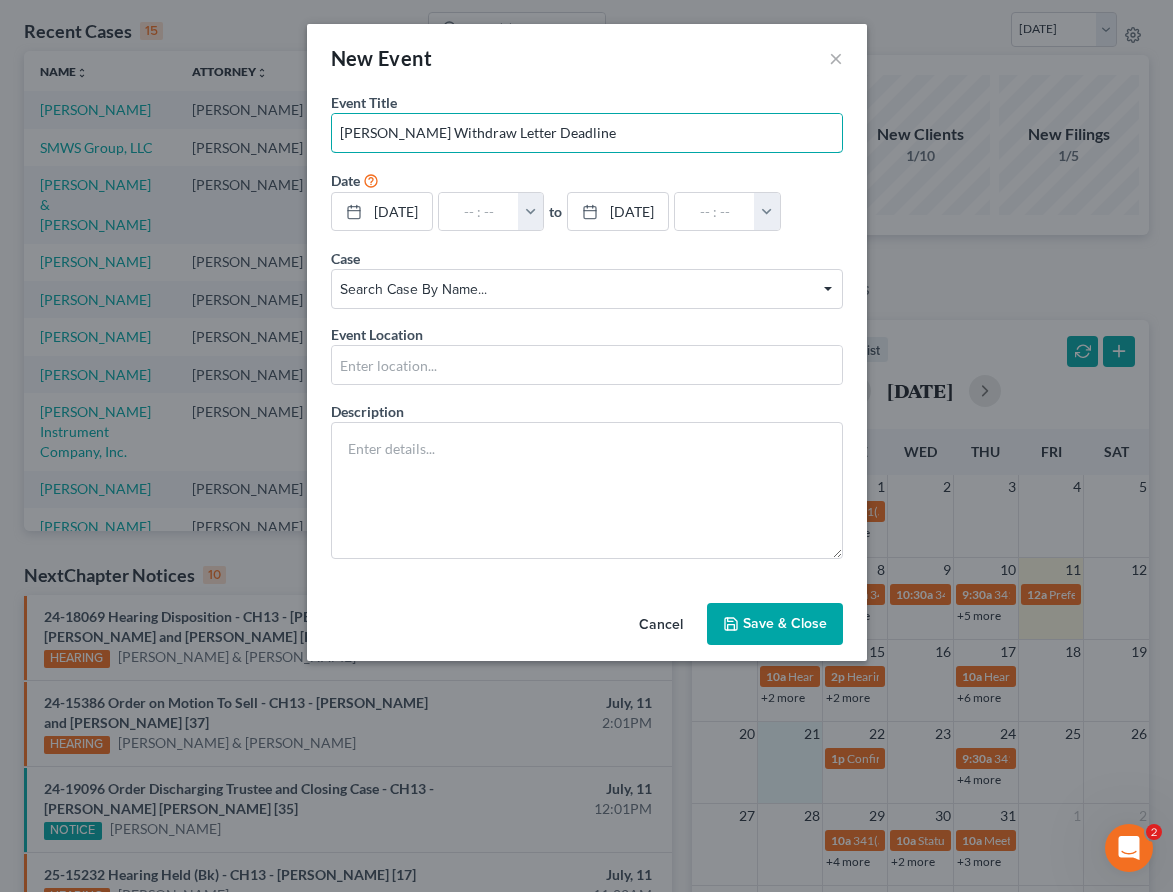 type on "Ndoye Withdraw Letter Deadline" 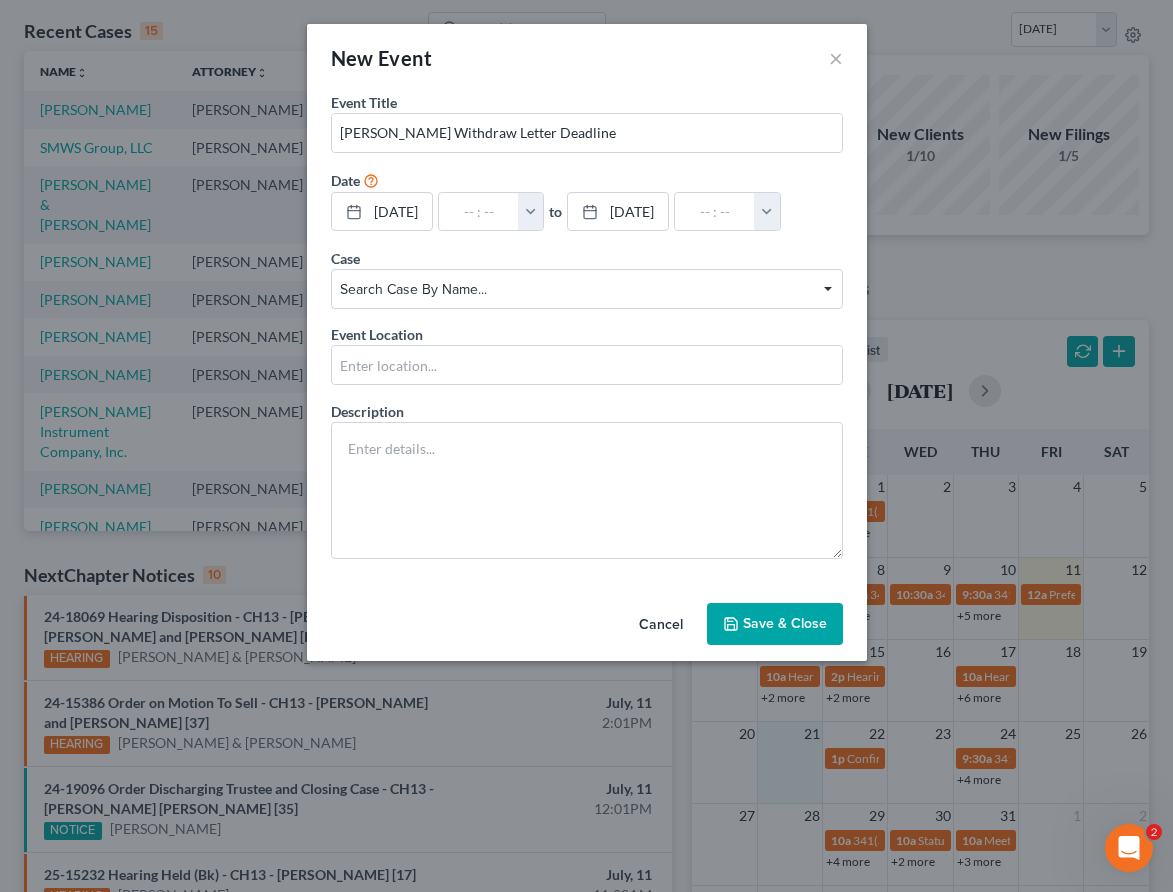 click on "Save & Close" at bounding box center (775, 624) 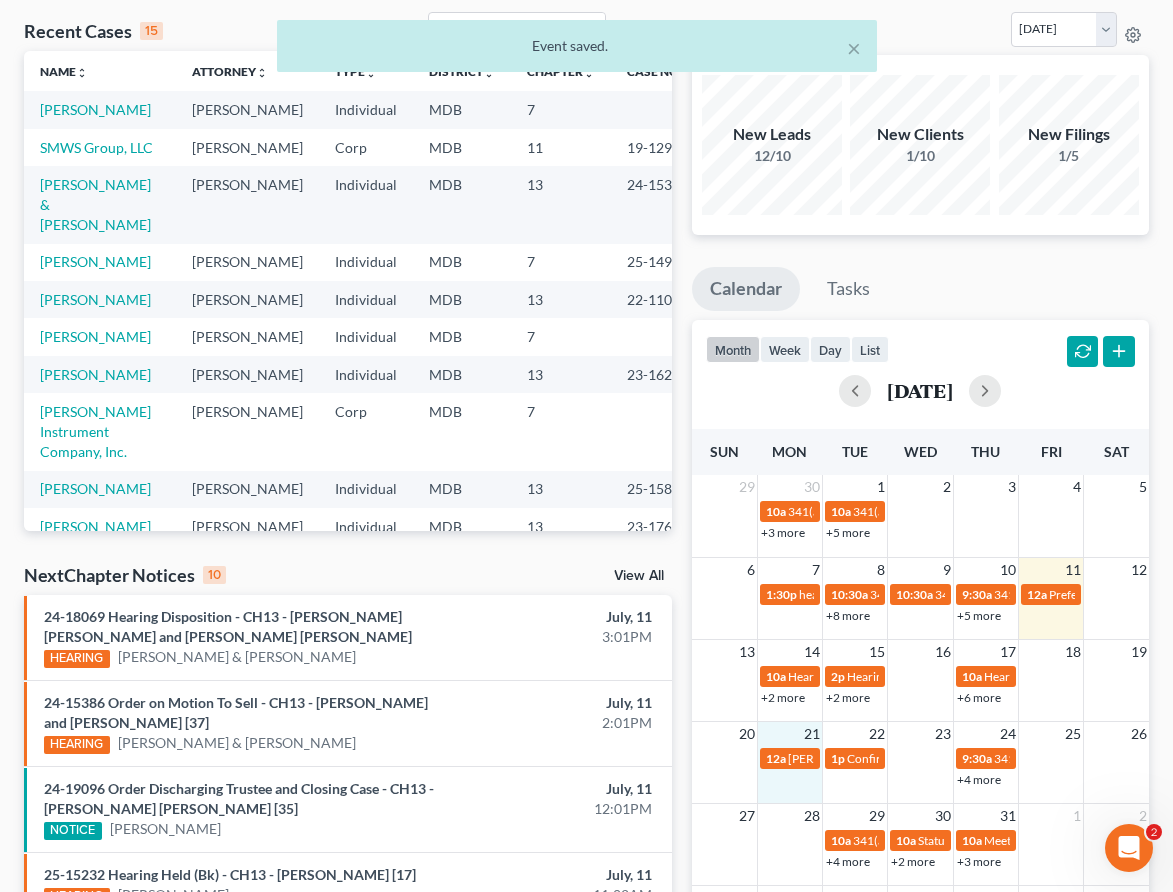 click at bounding box center (789, 849) 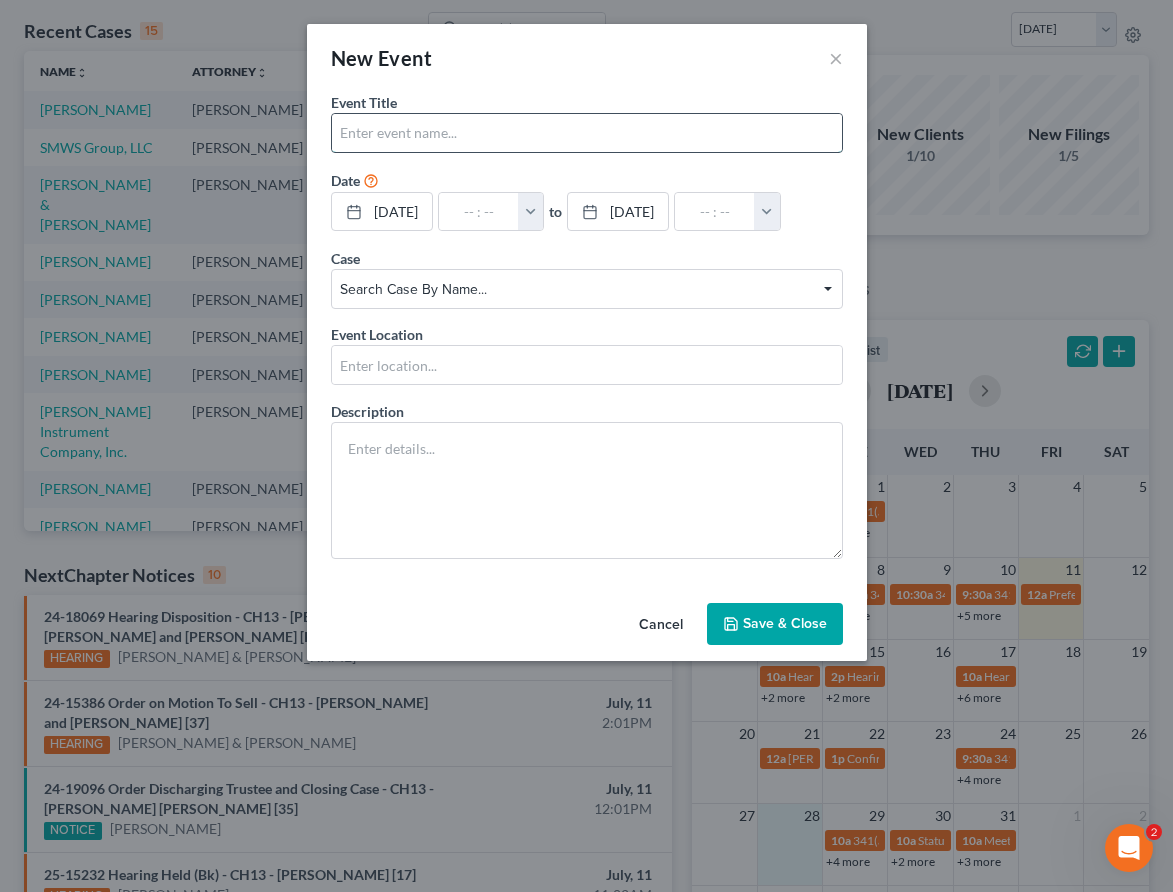click at bounding box center [587, 133] 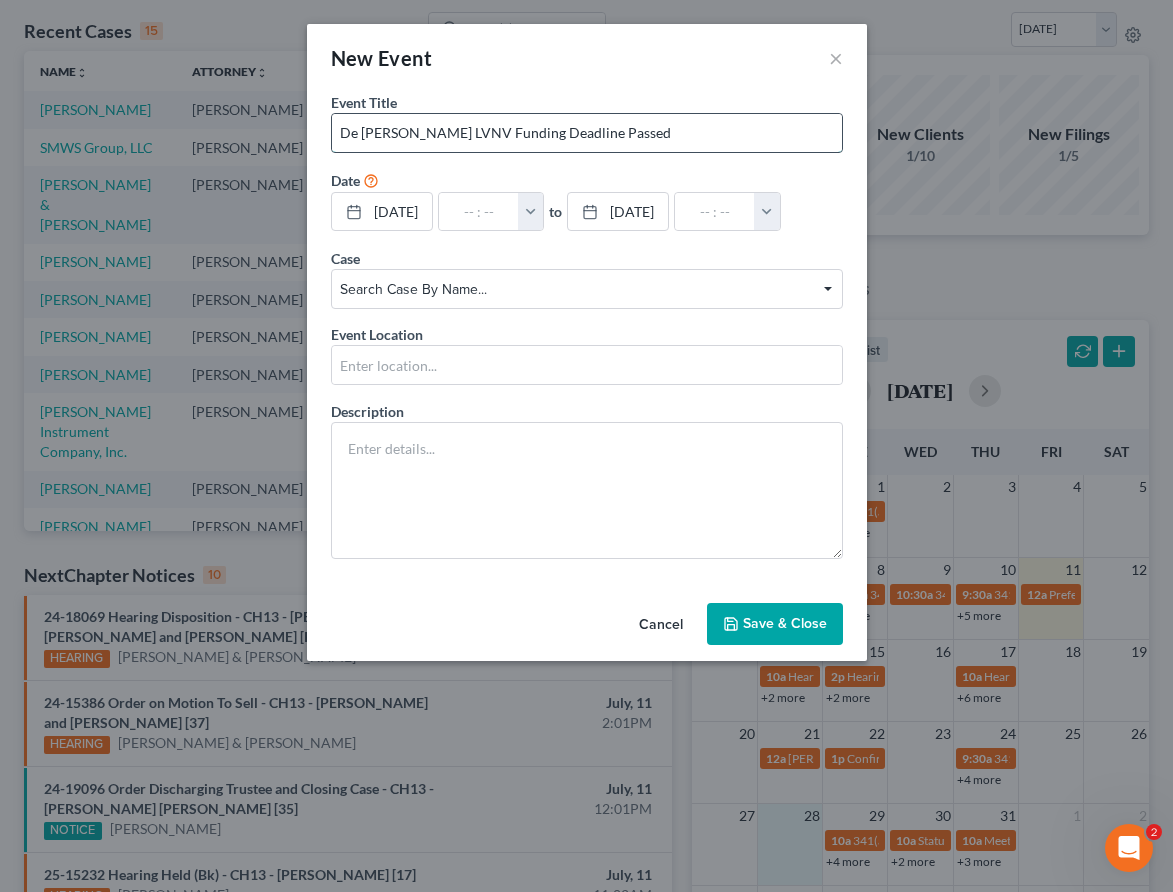 type on "De La Rocha LVNV Funding Deadline Passed" 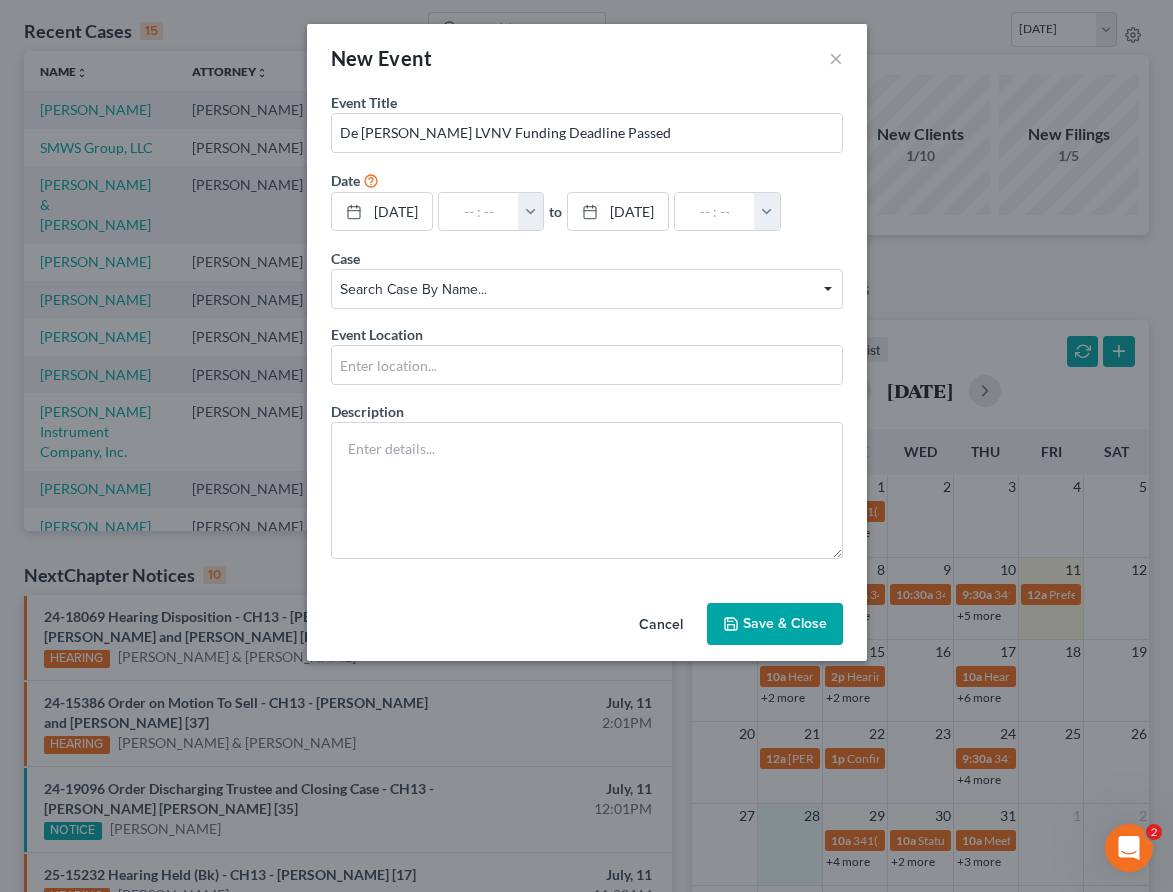 click on "Search case by name..." at bounding box center [593, 295] 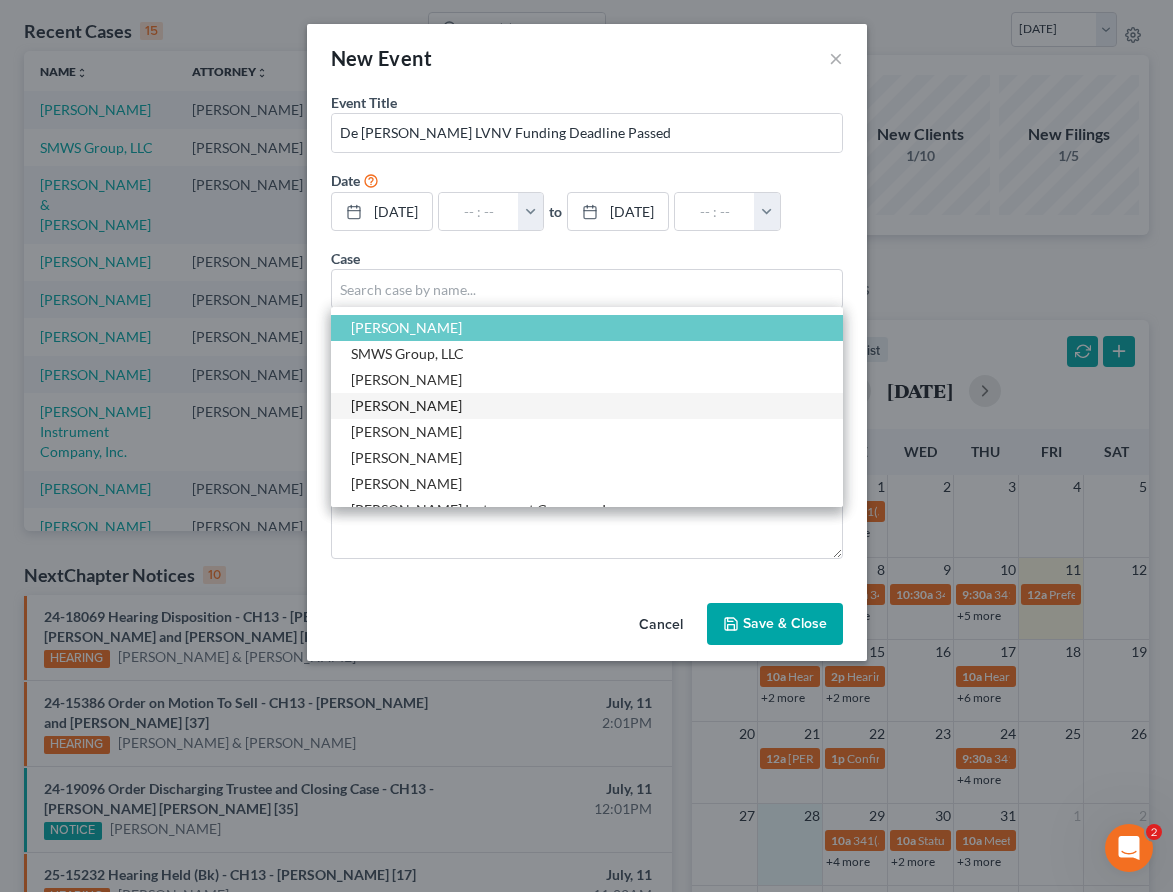 click on "De La Rocha, Gabriela" at bounding box center (406, 405) 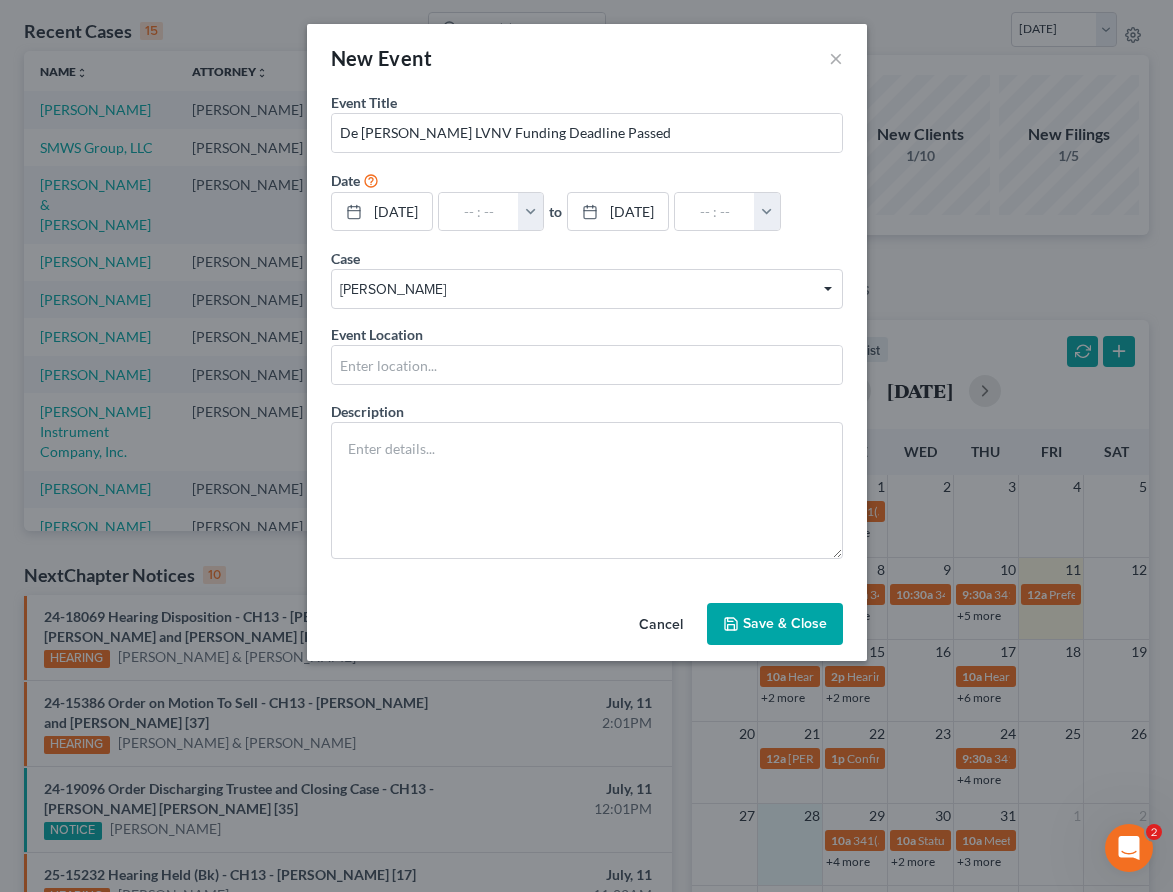 click on "Save & Close" at bounding box center [775, 624] 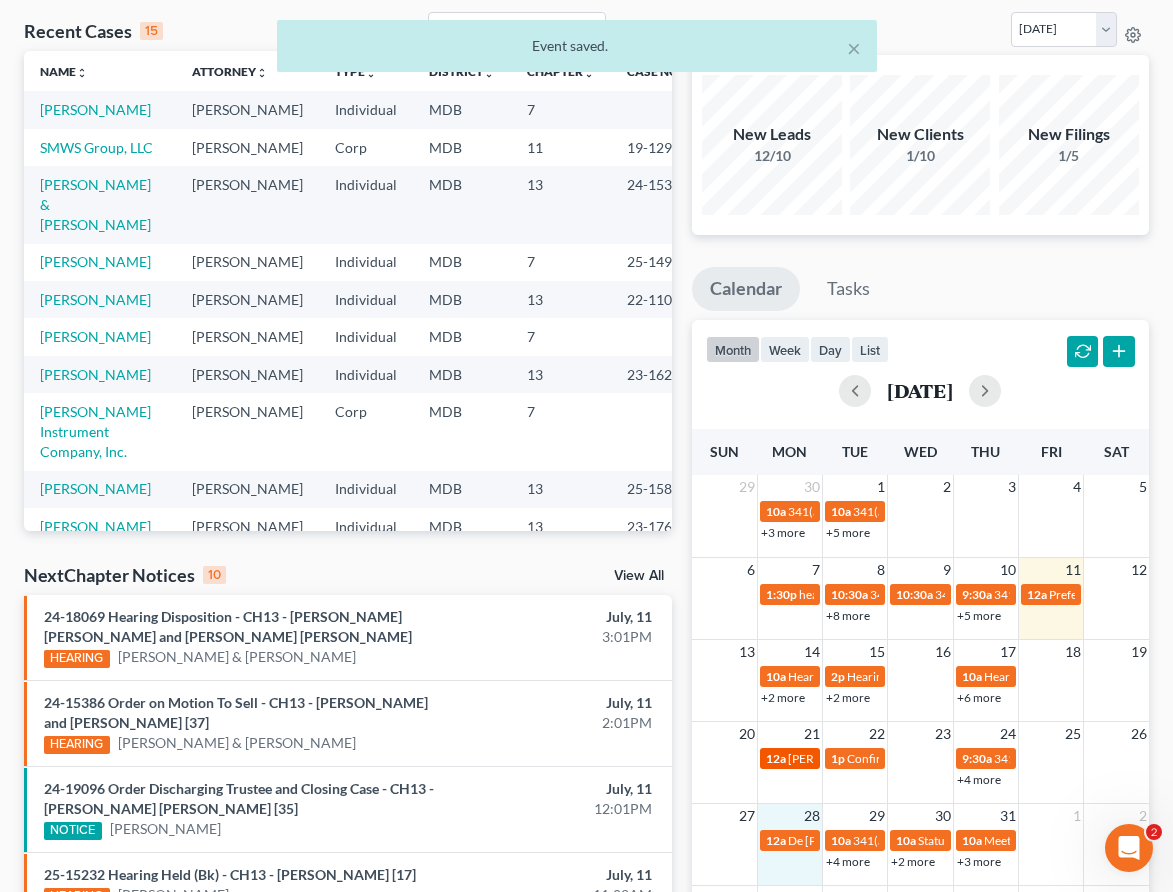 click on "Ndoye Withdraw Letter Deadline" at bounding box center [903, 758] 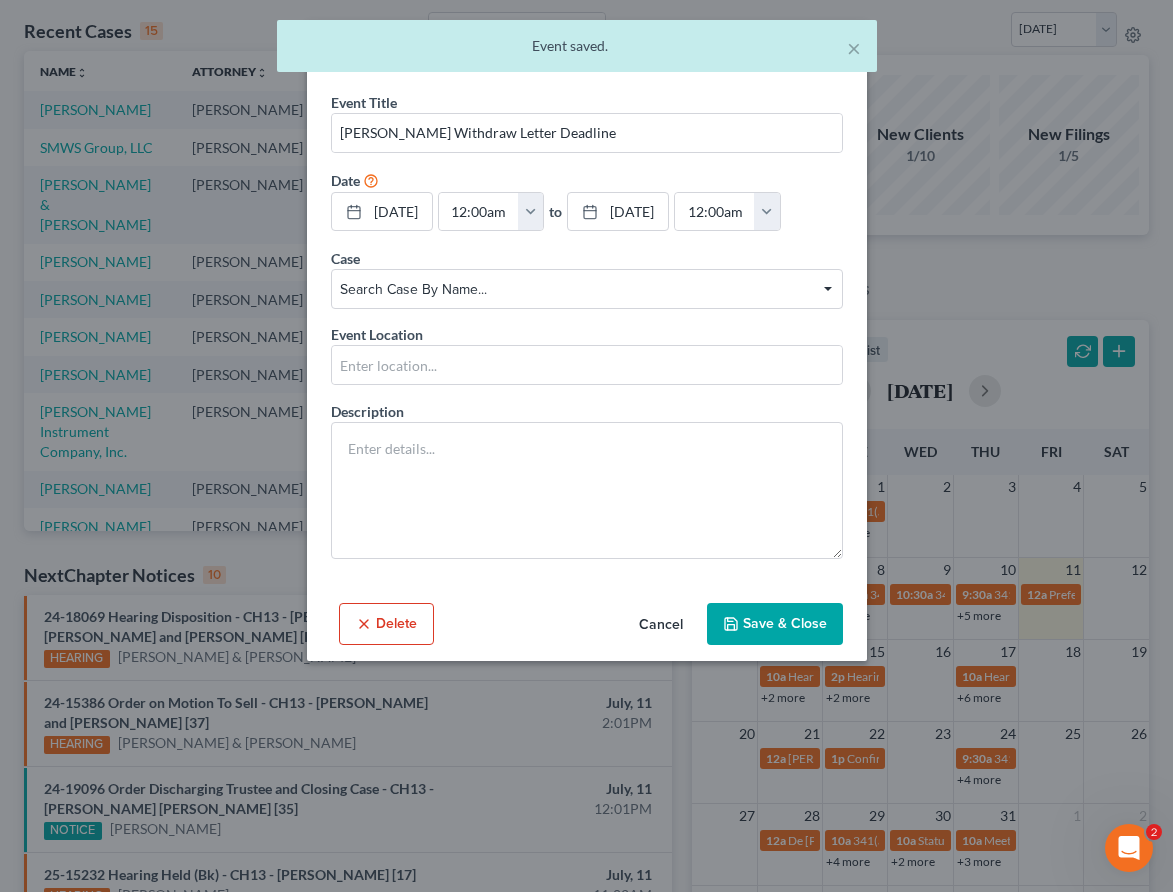 click on "Search case by name..." at bounding box center (586, 289) 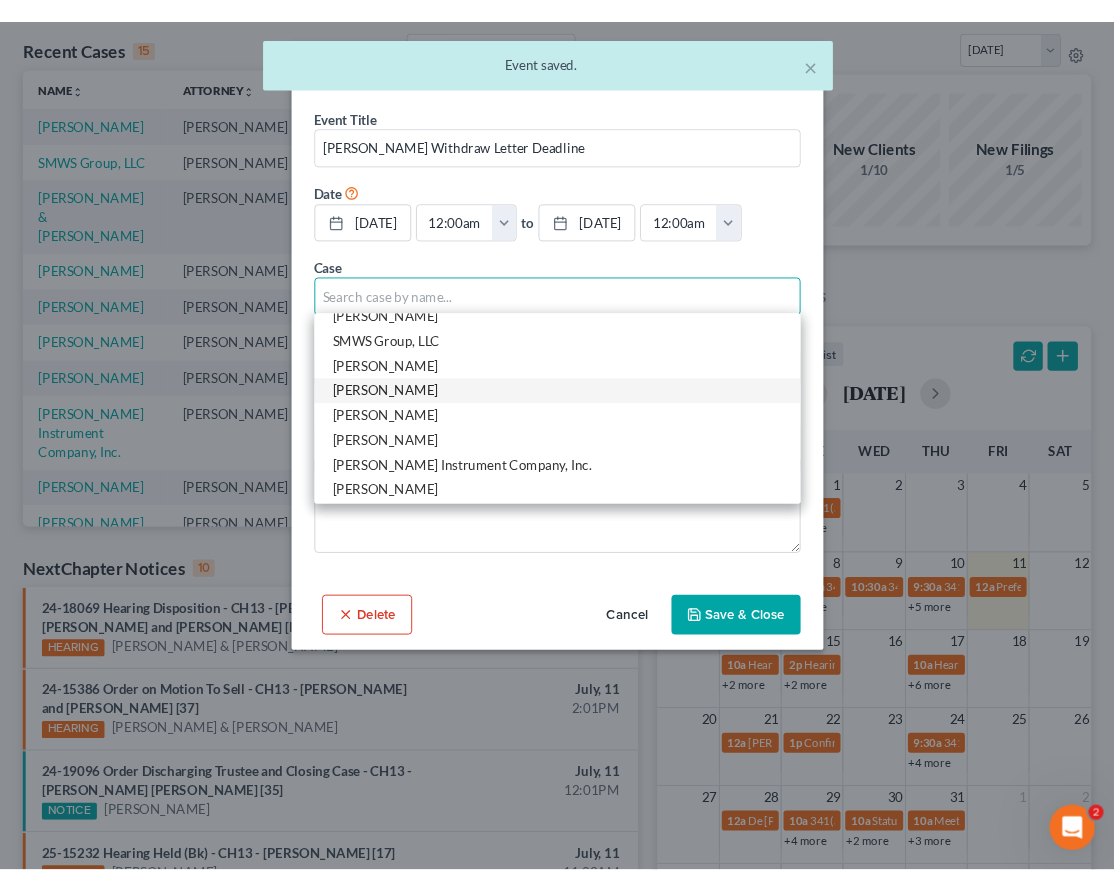 scroll, scrollTop: 63, scrollLeft: 0, axis: vertical 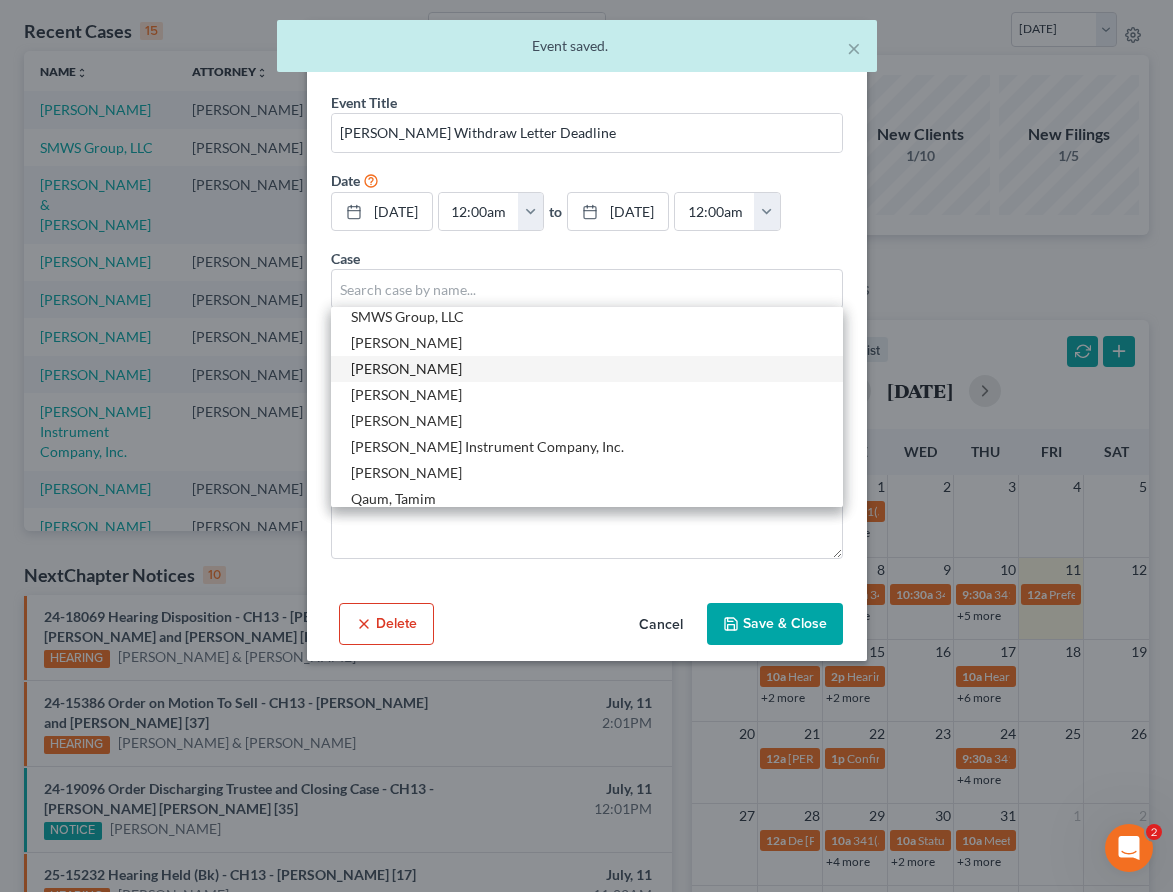 click on "Ndoye, Cheikhou" at bounding box center [406, 420] 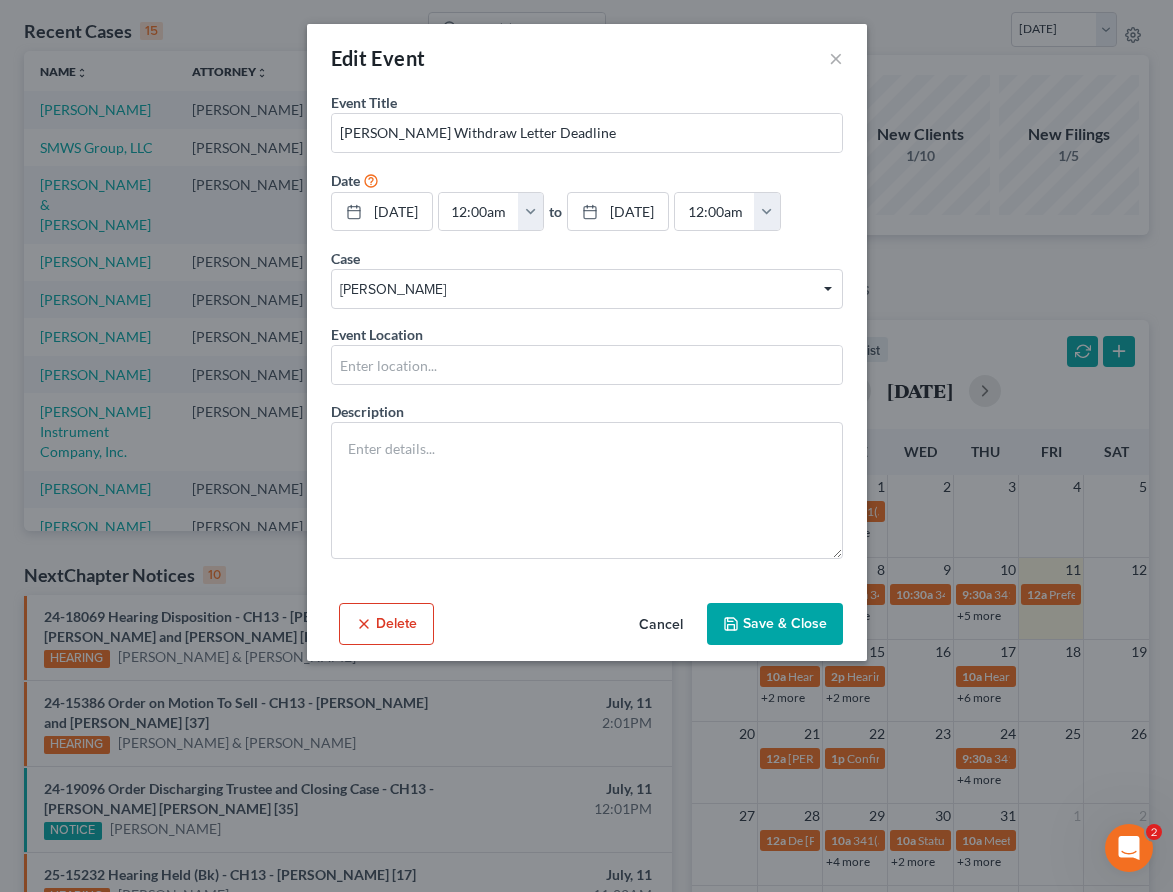 click on "Save & Close" at bounding box center (775, 624) 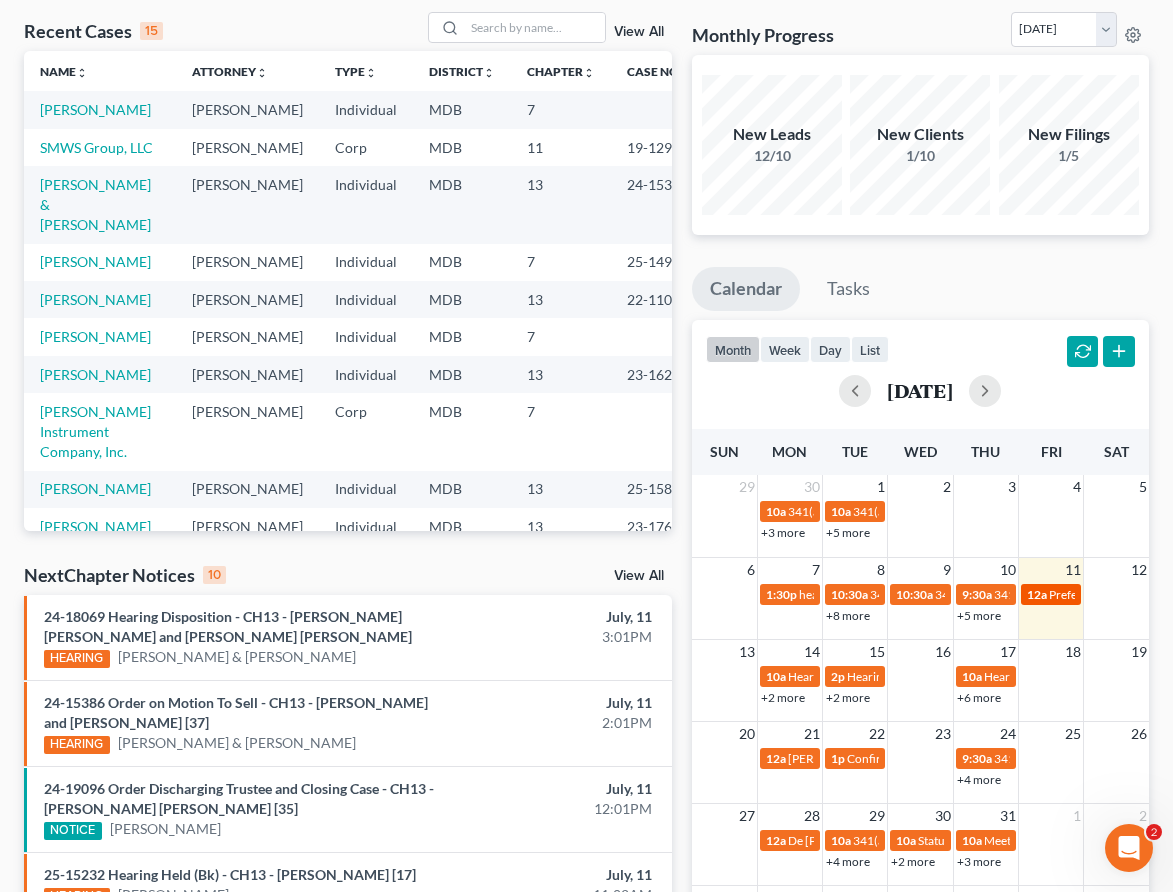 click on "12a" at bounding box center [1037, 594] 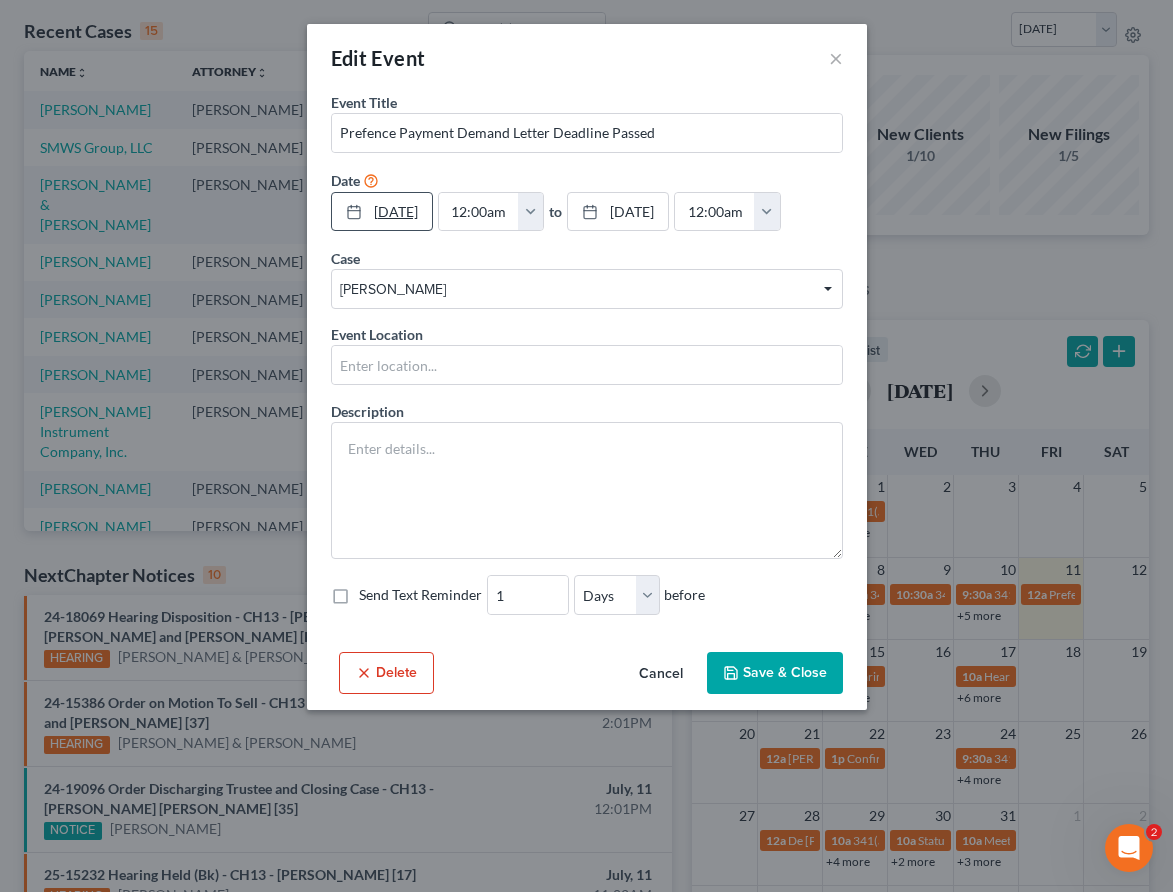 click on "7/11/2025" at bounding box center [382, 212] 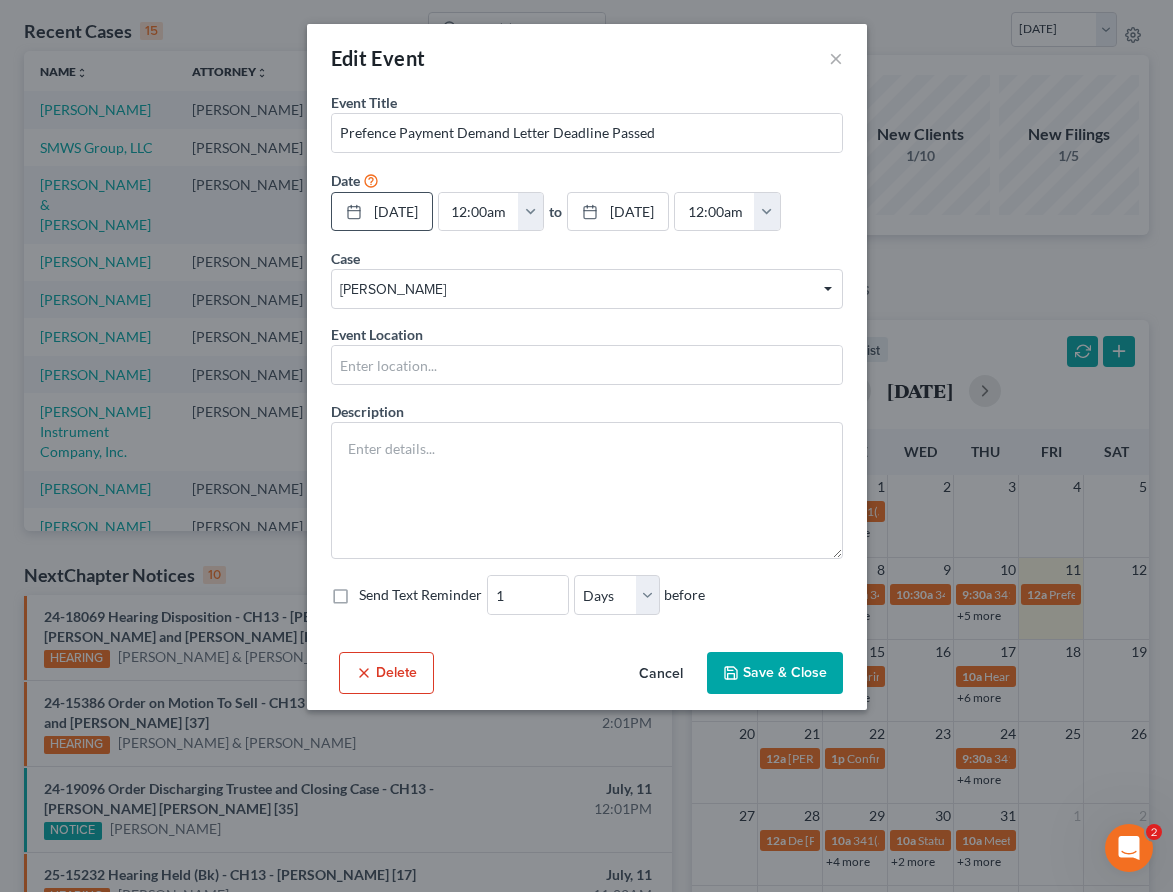 click on "Save & Close" at bounding box center (775, 673) 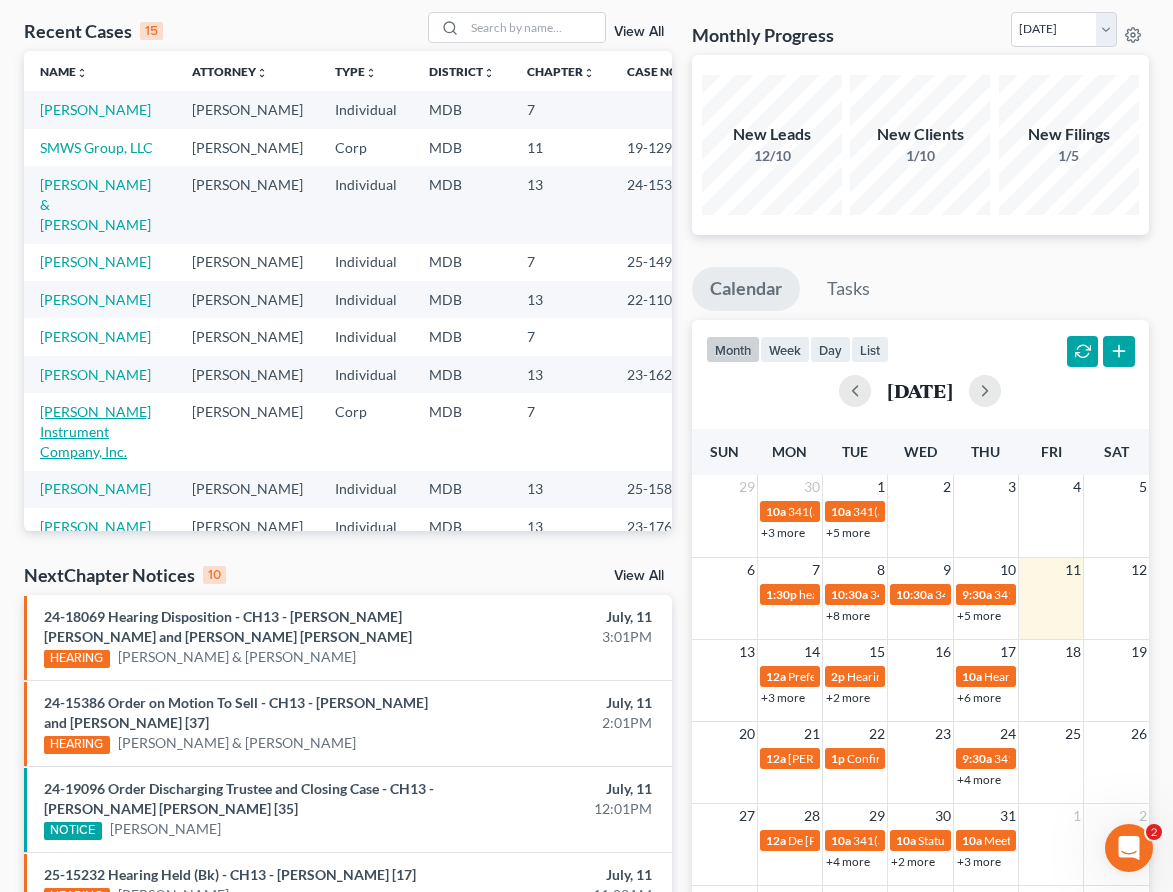 click on "Crist Instrument Company, Inc." at bounding box center [95, 431] 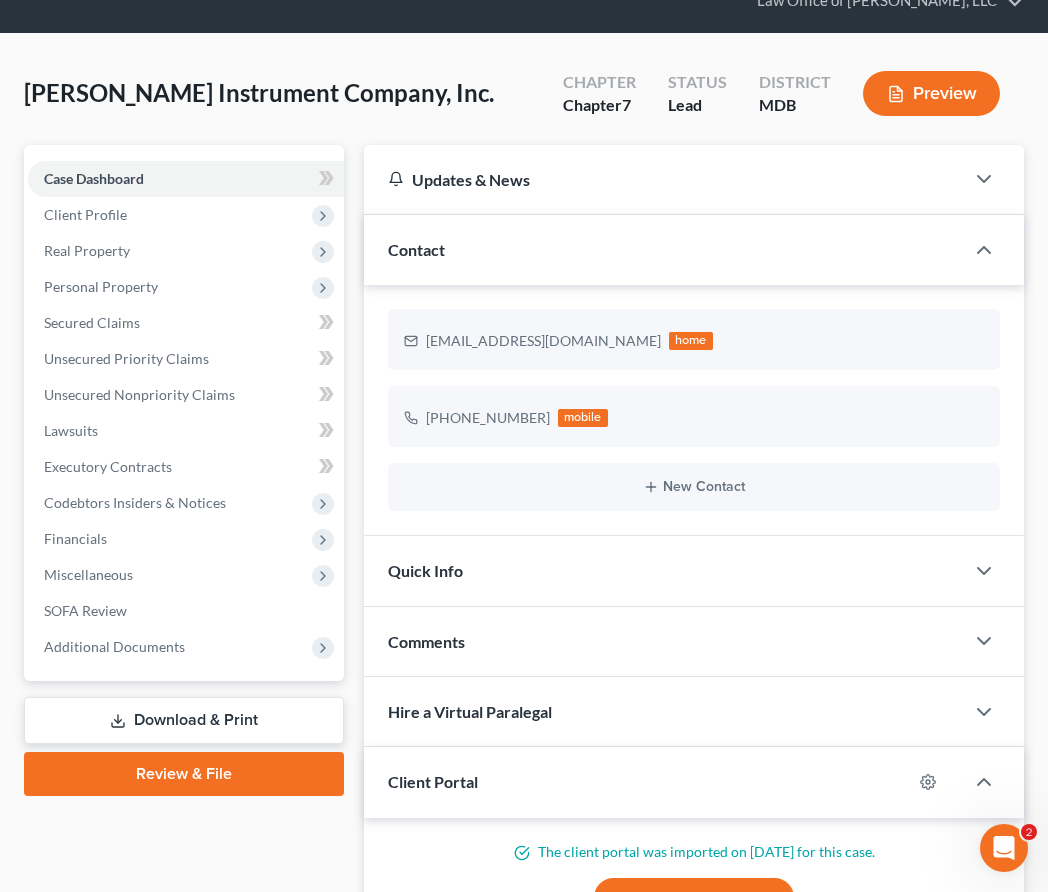 scroll, scrollTop: 84, scrollLeft: 0, axis: vertical 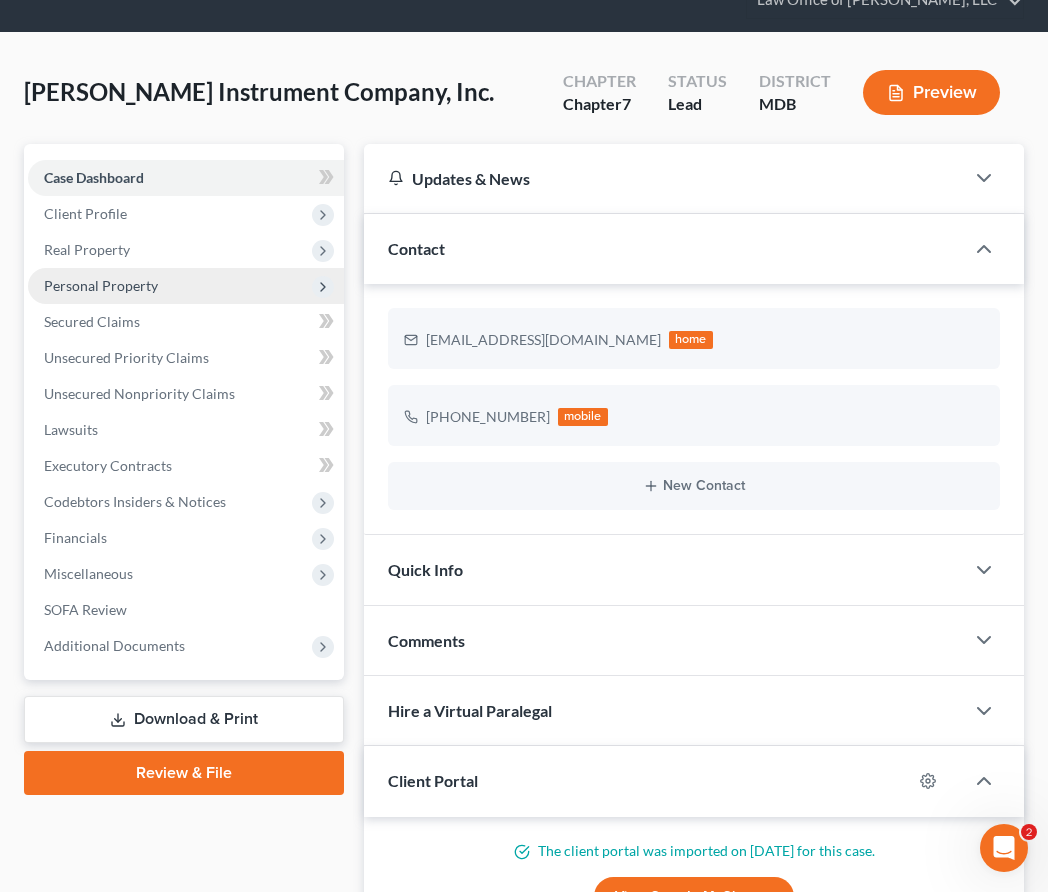 click on "Personal Property" at bounding box center (101, 285) 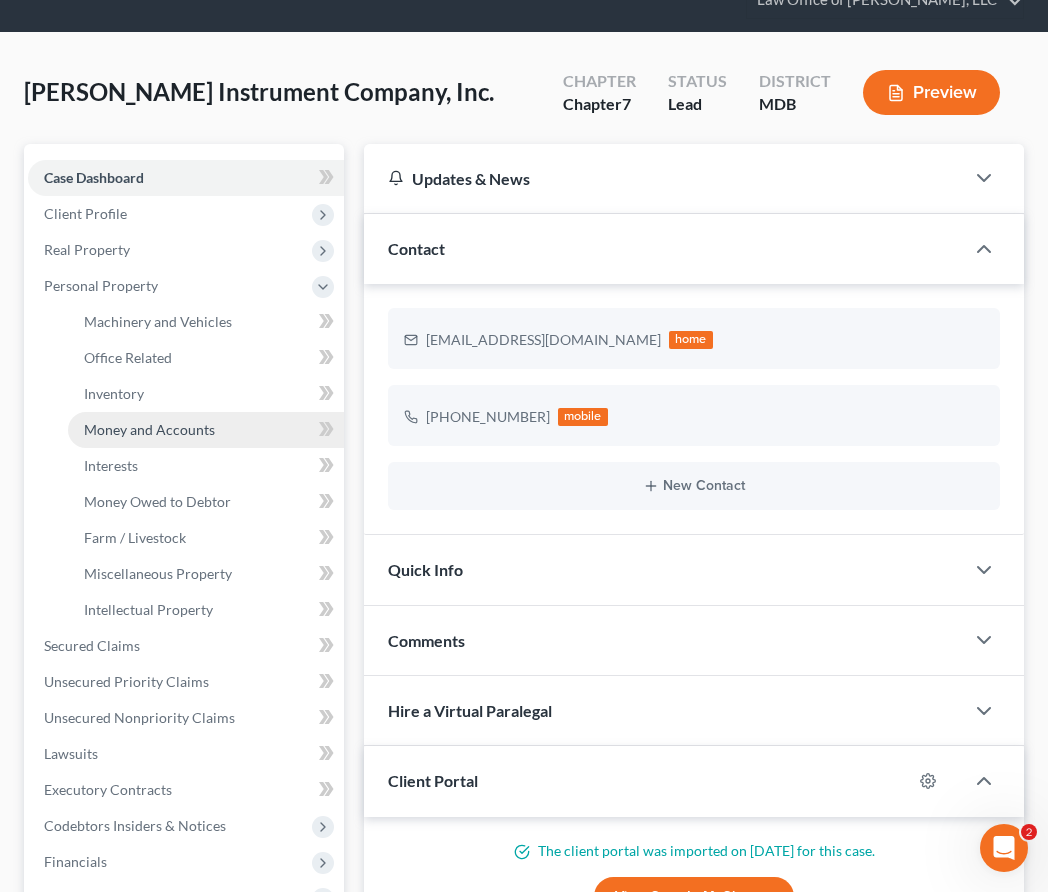 click on "Money and Accounts" at bounding box center (149, 429) 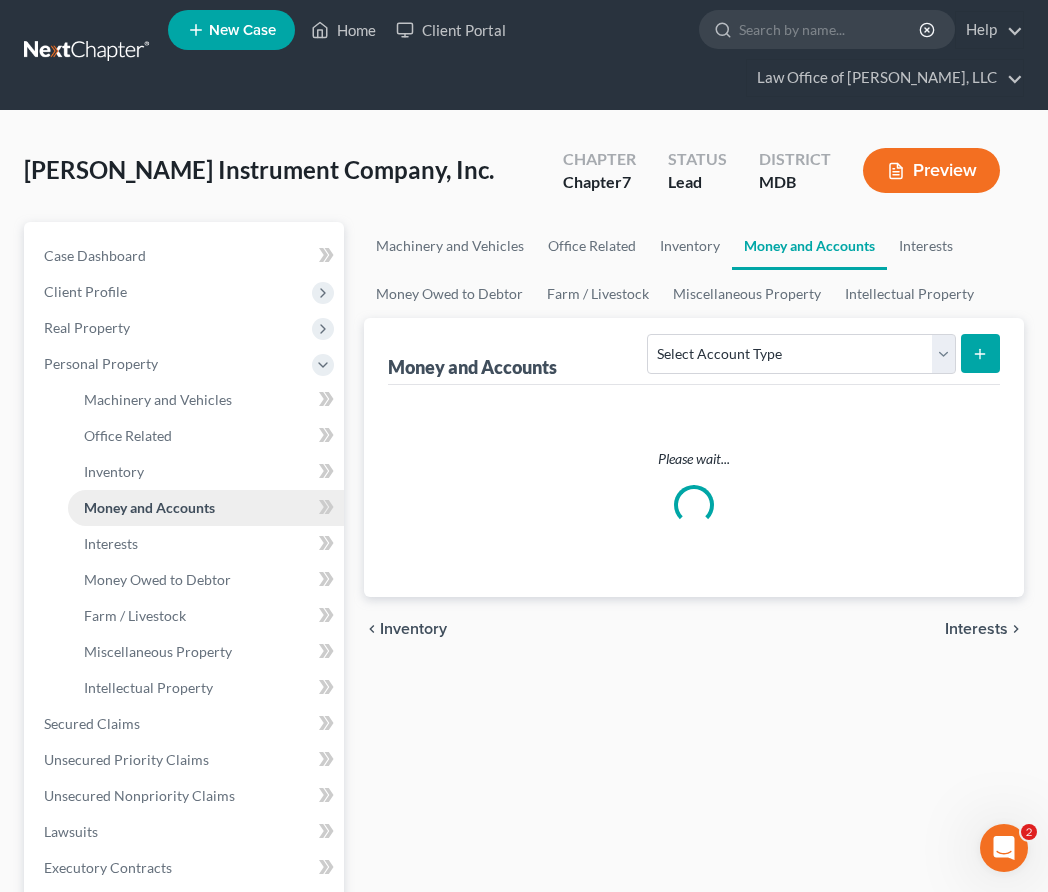 scroll, scrollTop: 0, scrollLeft: 0, axis: both 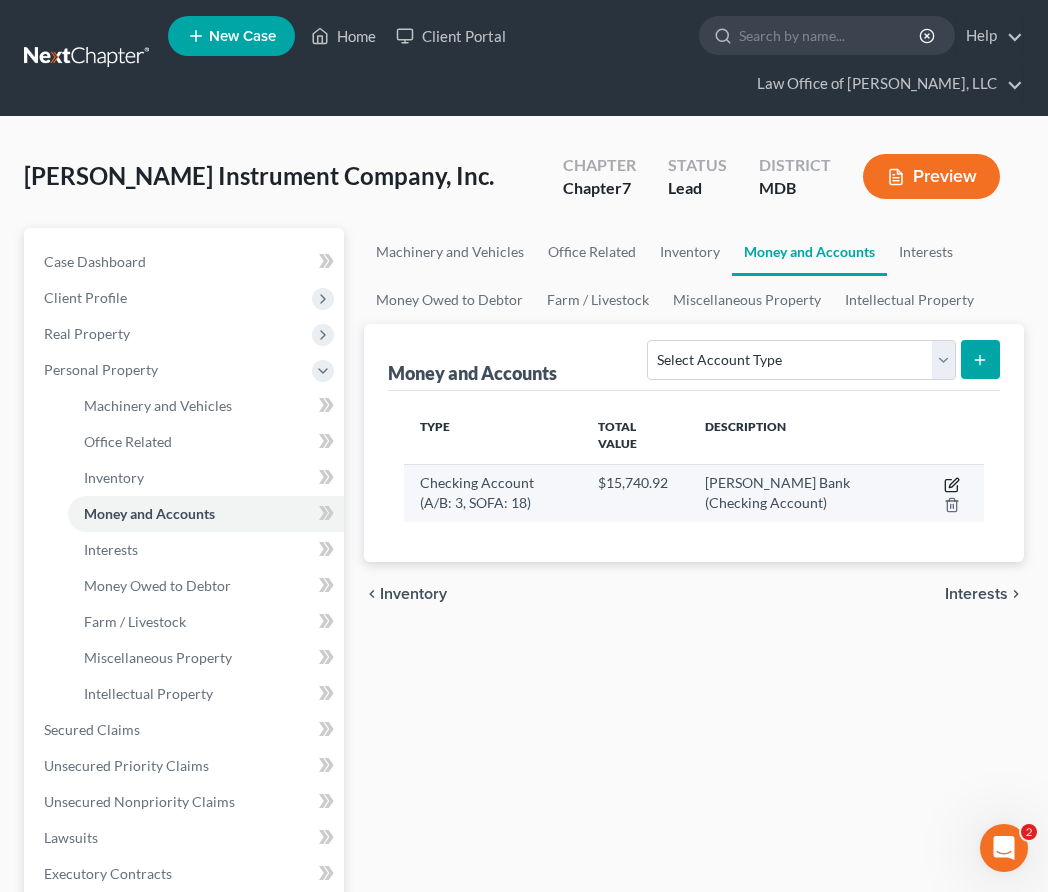 click 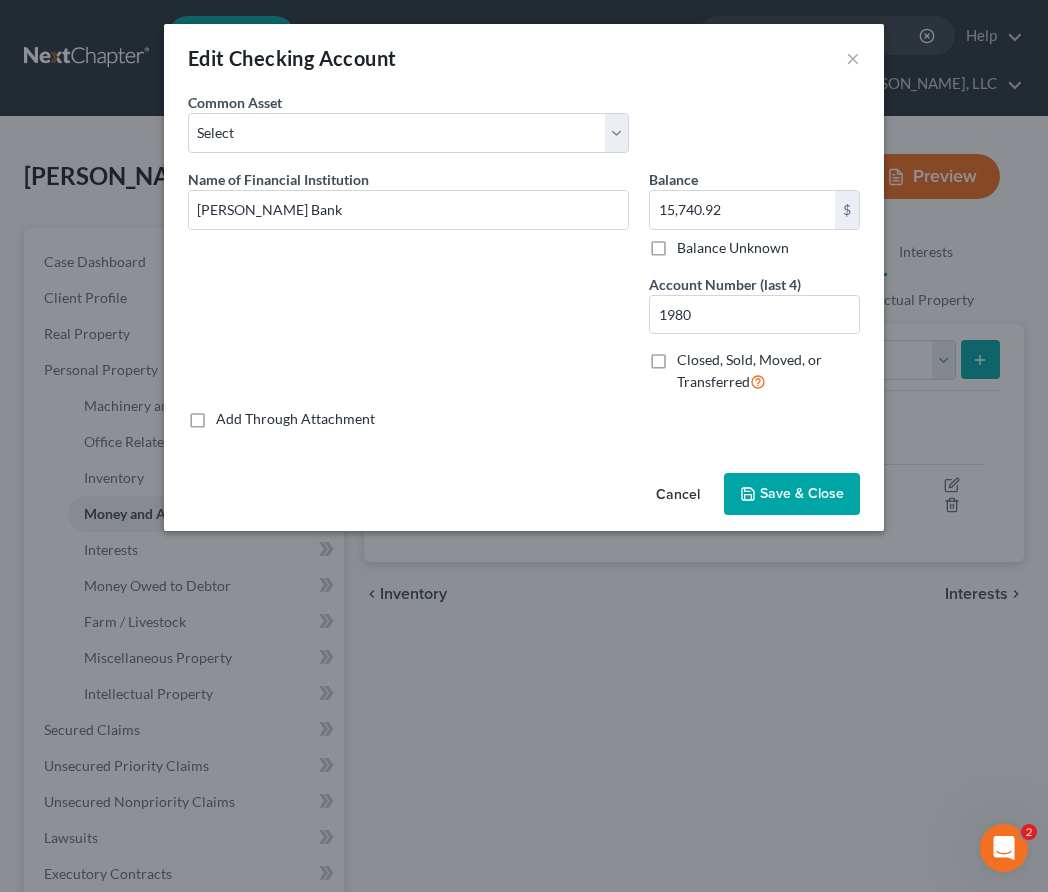 click on "Save & Close" at bounding box center (802, 493) 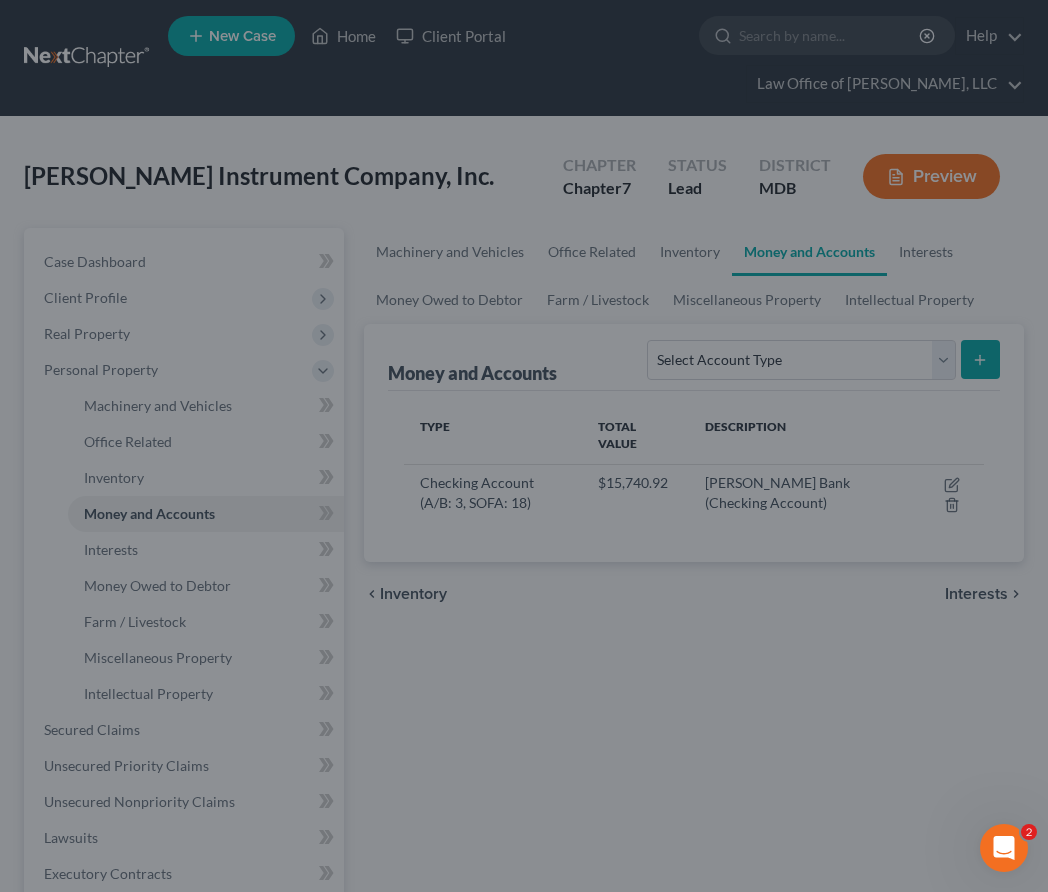click on "Save & Close" at bounding box center [765, 465] 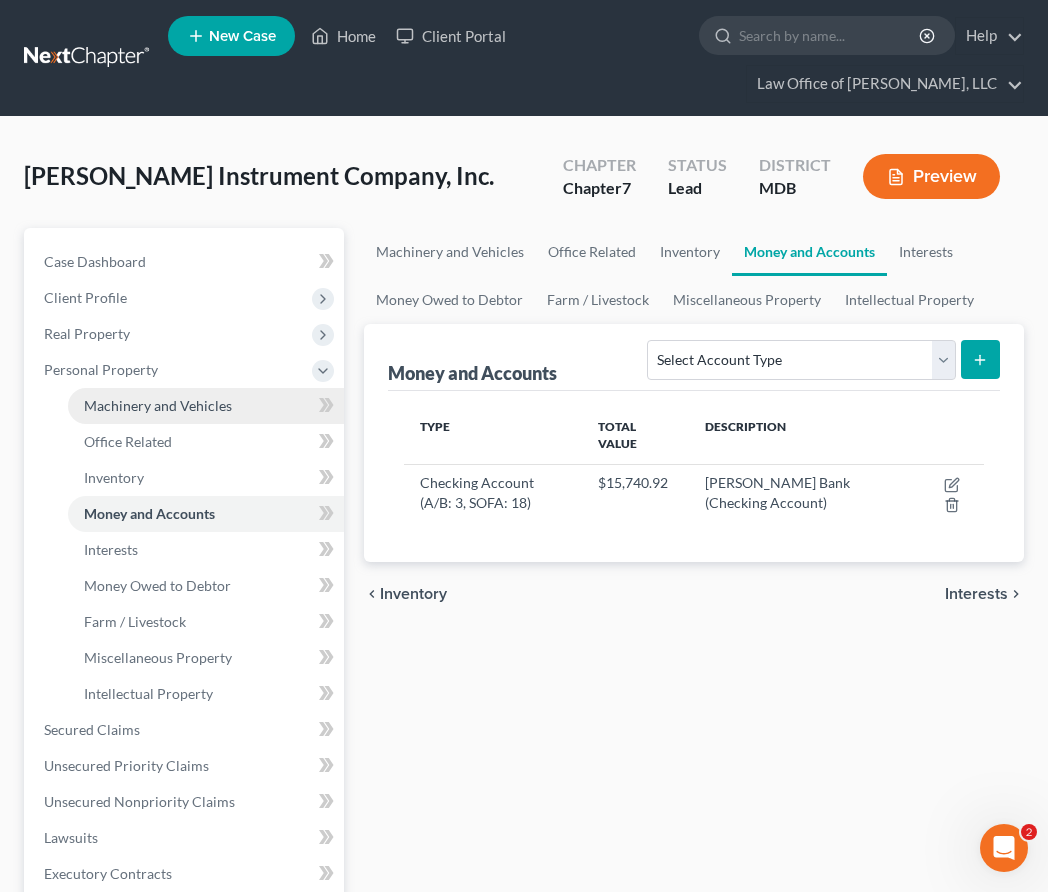 click on "Machinery and Vehicles" at bounding box center [158, 405] 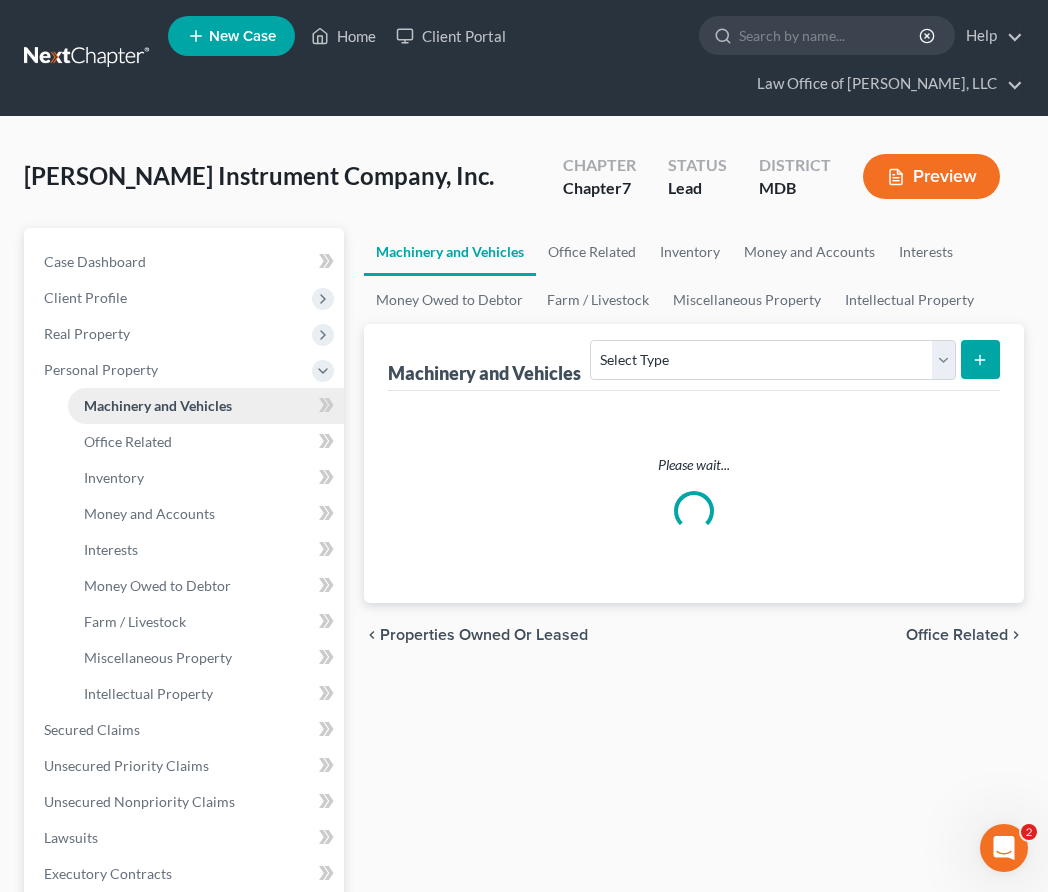 click on "Machinery and Vehicles" at bounding box center [158, 405] 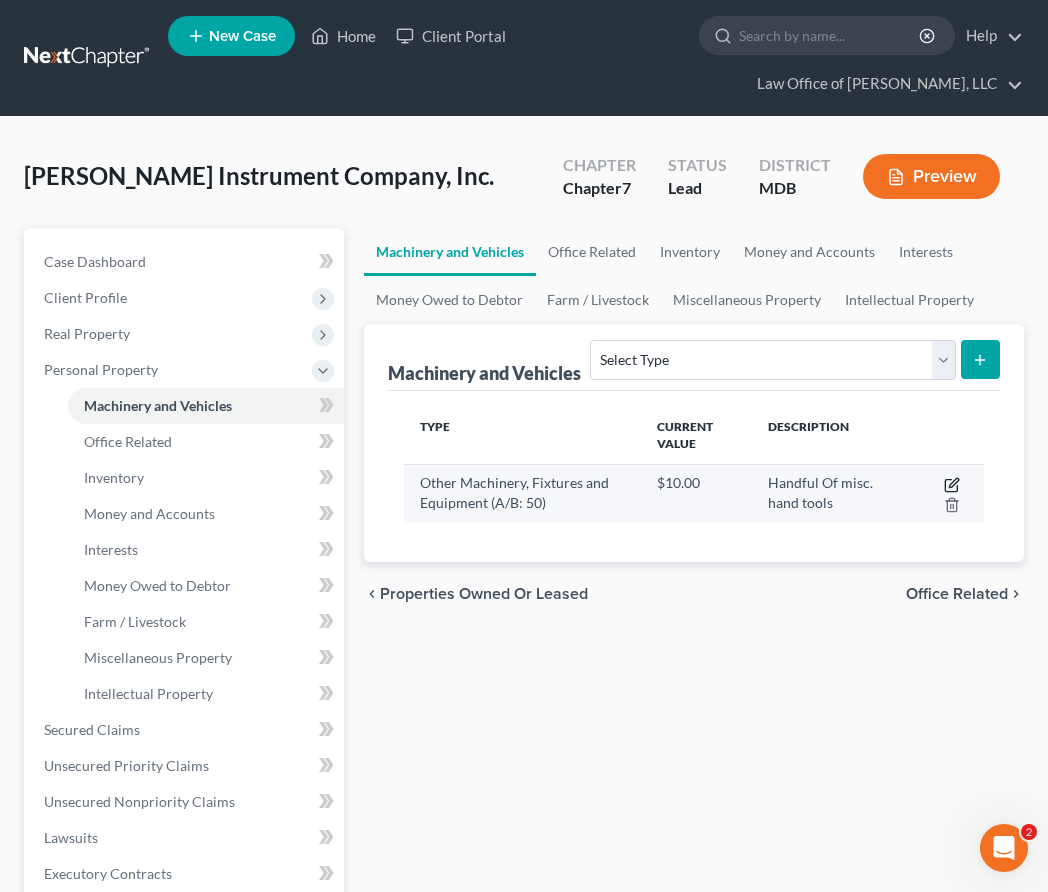 click 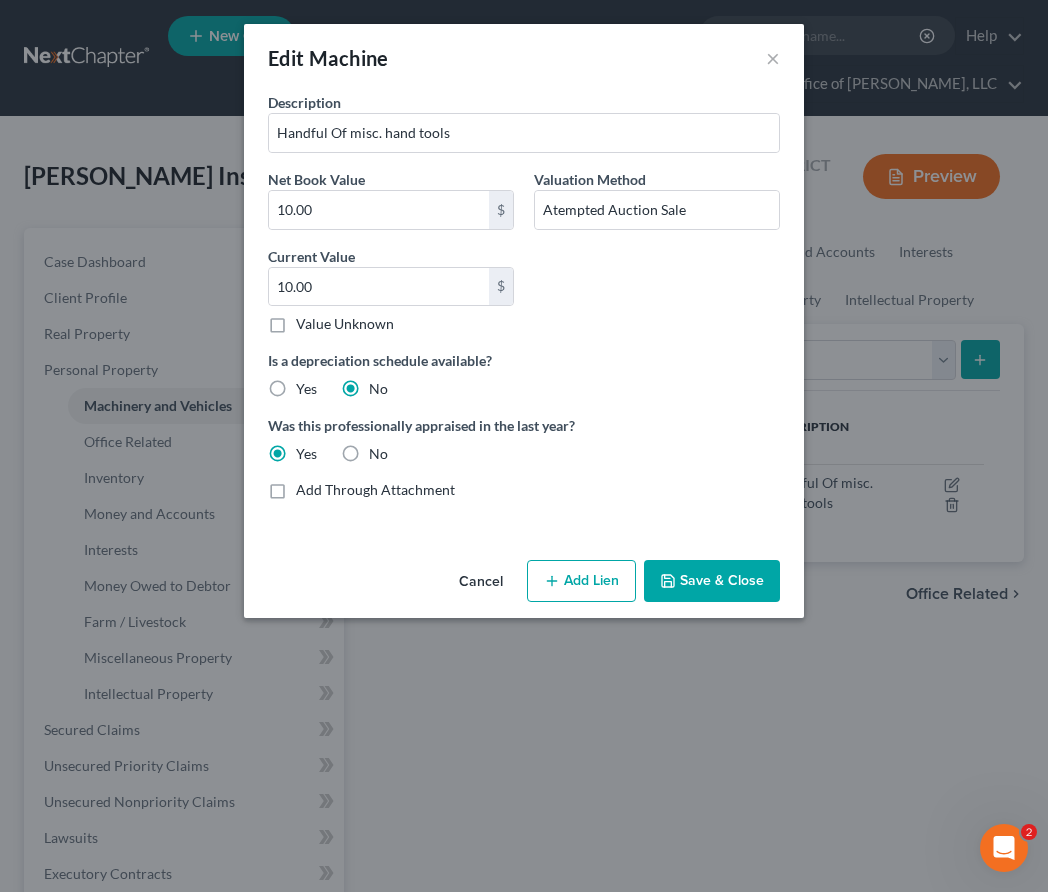 click on "Save & Close" at bounding box center [712, 581] 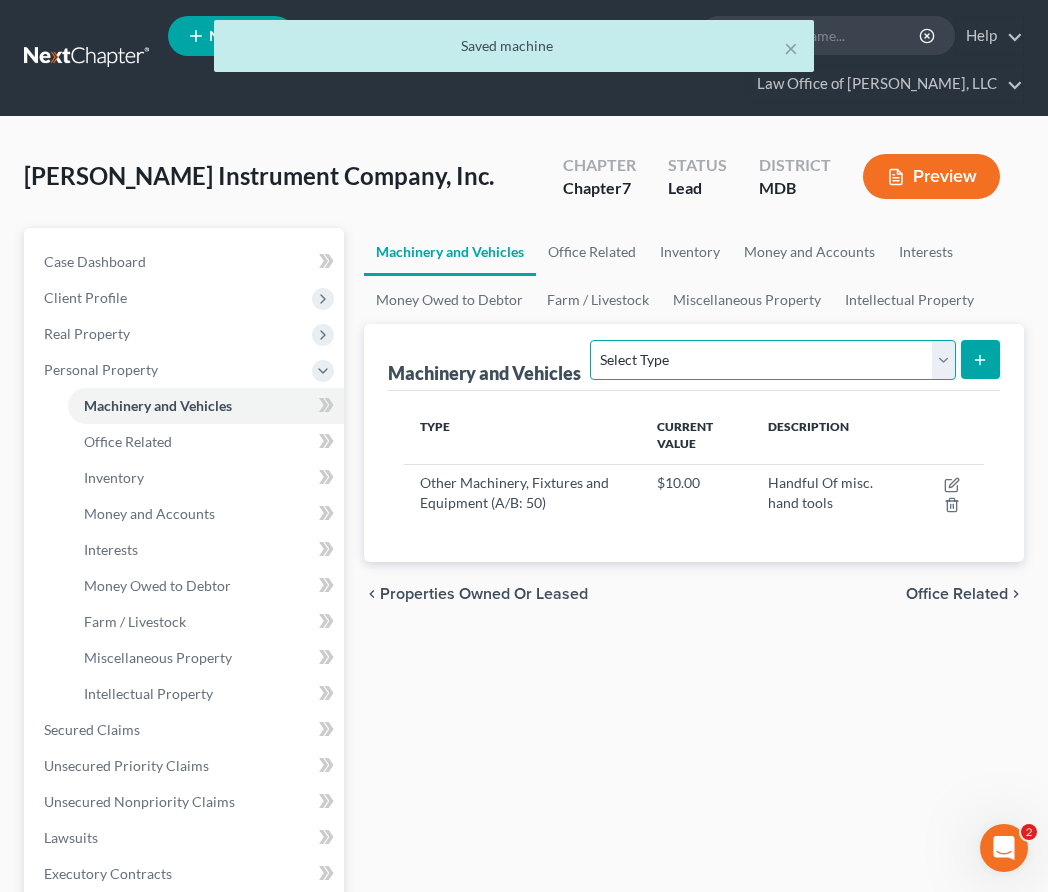 click on "Select Type Aircraft (A/B: 49) Other Machinery, Fixtures and Equipment (A/B: 50) Vehicle (A/B: 47) Watercraft (A/B: 48)" at bounding box center (772, 360) 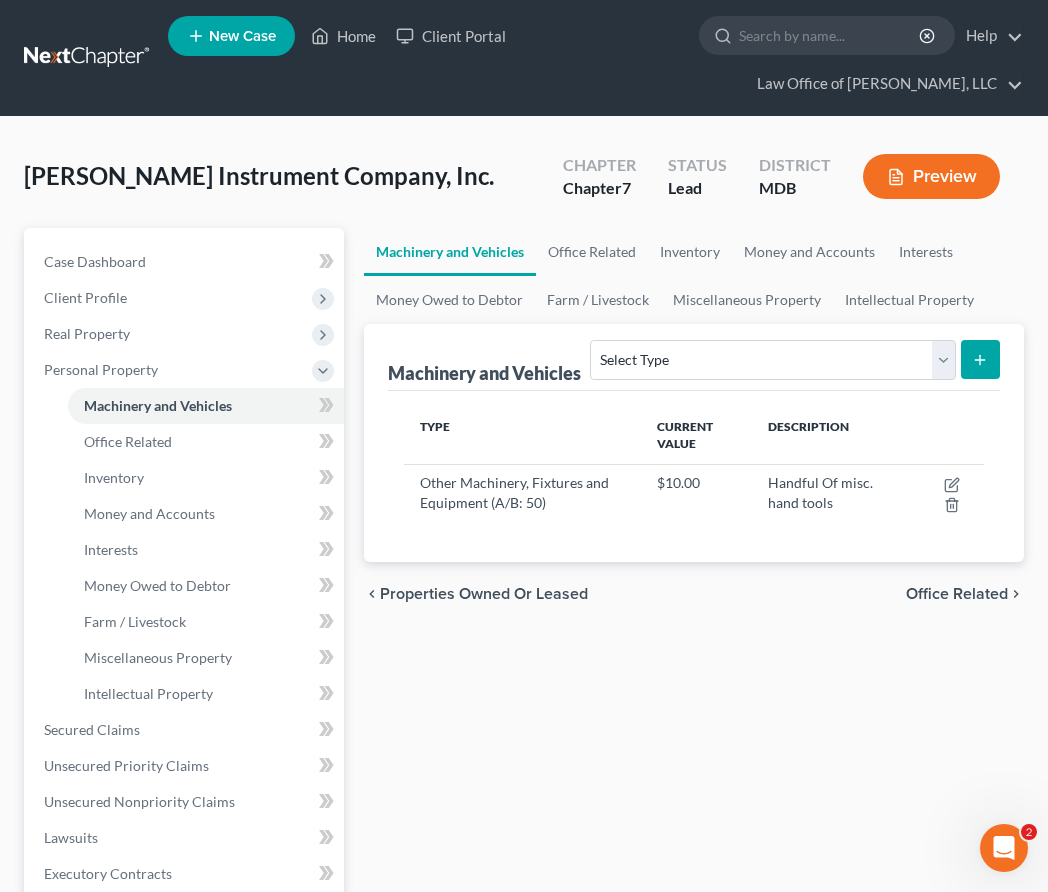 click on "Office Related" at bounding box center [957, 594] 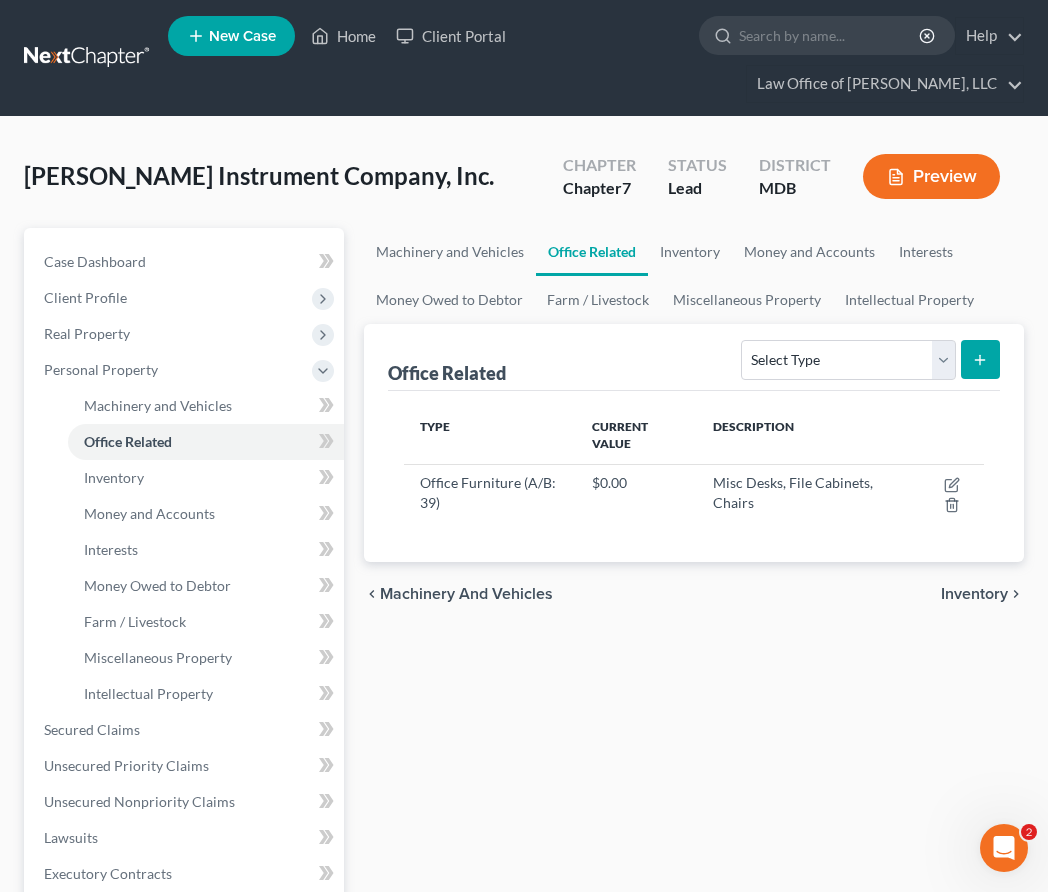 click on "chevron_left
Machinery and Vehicles
Inventory
chevron_right" at bounding box center (694, 594) 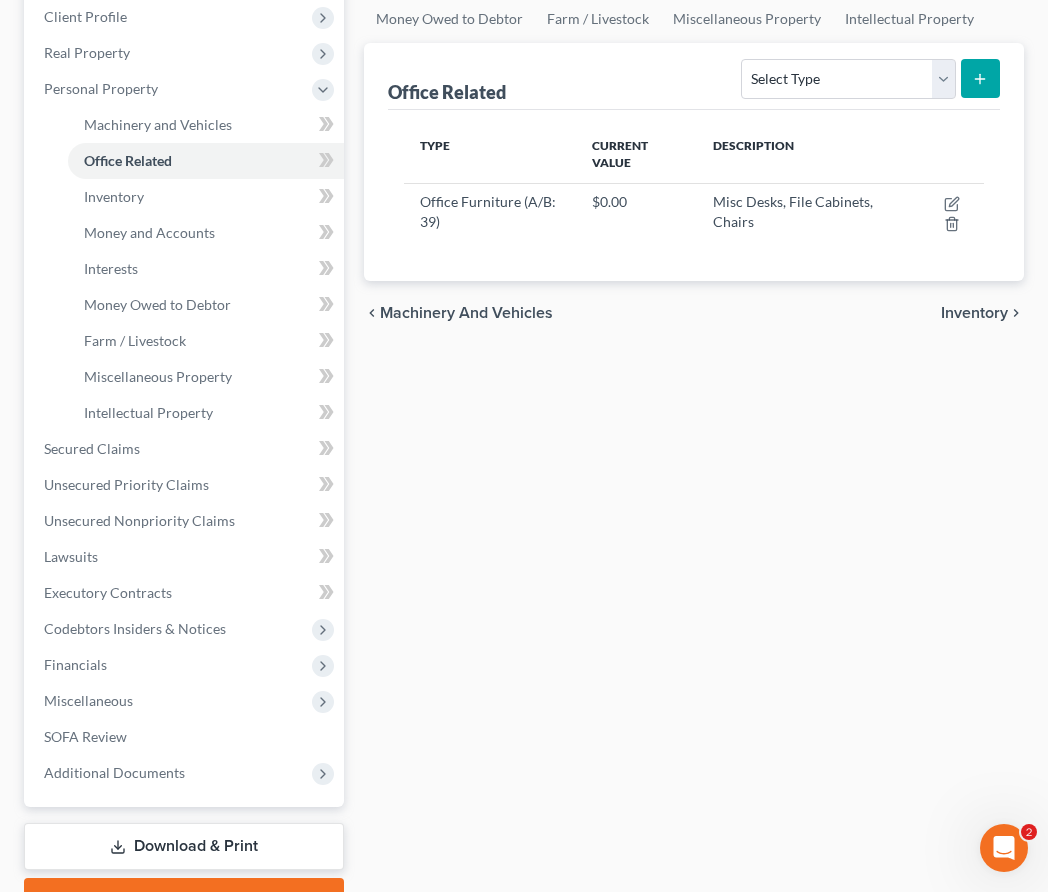 scroll, scrollTop: 304, scrollLeft: 0, axis: vertical 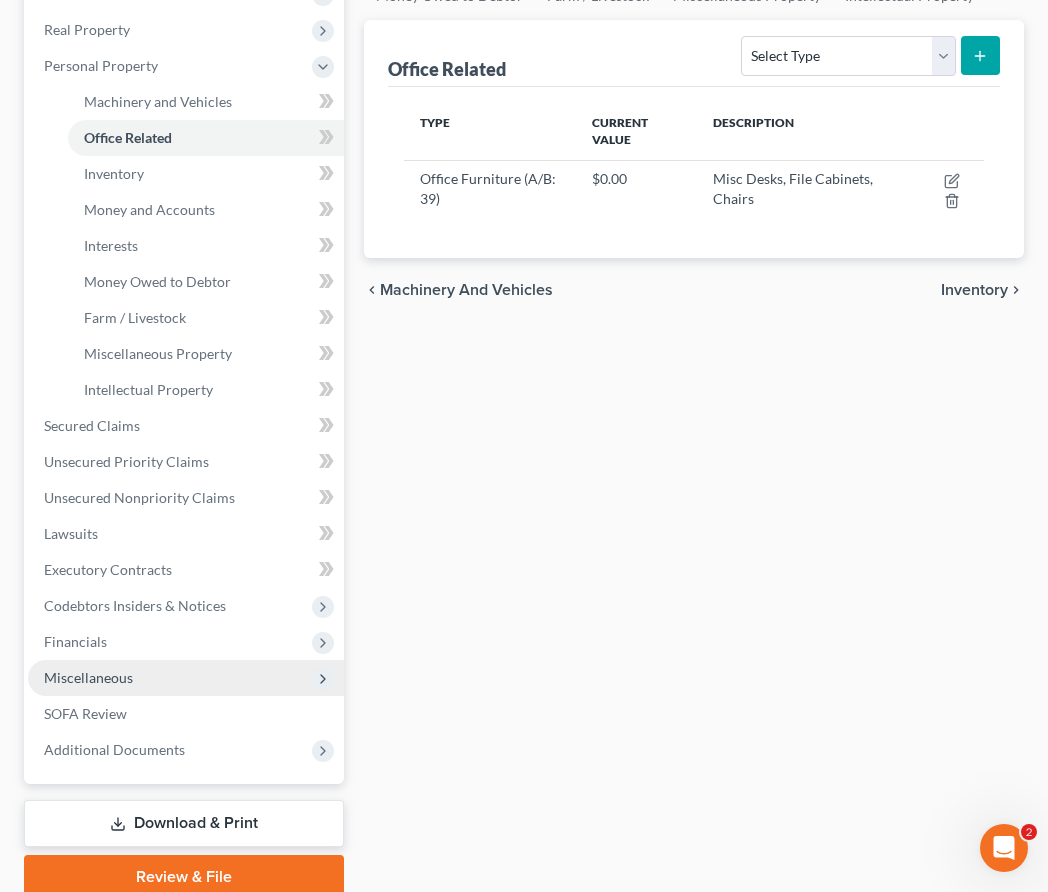 click on "Miscellaneous" at bounding box center (186, 678) 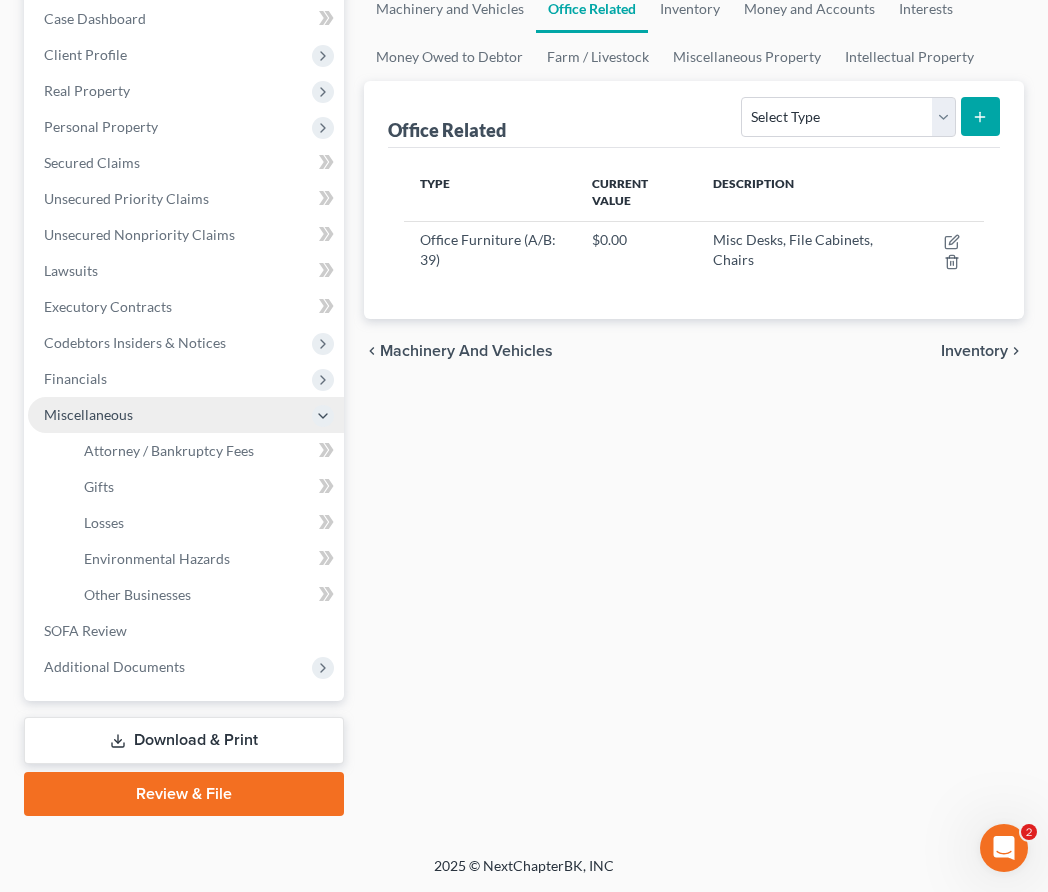 scroll, scrollTop: 241, scrollLeft: 0, axis: vertical 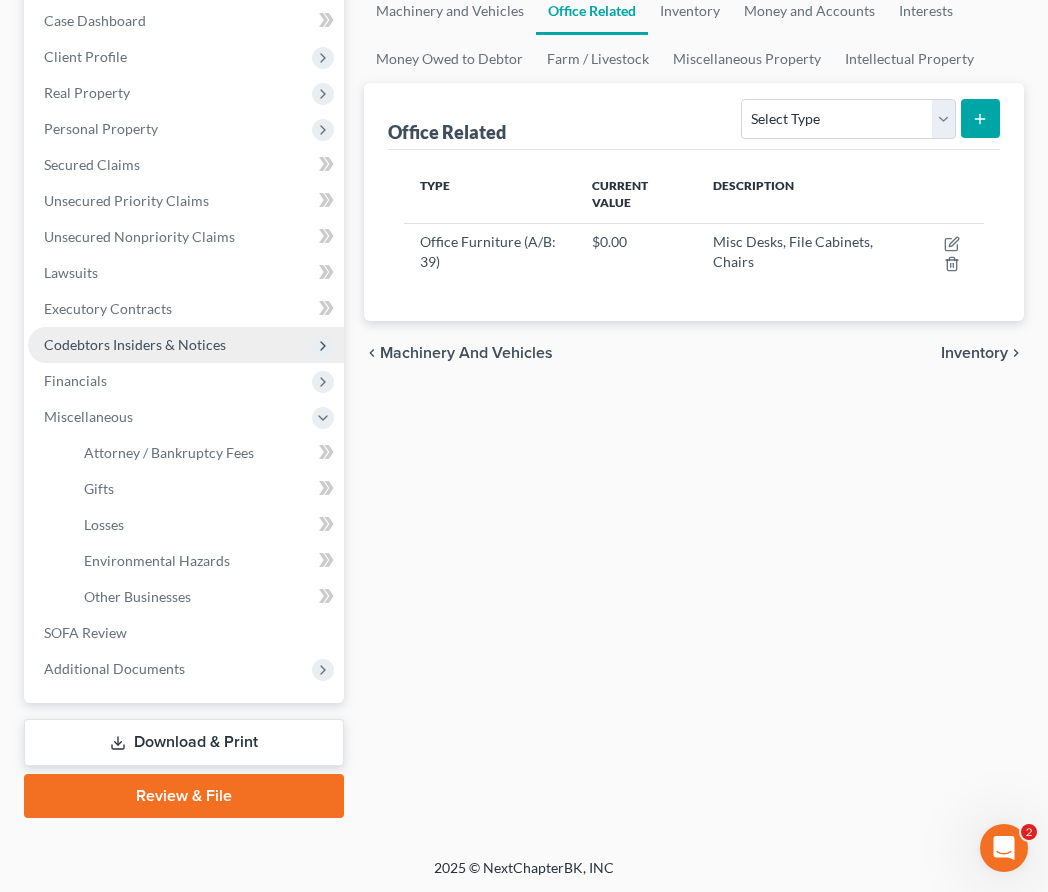 click on "Codebtors Insiders & Notices" at bounding box center (186, 345) 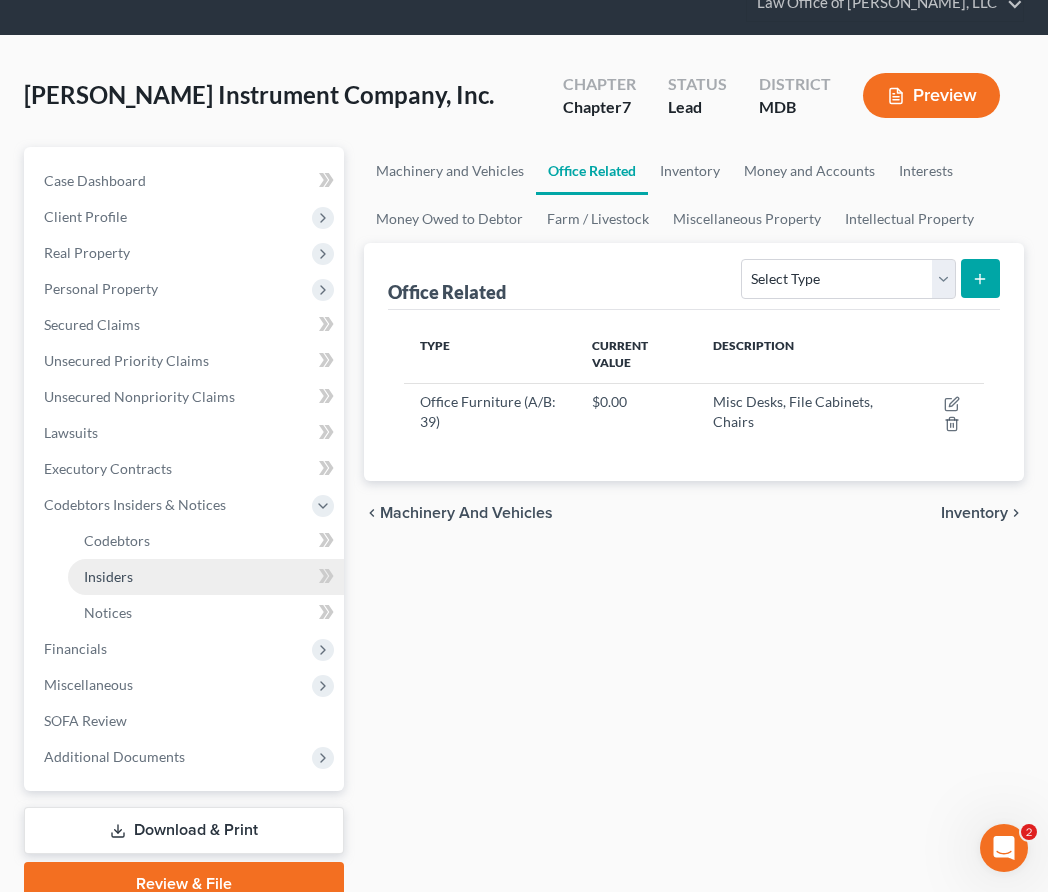 scroll, scrollTop: 62, scrollLeft: 0, axis: vertical 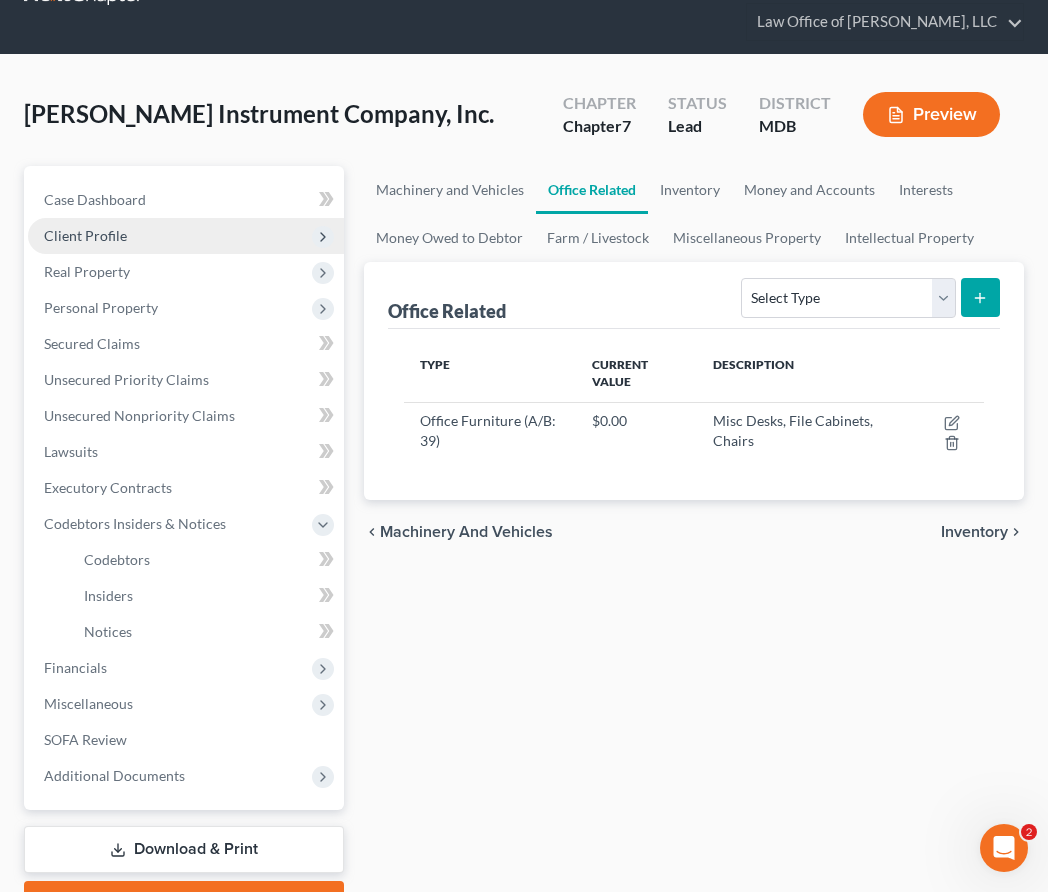 click on "Client Profile" at bounding box center [85, 235] 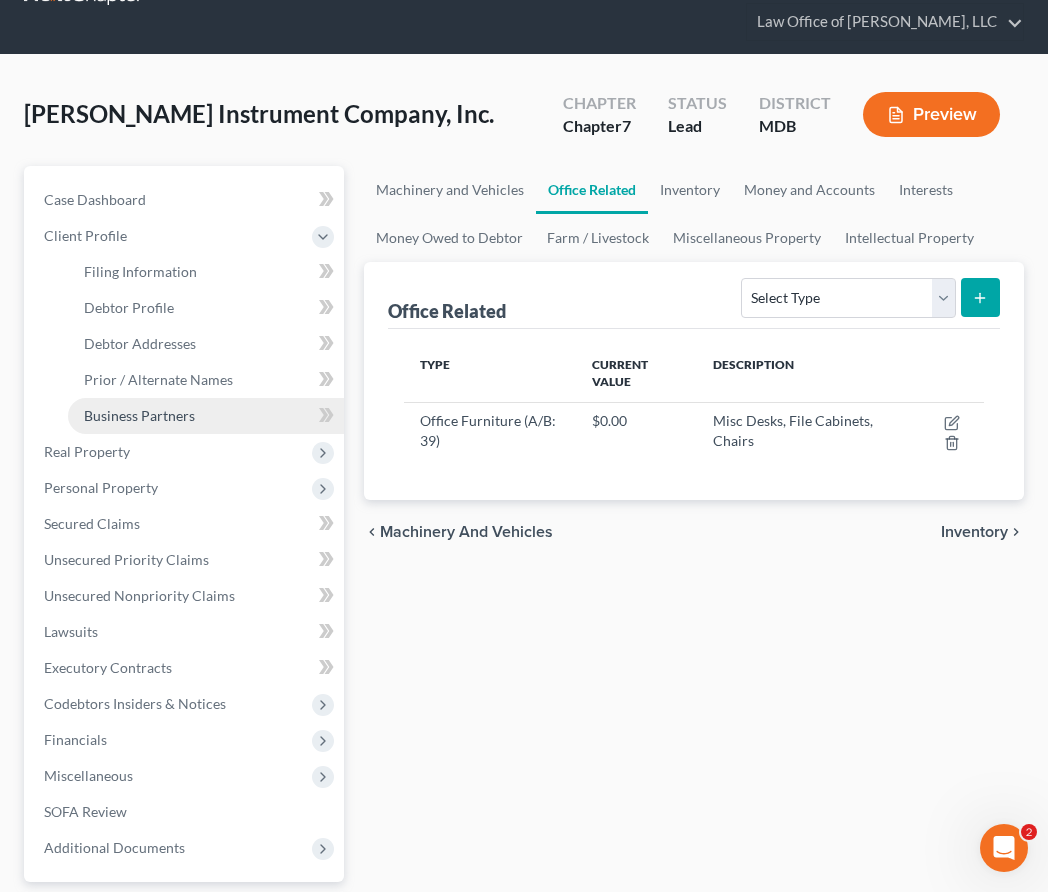 click on "Business Partners" at bounding box center [139, 415] 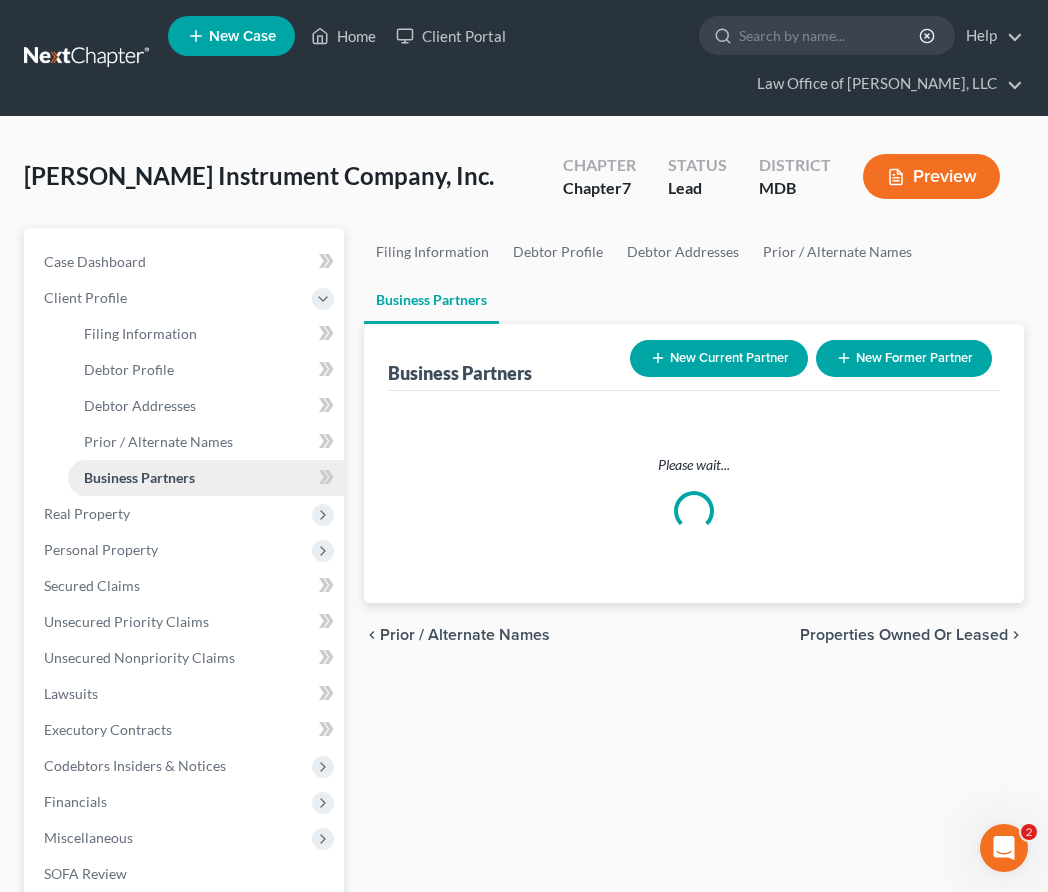 scroll, scrollTop: 0, scrollLeft: 0, axis: both 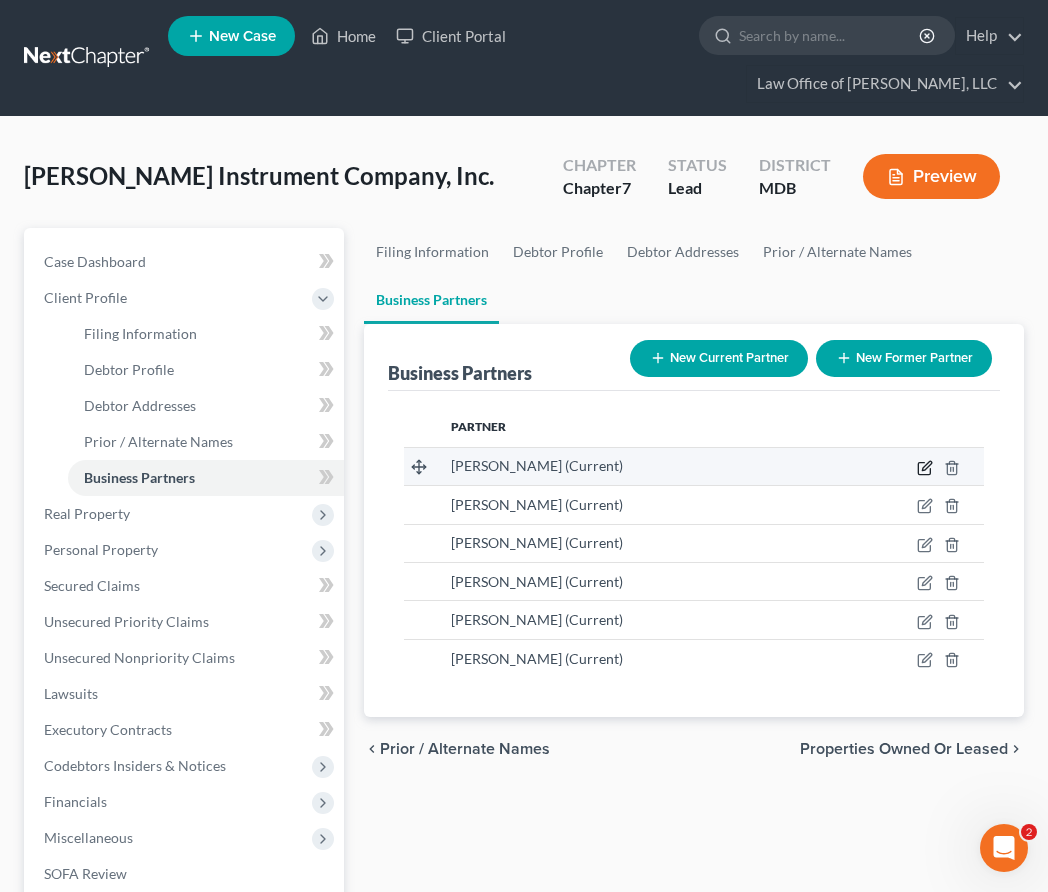 click 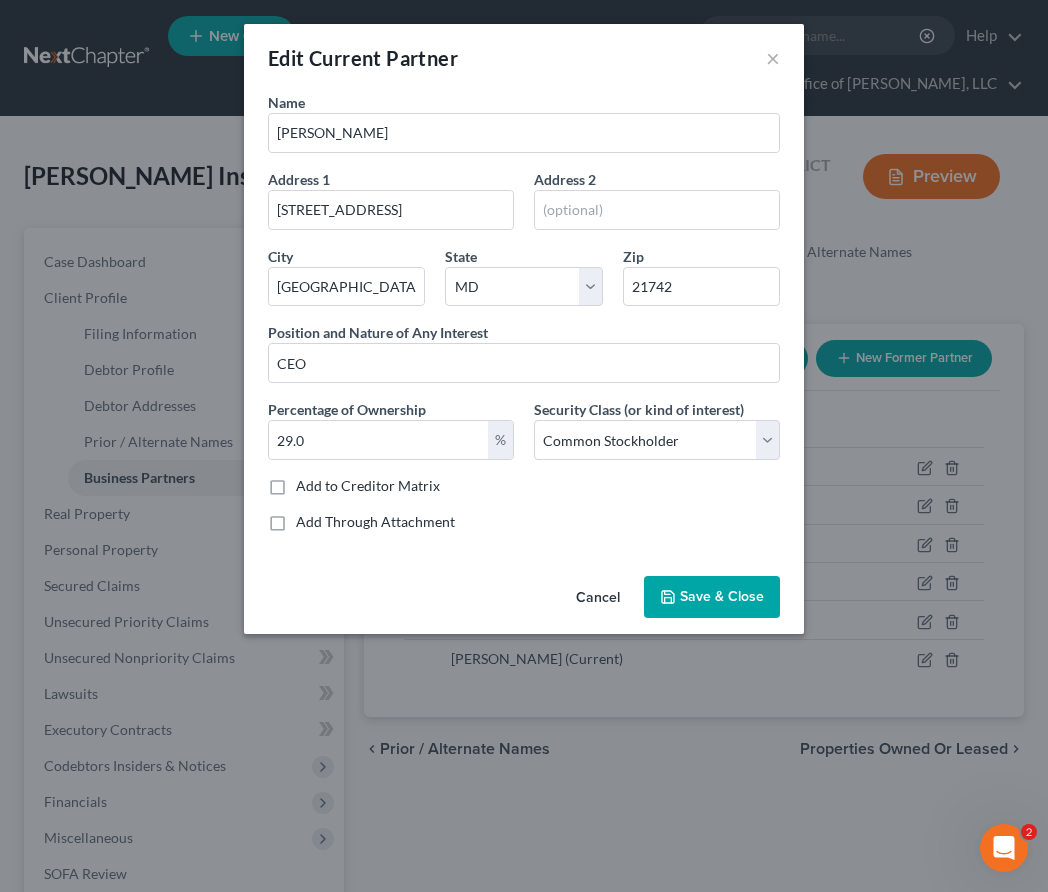 click on "Save & Close" at bounding box center [722, 596] 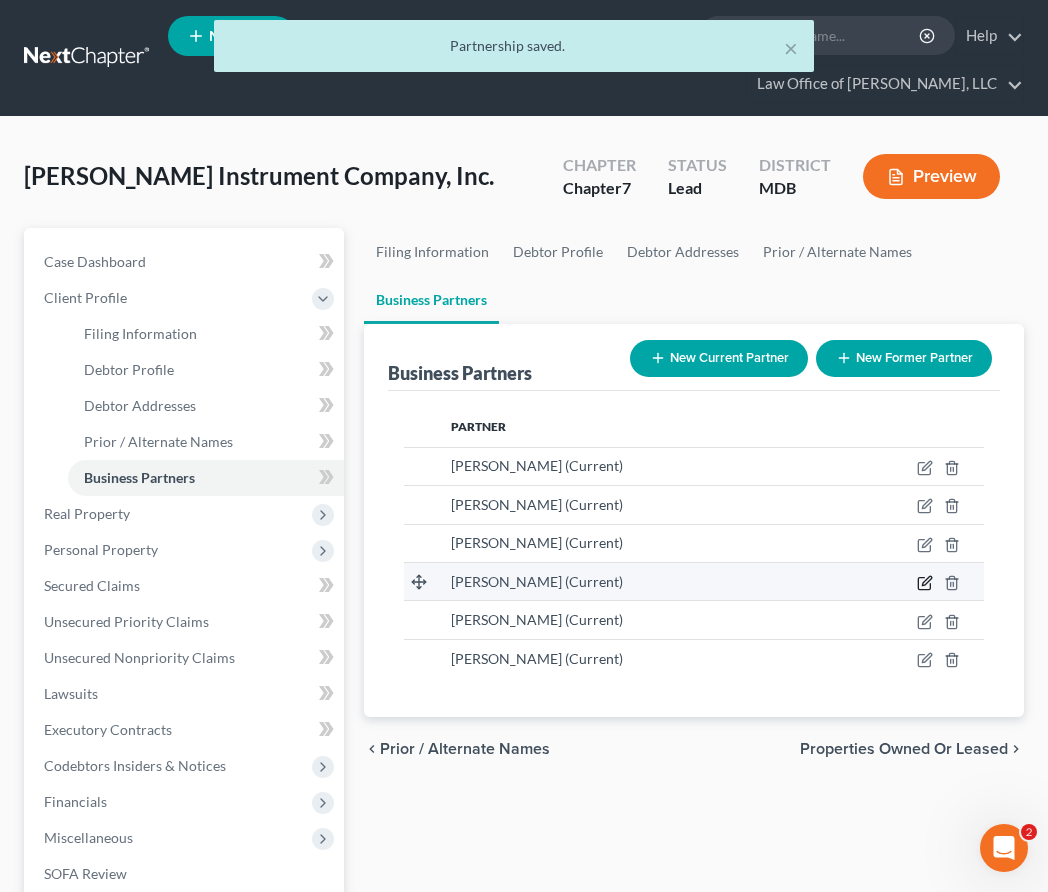 click 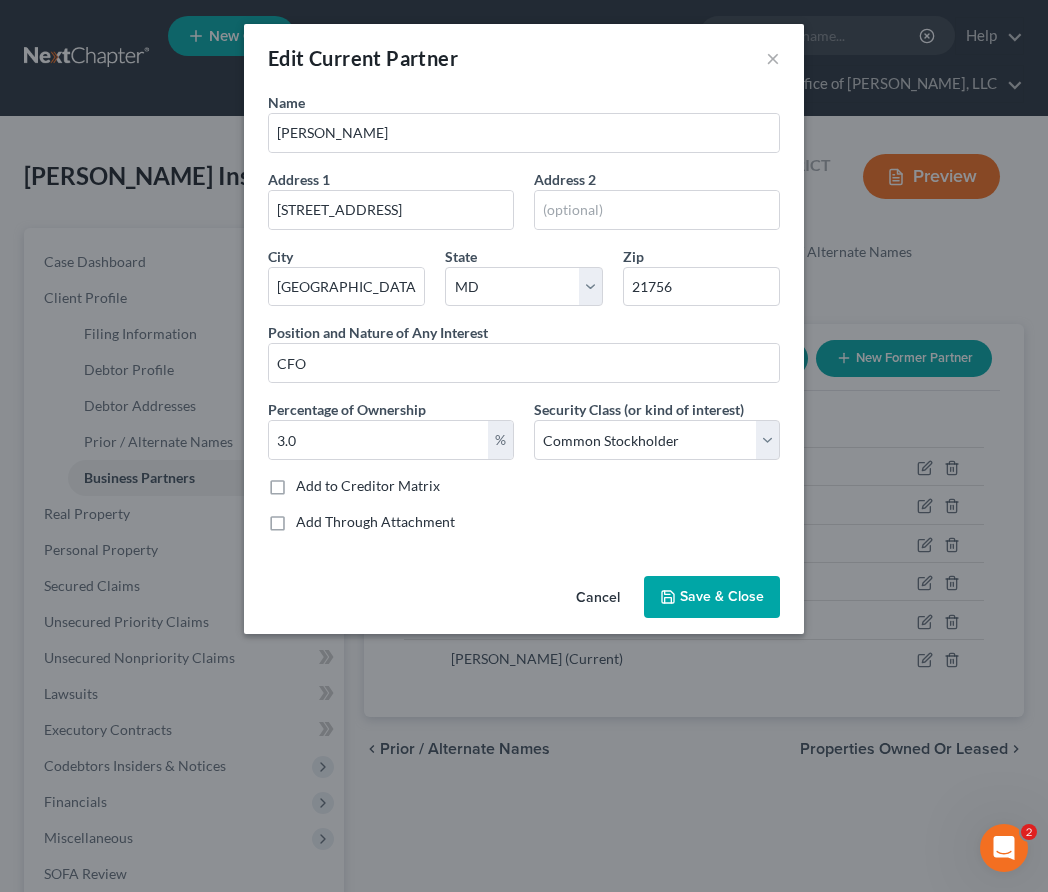 click on "Save & Close" at bounding box center (712, 597) 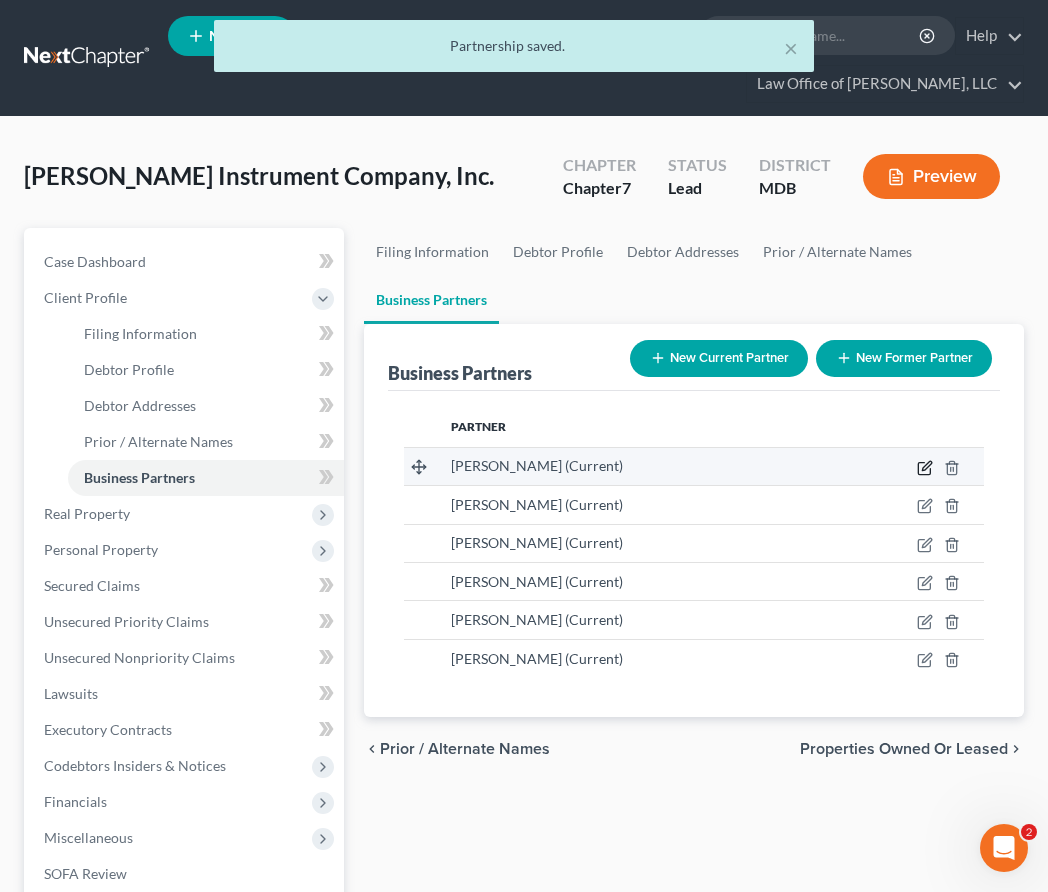 click 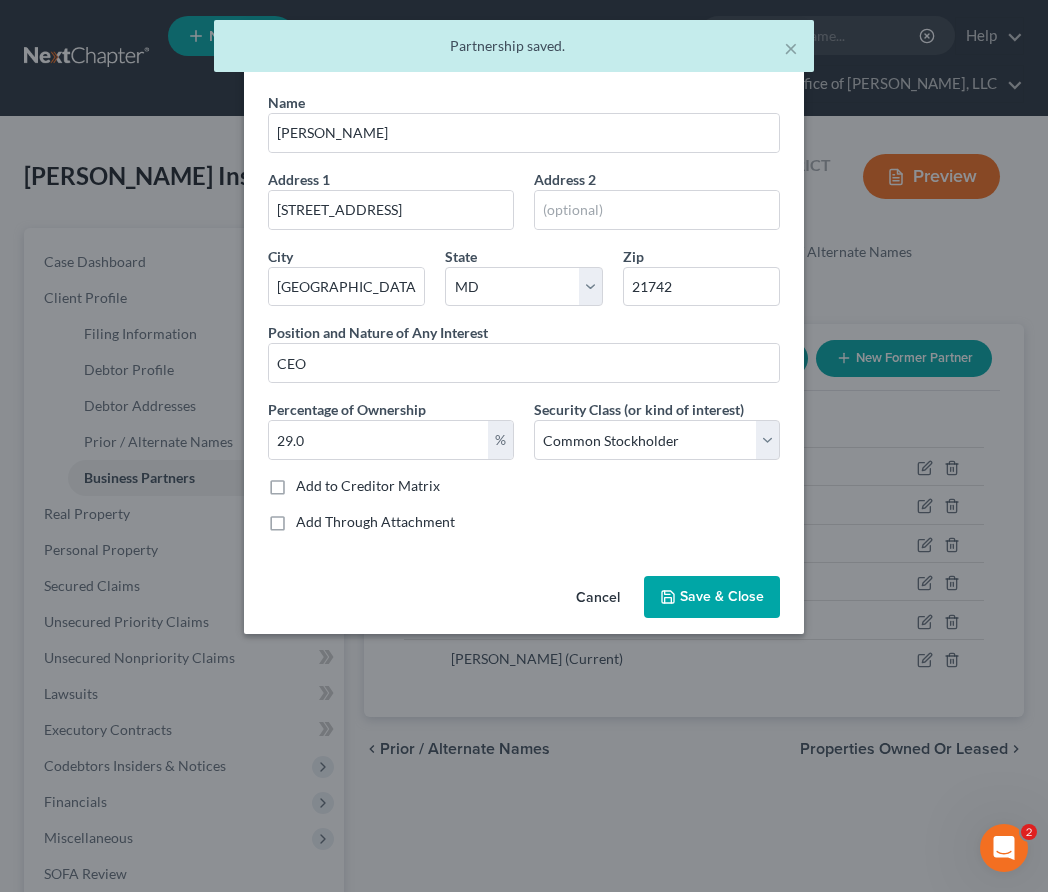 click on "Save & Close" at bounding box center (722, 596) 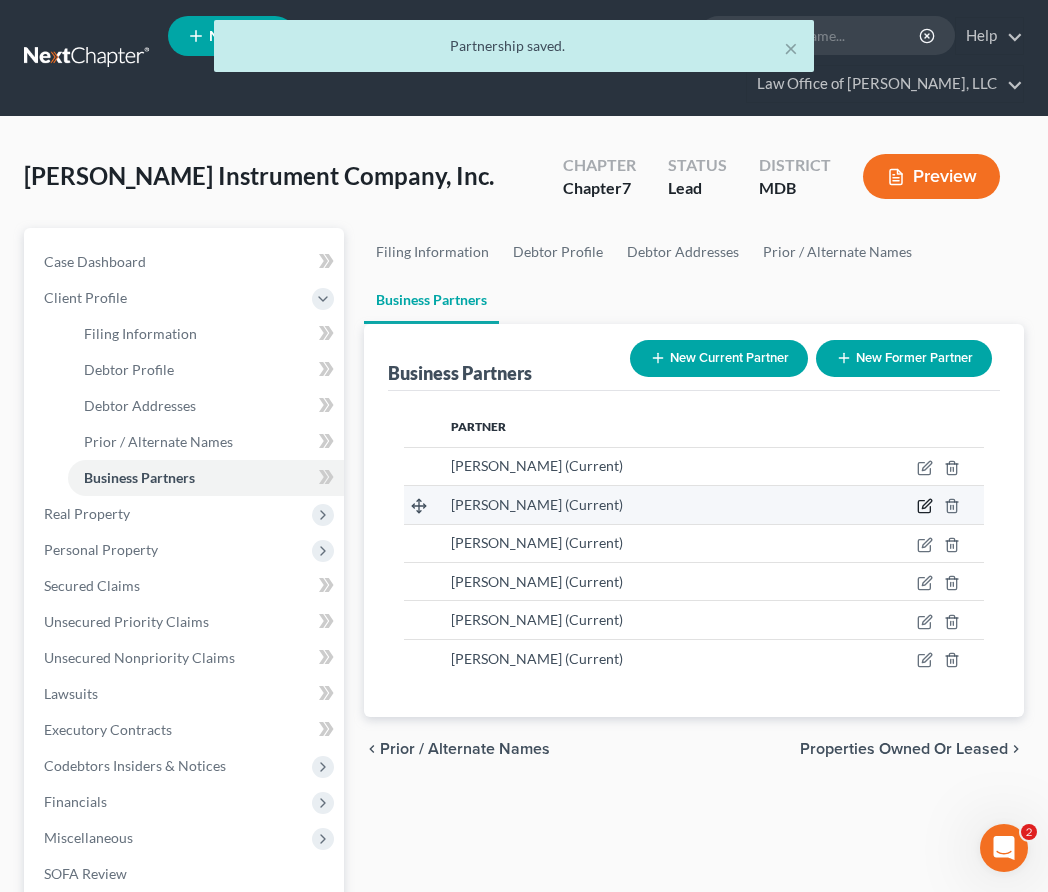 click 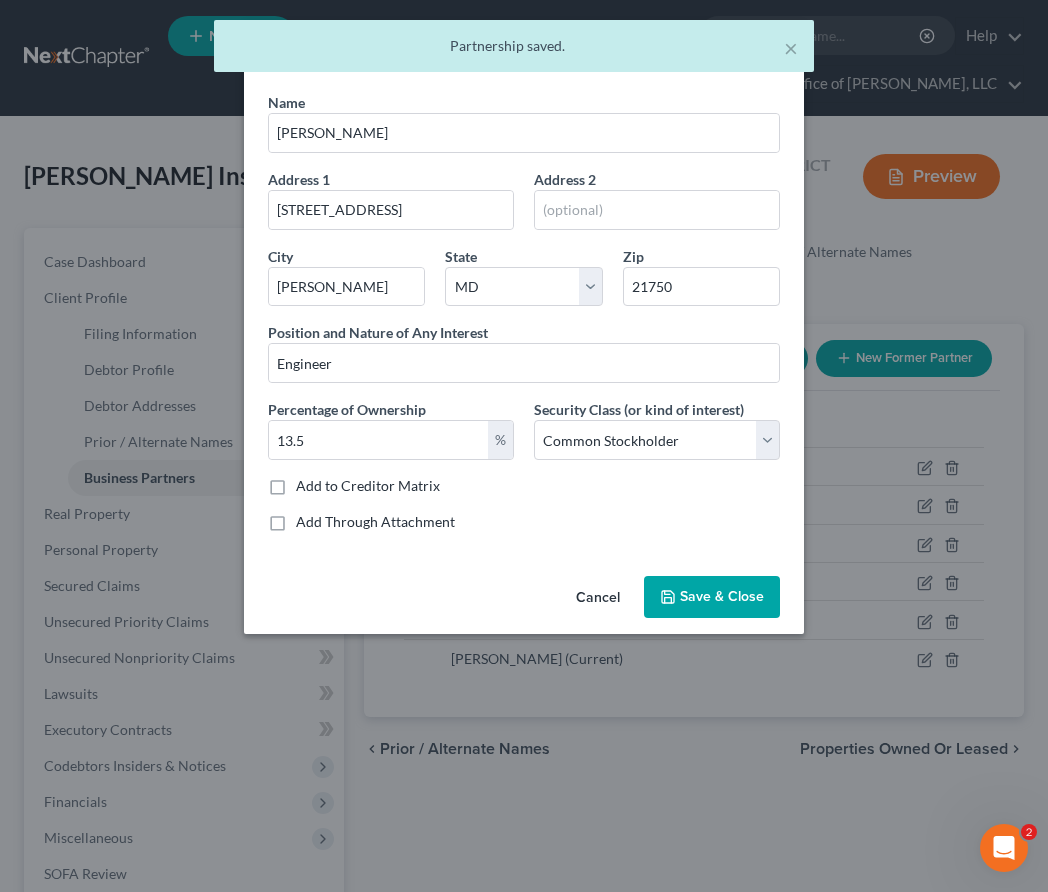 click on "Save & Close" at bounding box center (722, 596) 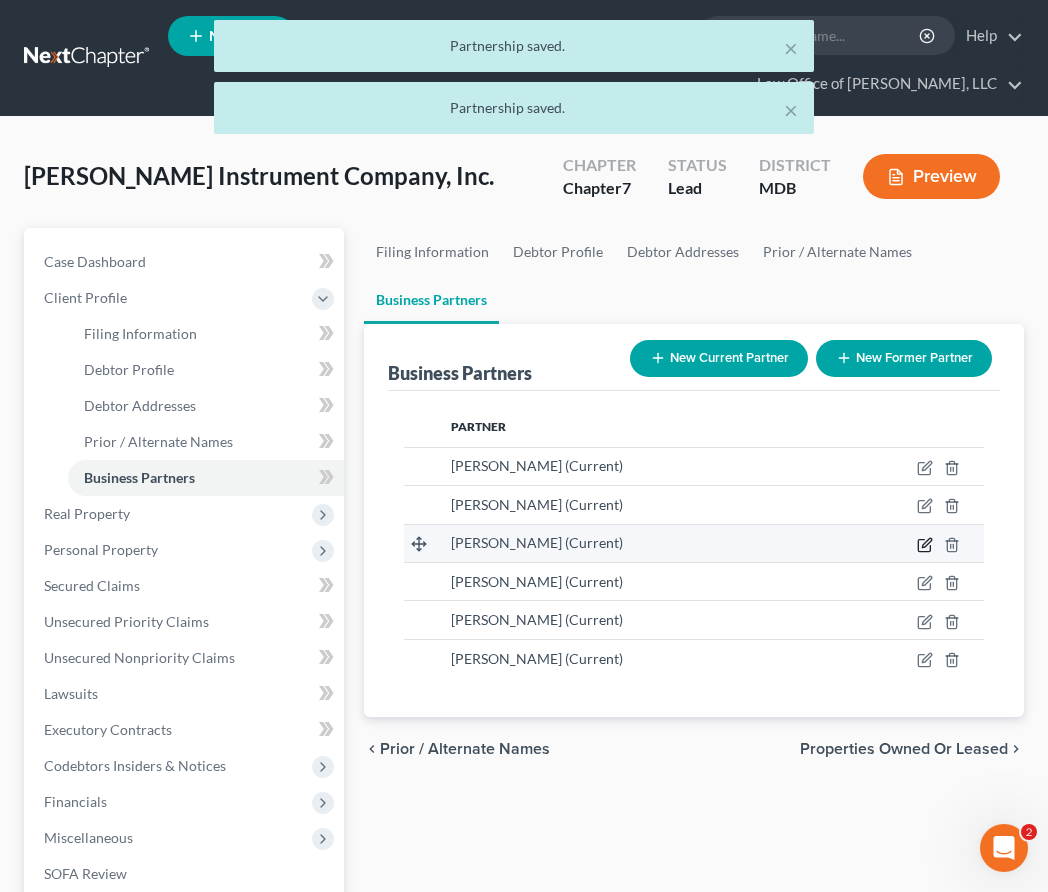 click 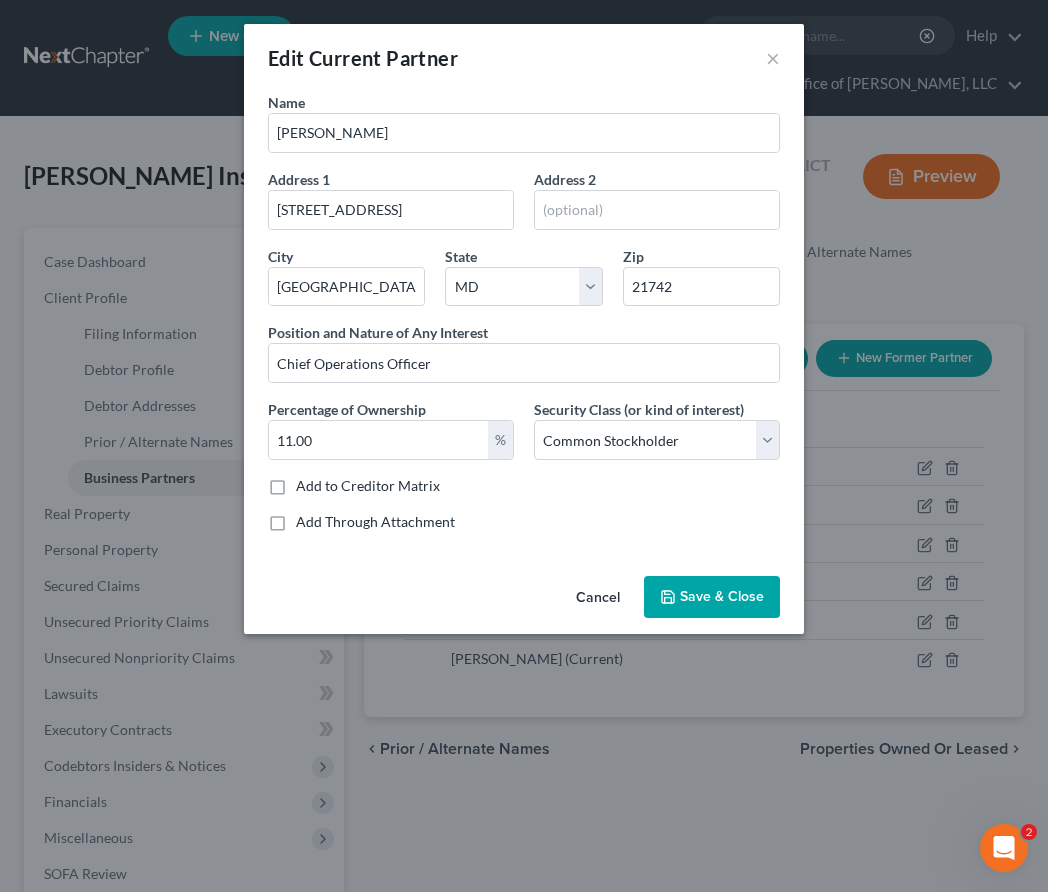 click on "Save & Close" at bounding box center [722, 596] 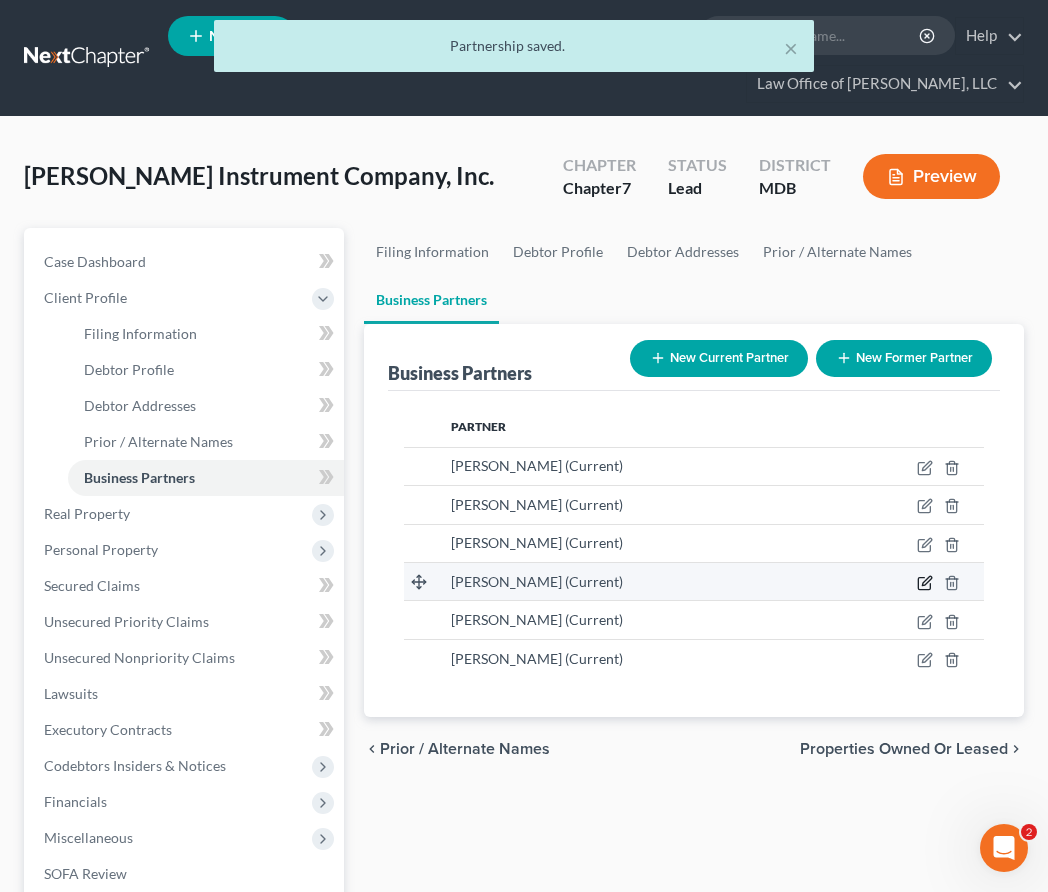 click 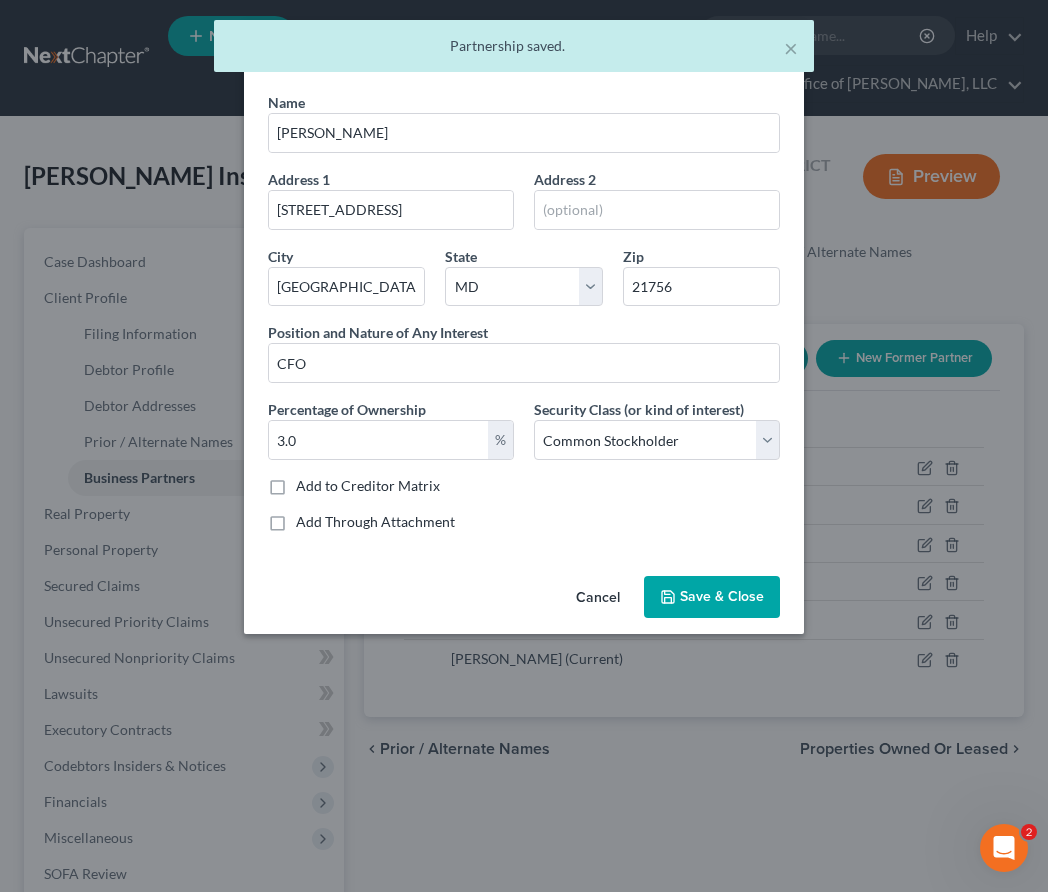 click on "Save & Close" at bounding box center (722, 596) 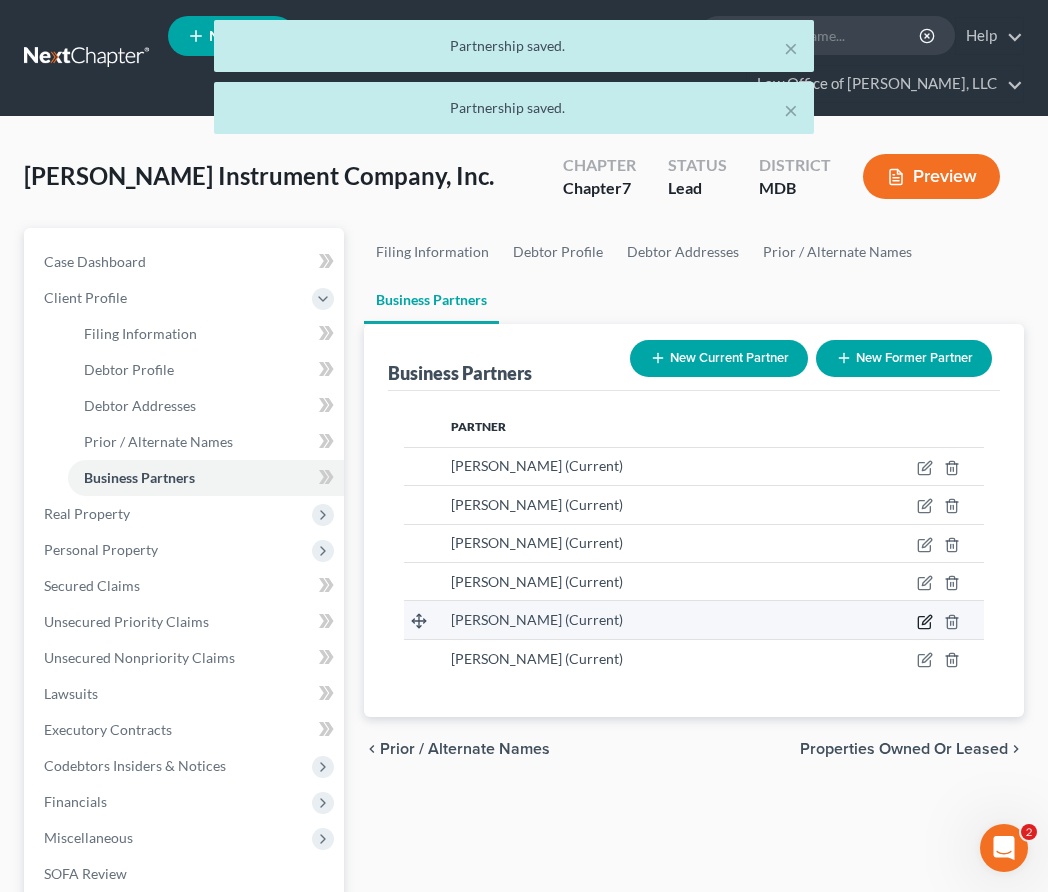 click 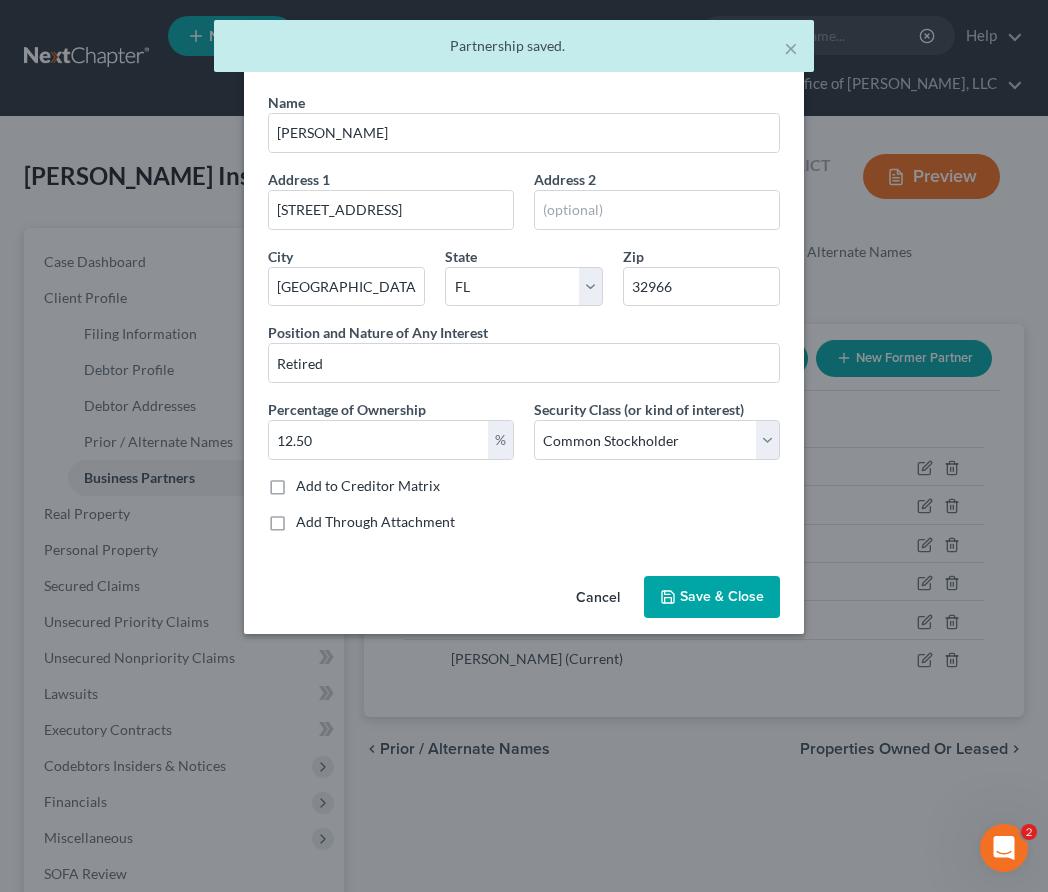 click on "Save & Close" at bounding box center (722, 596) 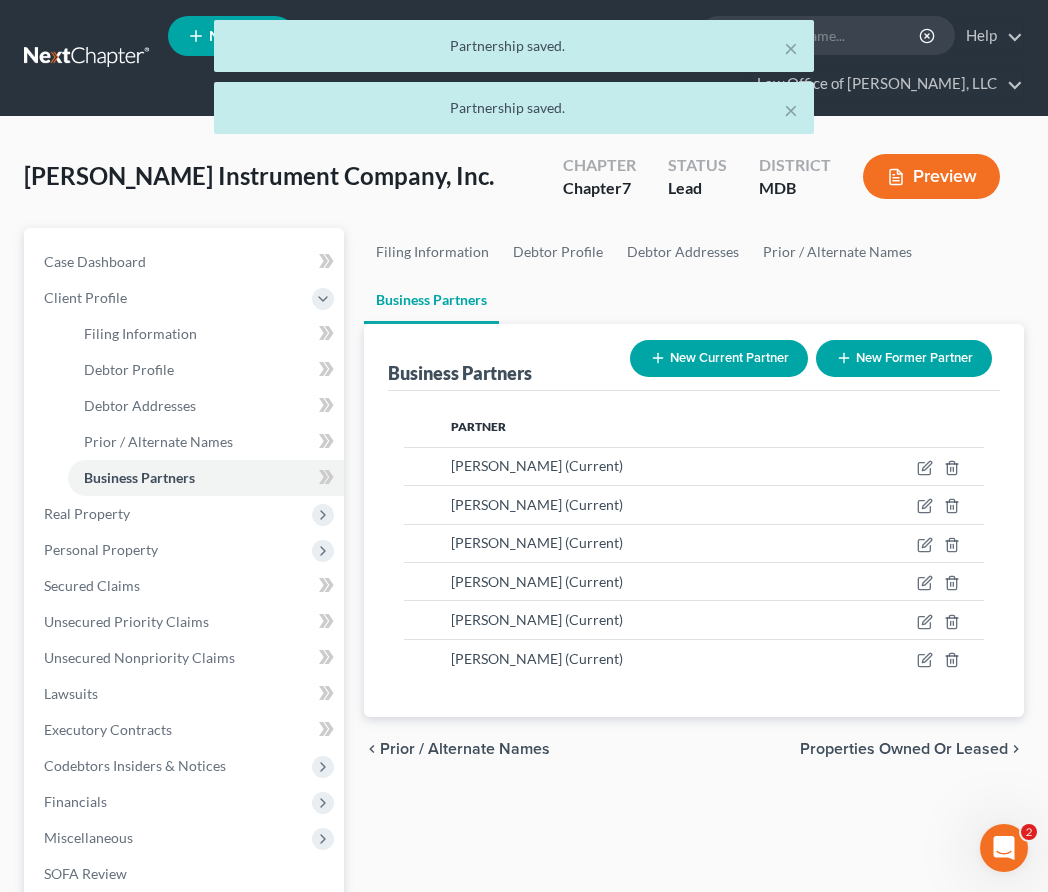 click on "Business Partners New Current Partner New Former Partner
Partner
Joan Burkholder (Current)
Michael Crist (Current)
Patrick Crist (Current)
Theresa Crist (Current)" at bounding box center (694, 520) 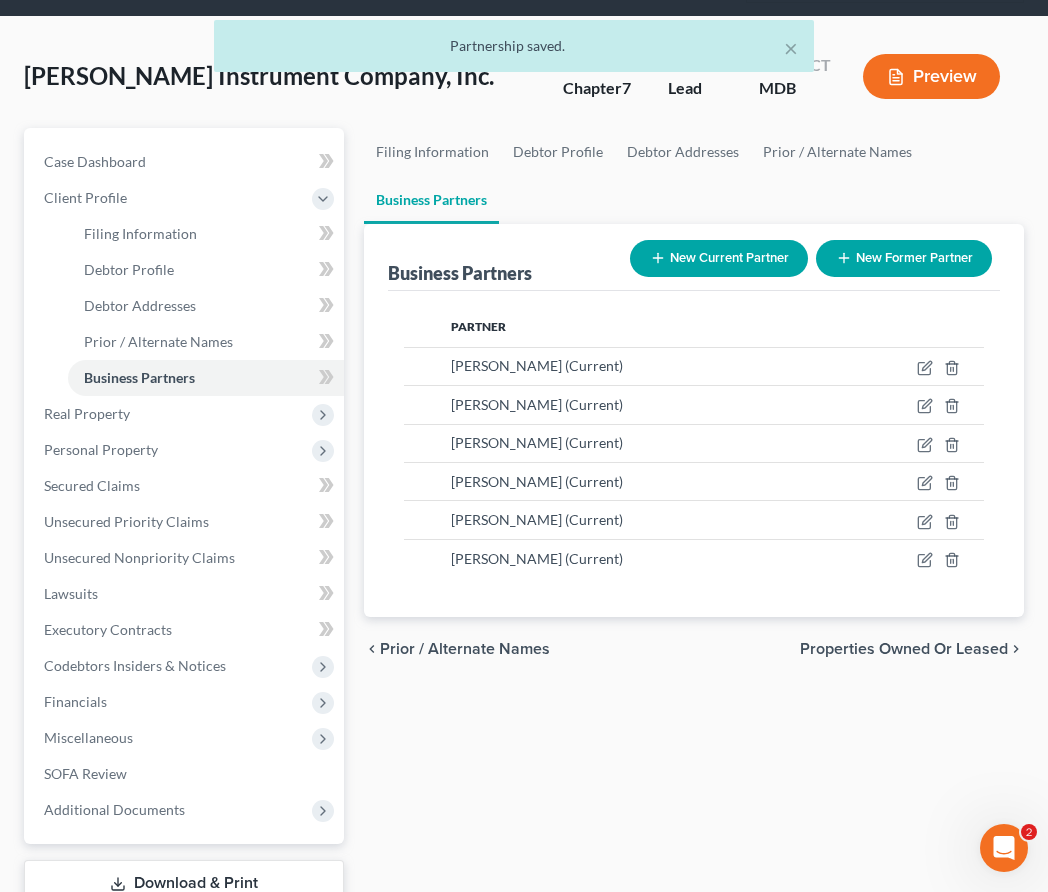 scroll, scrollTop: 113, scrollLeft: 0, axis: vertical 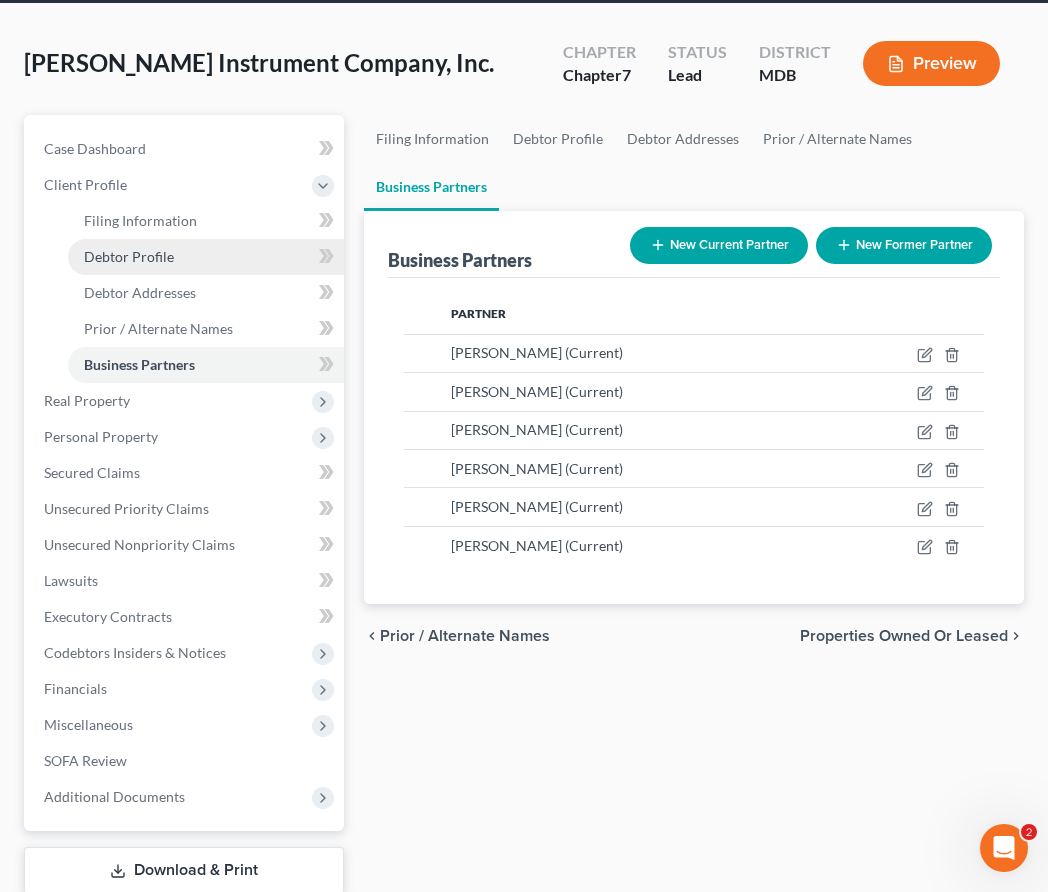 click on "Debtor Profile" at bounding box center (129, 256) 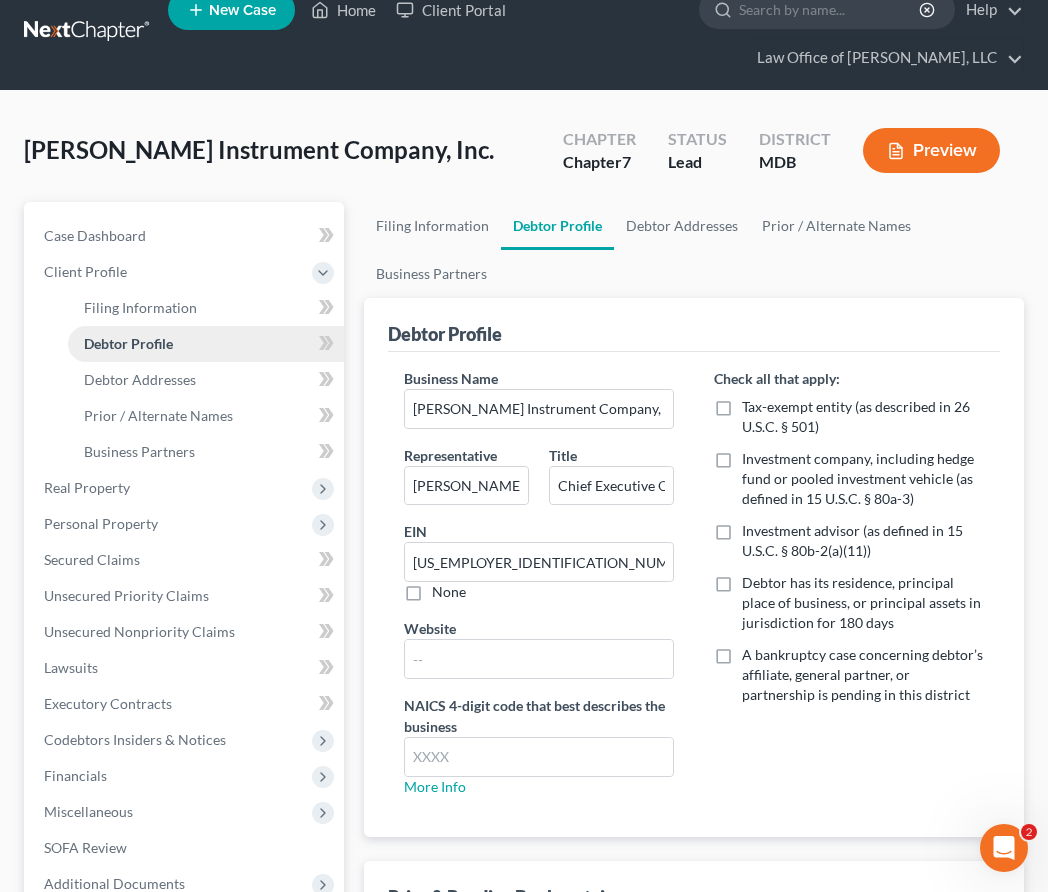 scroll, scrollTop: 0, scrollLeft: 0, axis: both 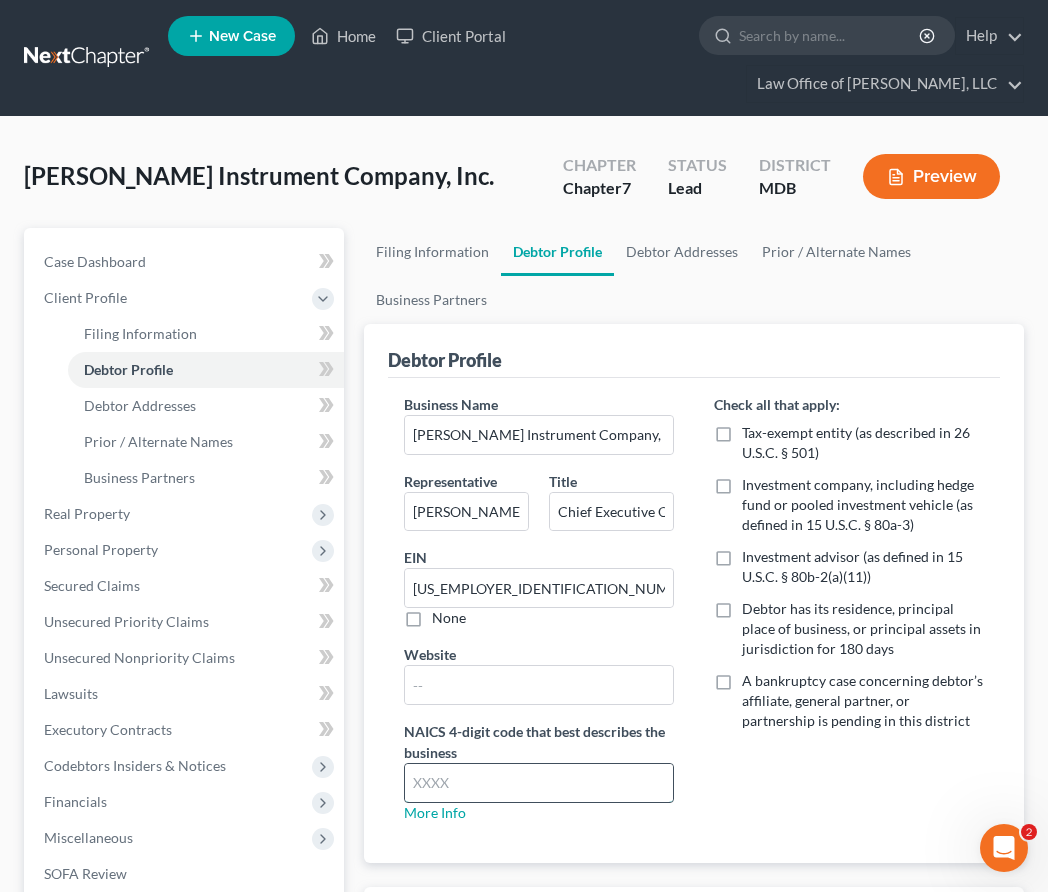 click at bounding box center [539, 783] 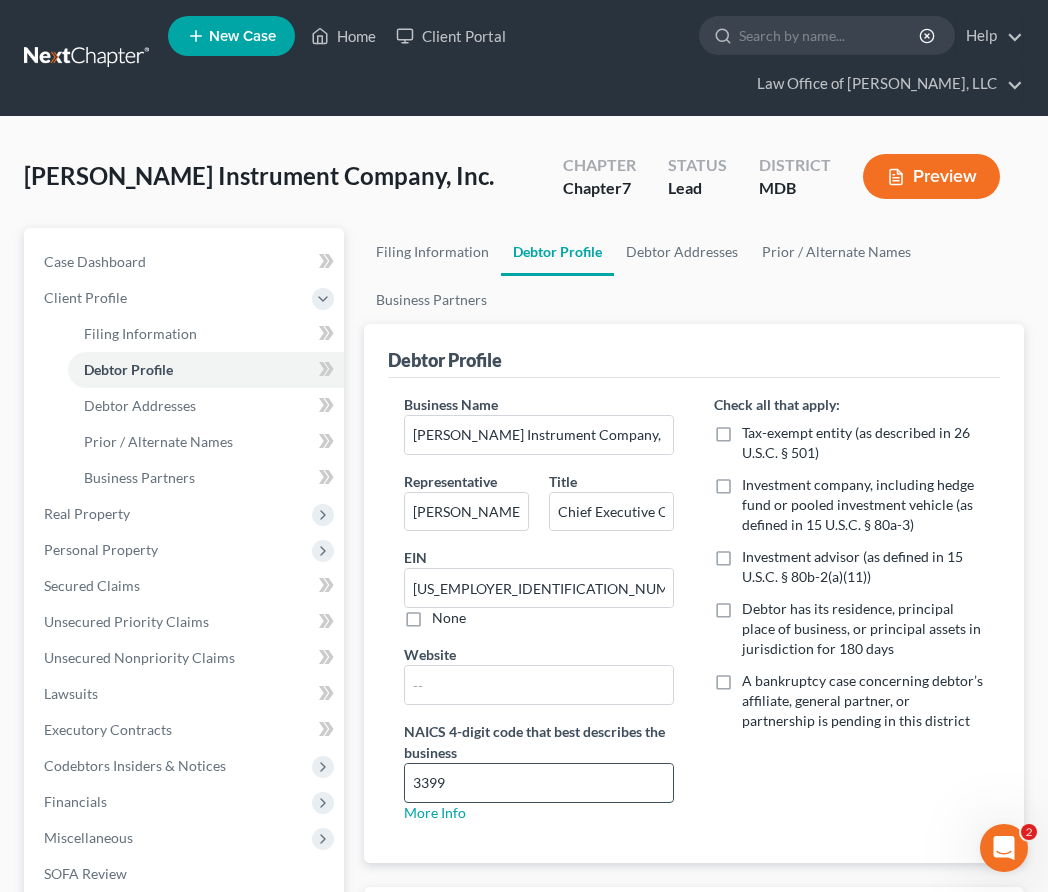 type on "3399" 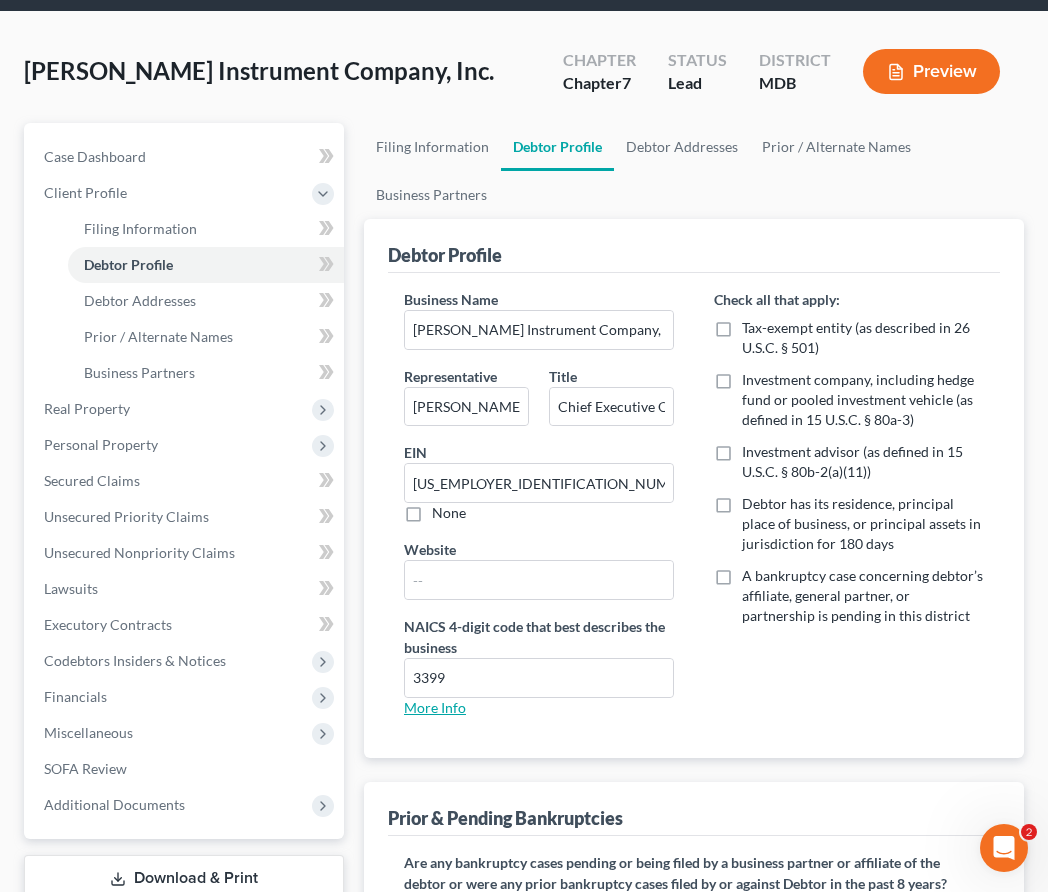 scroll, scrollTop: 298, scrollLeft: 0, axis: vertical 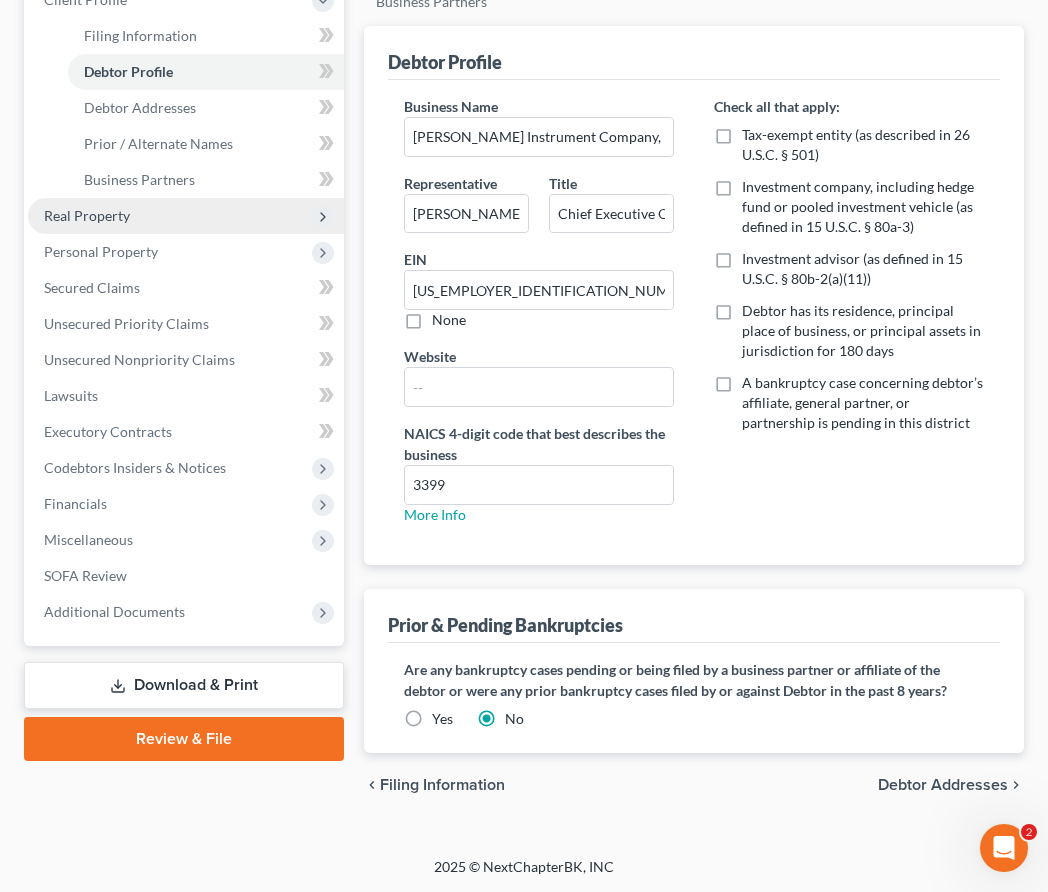 click on "Real Property" at bounding box center (186, 216) 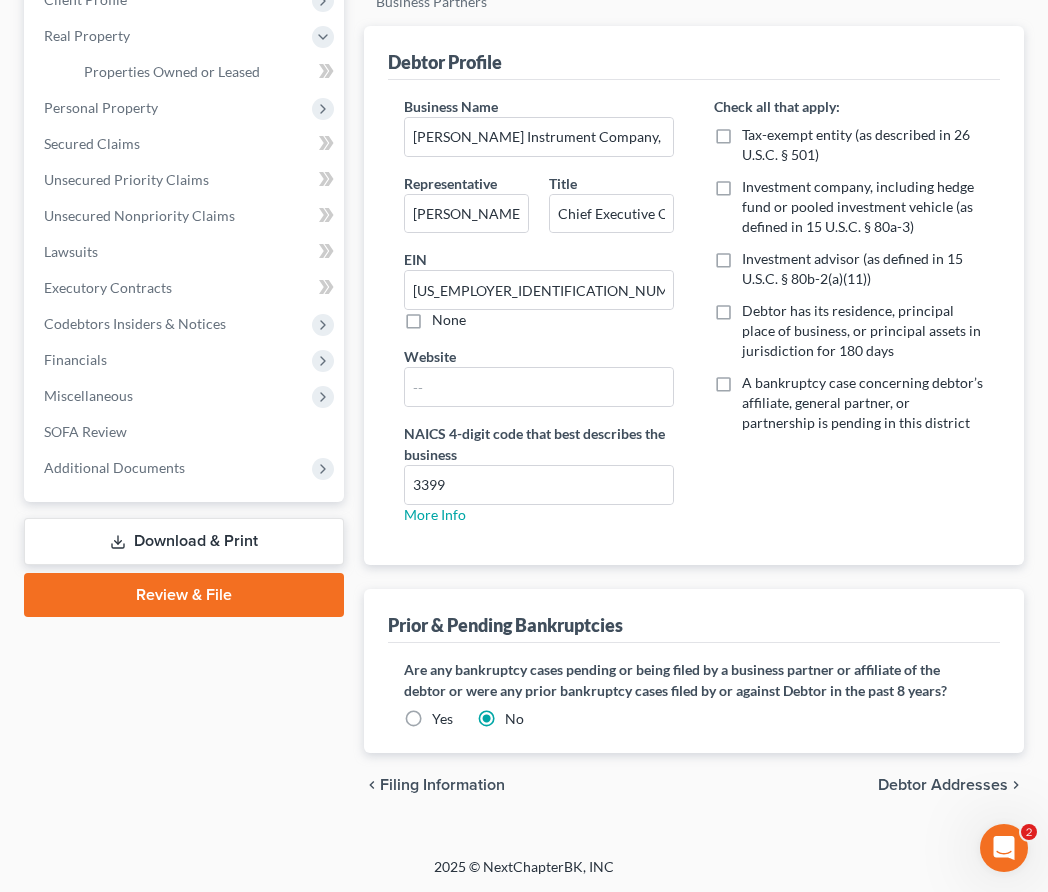 click on "Debtor Addresses" at bounding box center (943, 785) 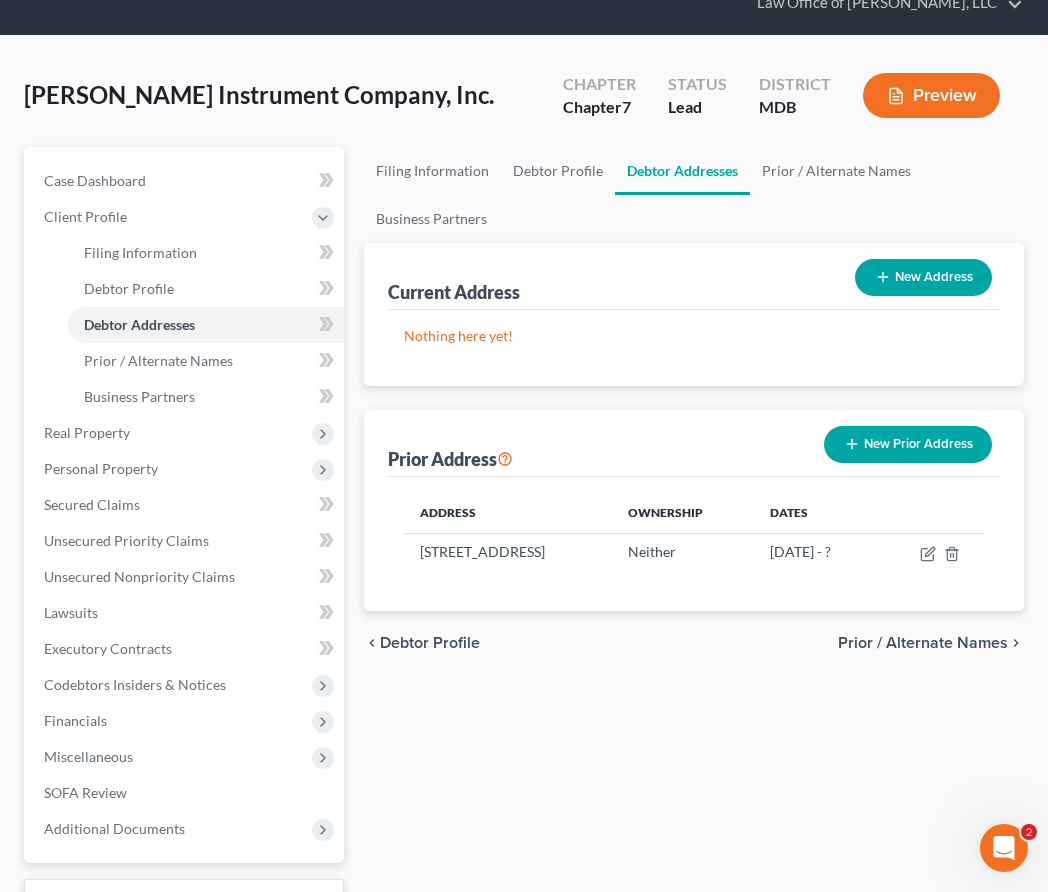 scroll, scrollTop: 83, scrollLeft: 0, axis: vertical 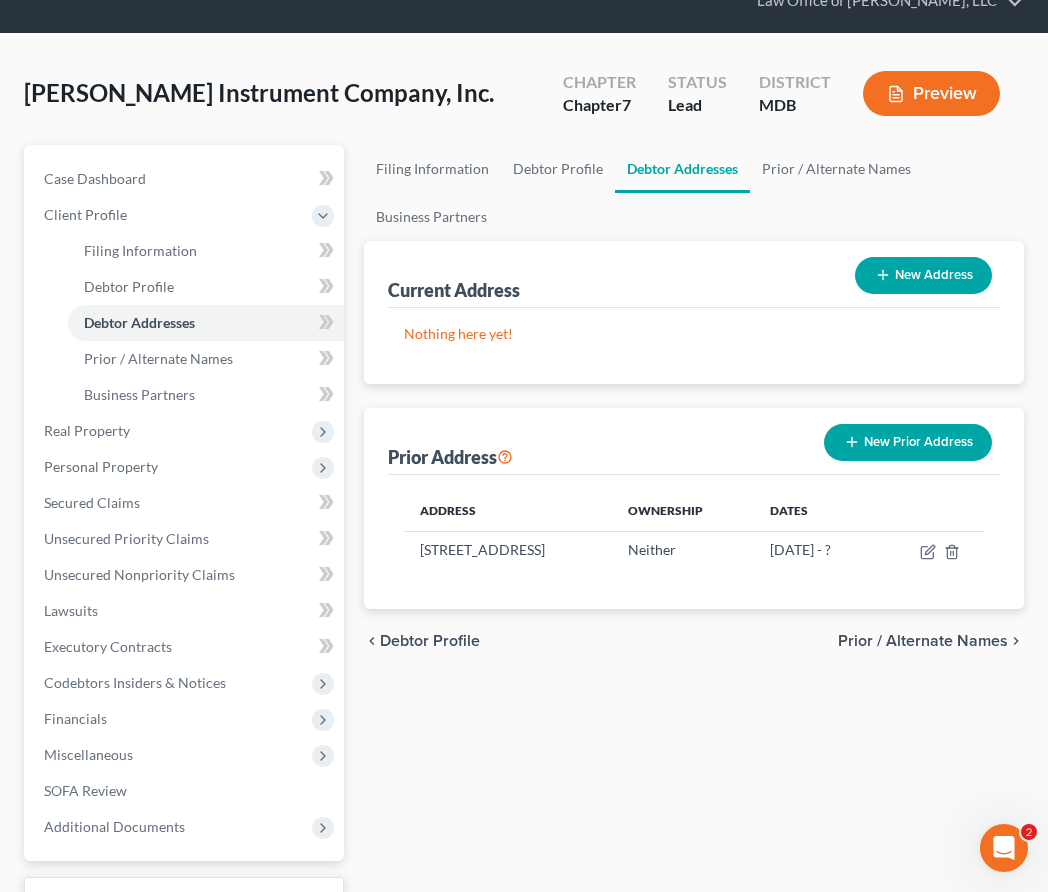 click on "Prior / Alternate Names" at bounding box center [923, 641] 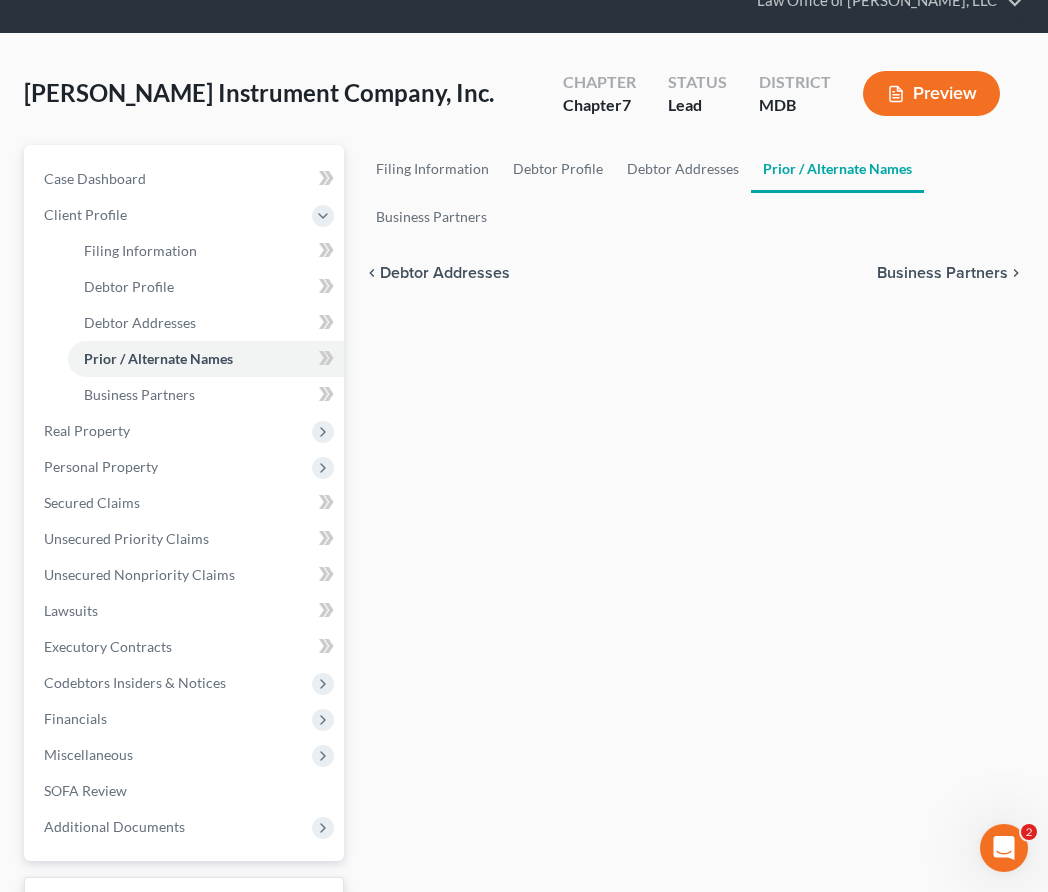 scroll, scrollTop: 46, scrollLeft: 0, axis: vertical 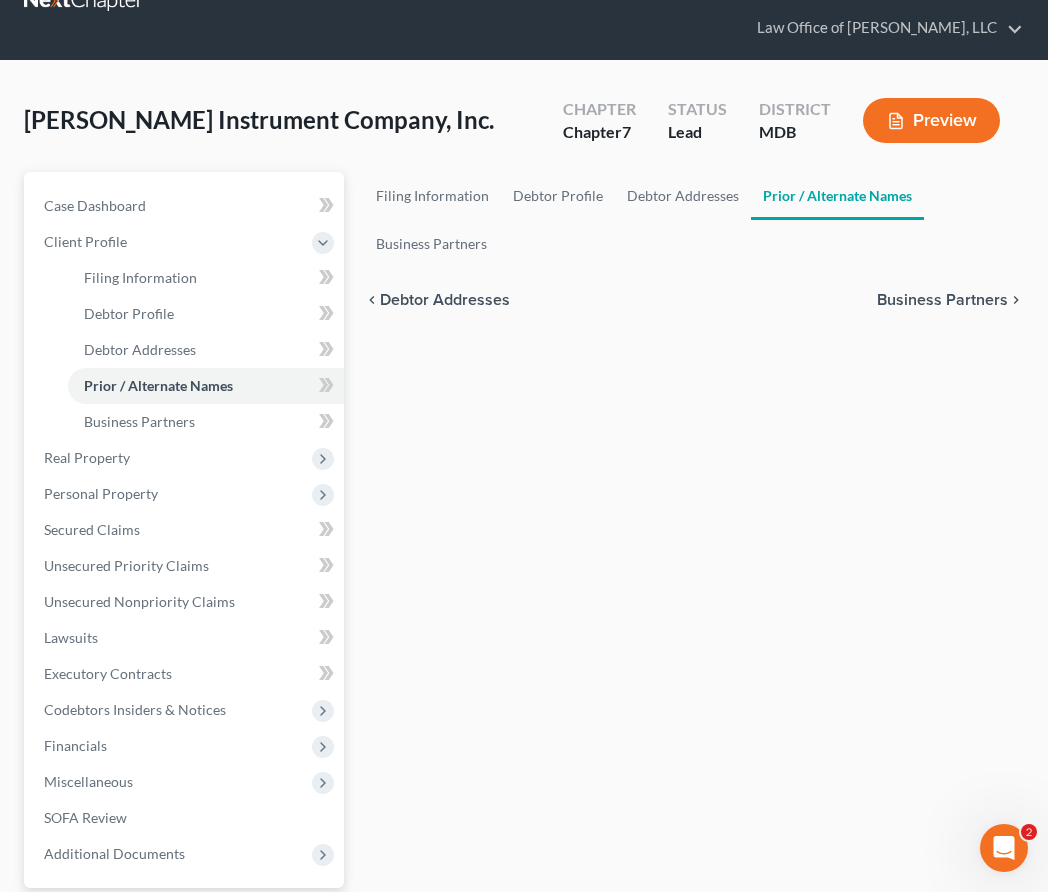 click on "Filing Information
Debtor Profile
Debtor Addresses
Prior / Alternate Names
Business Partners
chevron_left
Debtor Addresses
Business Partners
chevron_right" at bounding box center (694, 587) 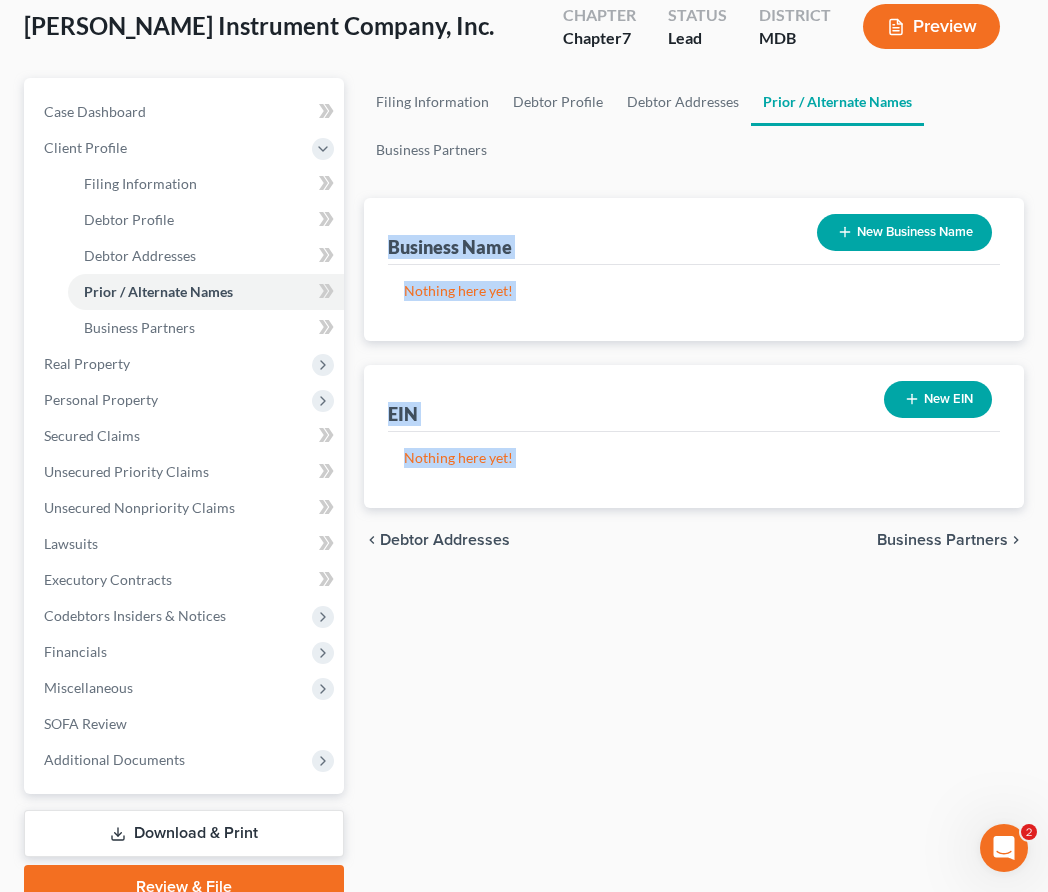 scroll, scrollTop: 162, scrollLeft: 0, axis: vertical 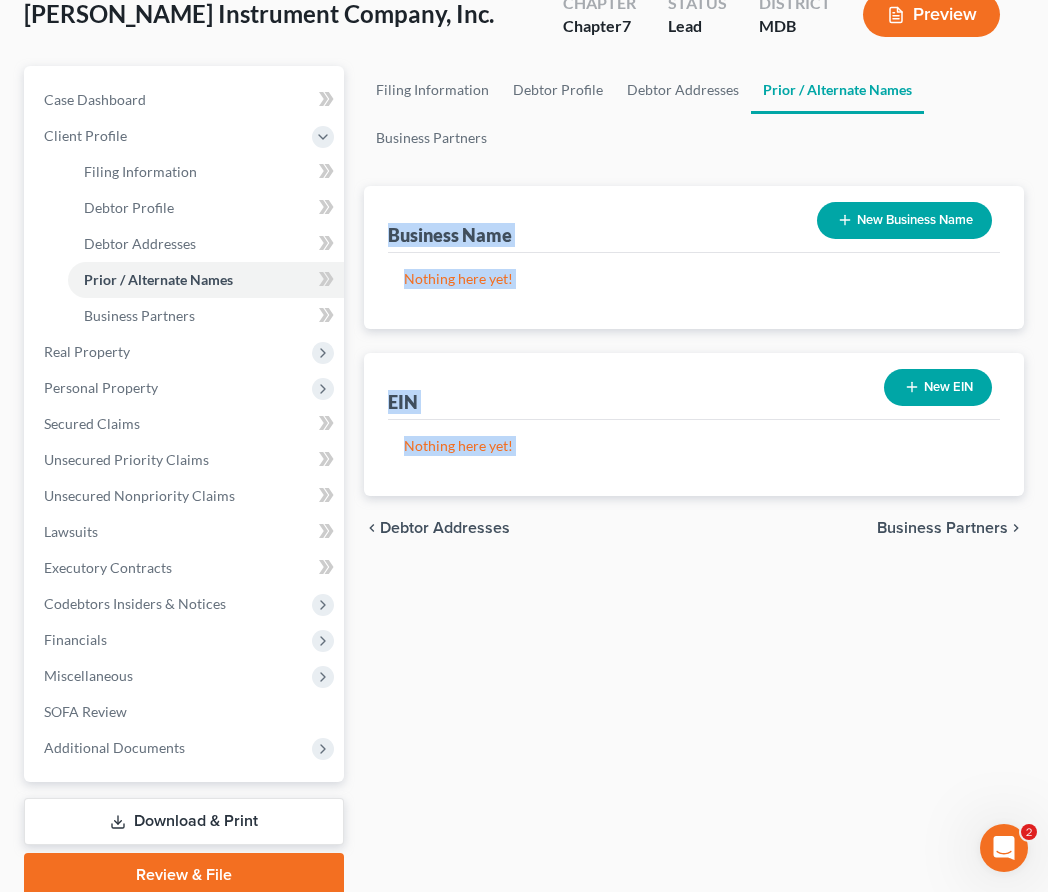 click on "Business Partners" at bounding box center [942, 528] 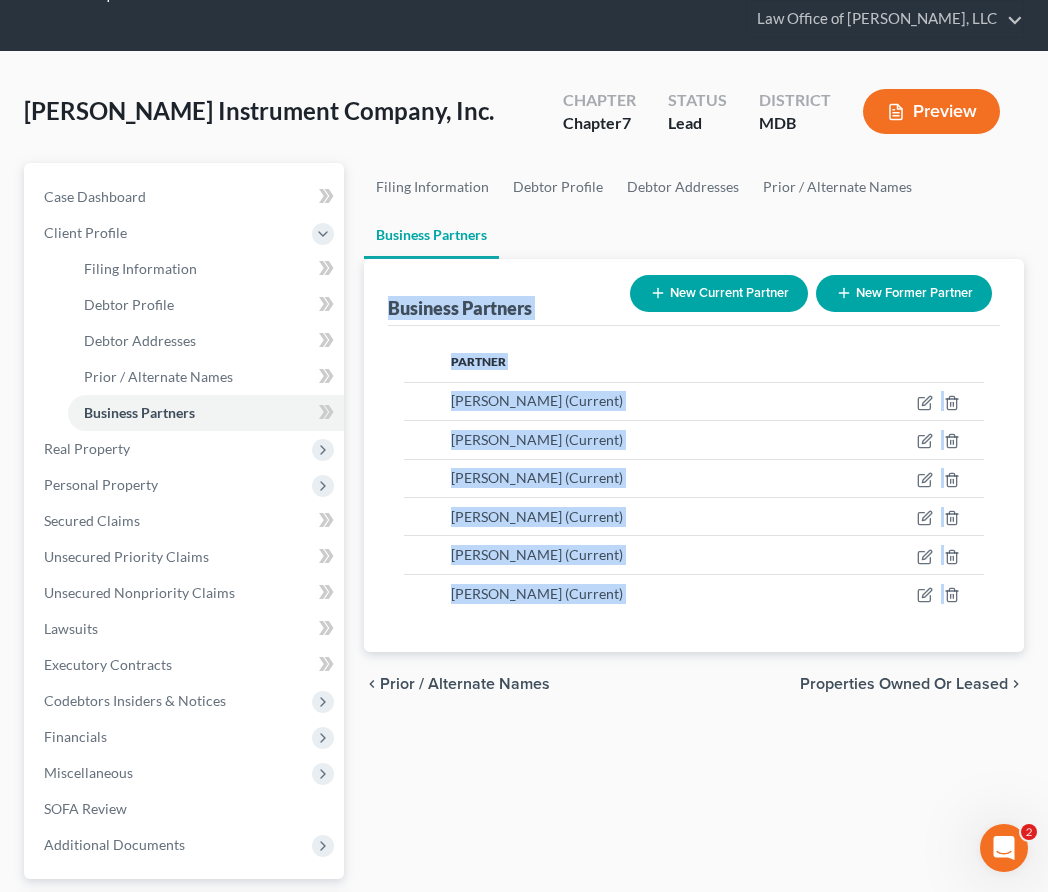 scroll, scrollTop: 0, scrollLeft: 0, axis: both 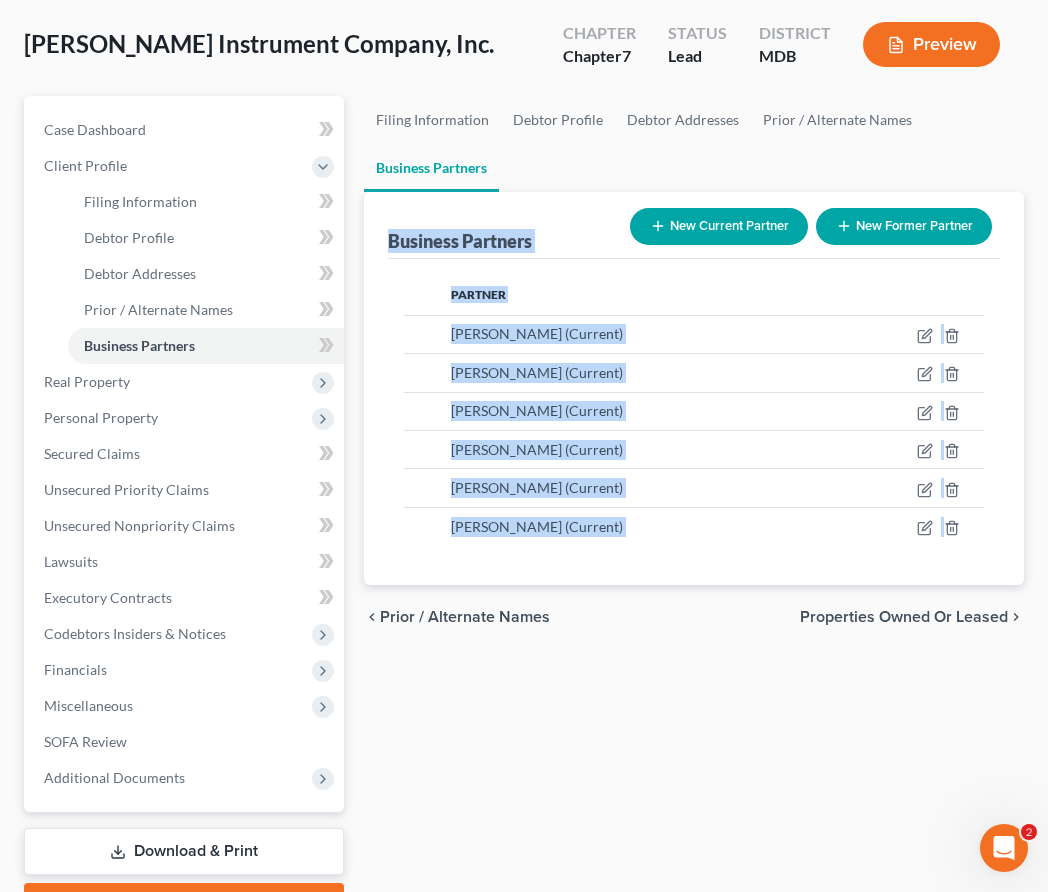 click on "Properties Owned or Leased" at bounding box center [904, 617] 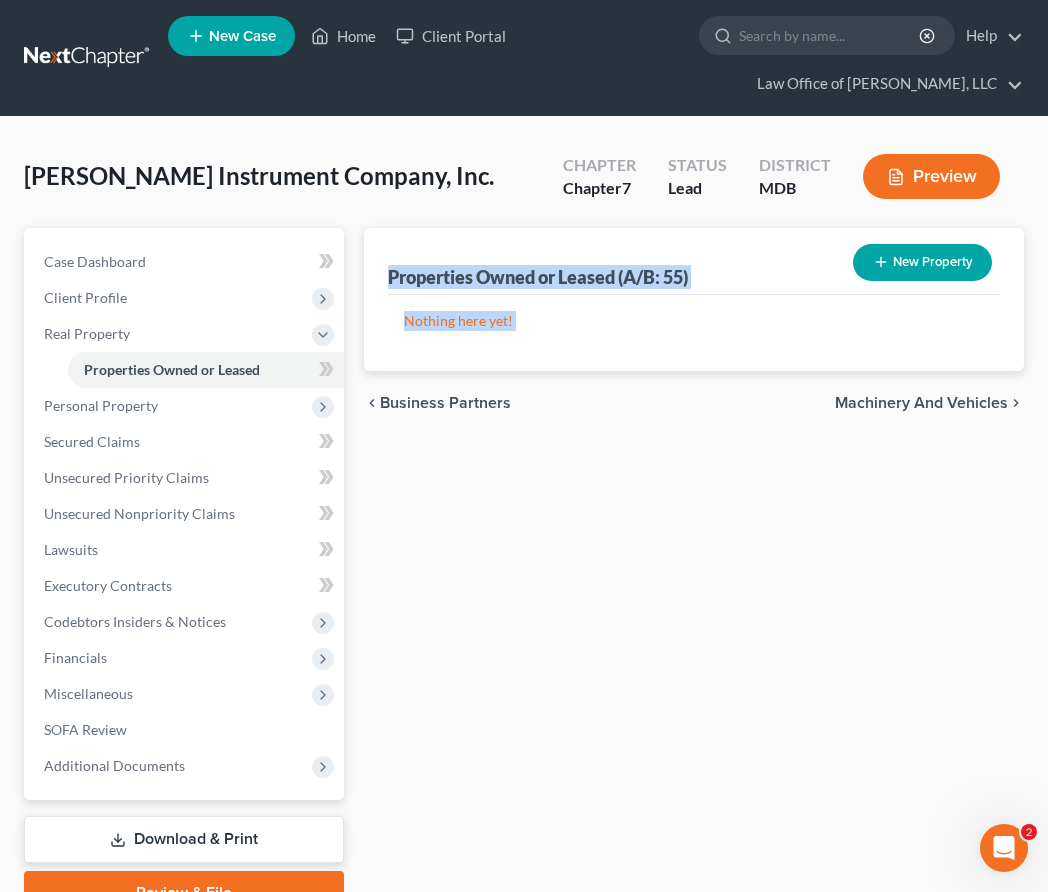 scroll, scrollTop: 97, scrollLeft: 0, axis: vertical 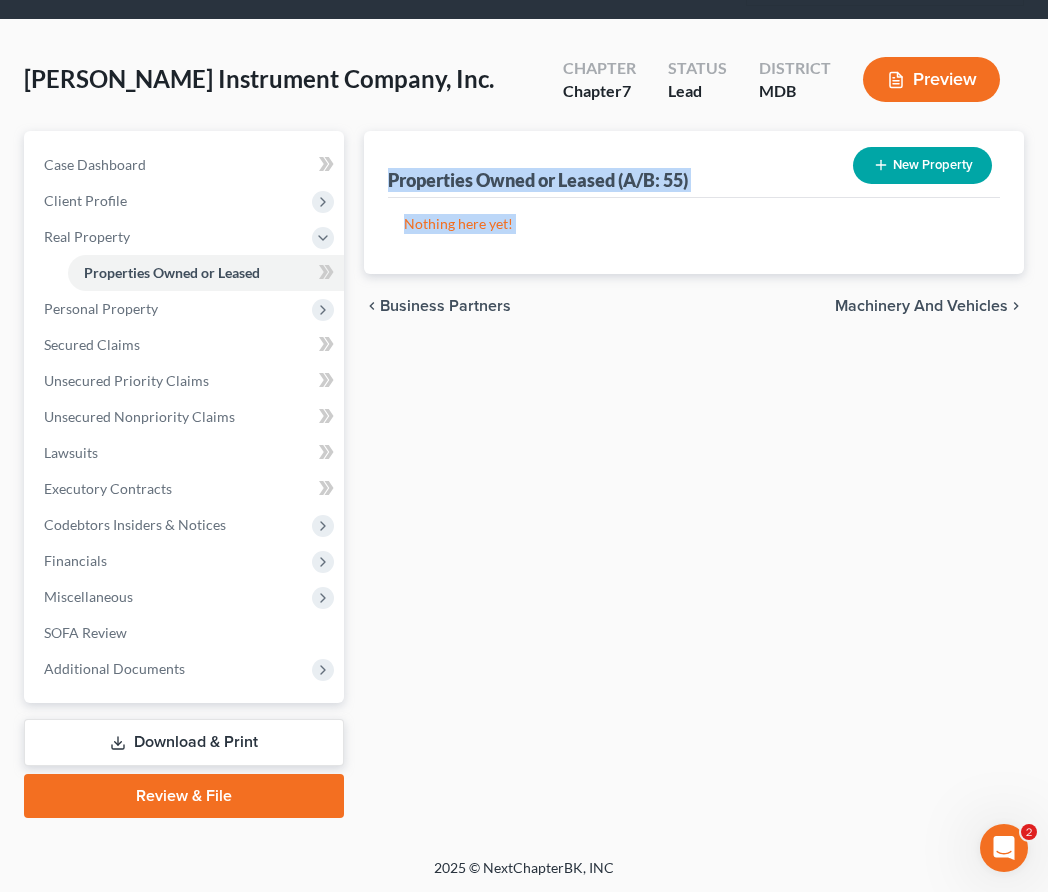 click on "Machinery and Vehicles" at bounding box center [921, 306] 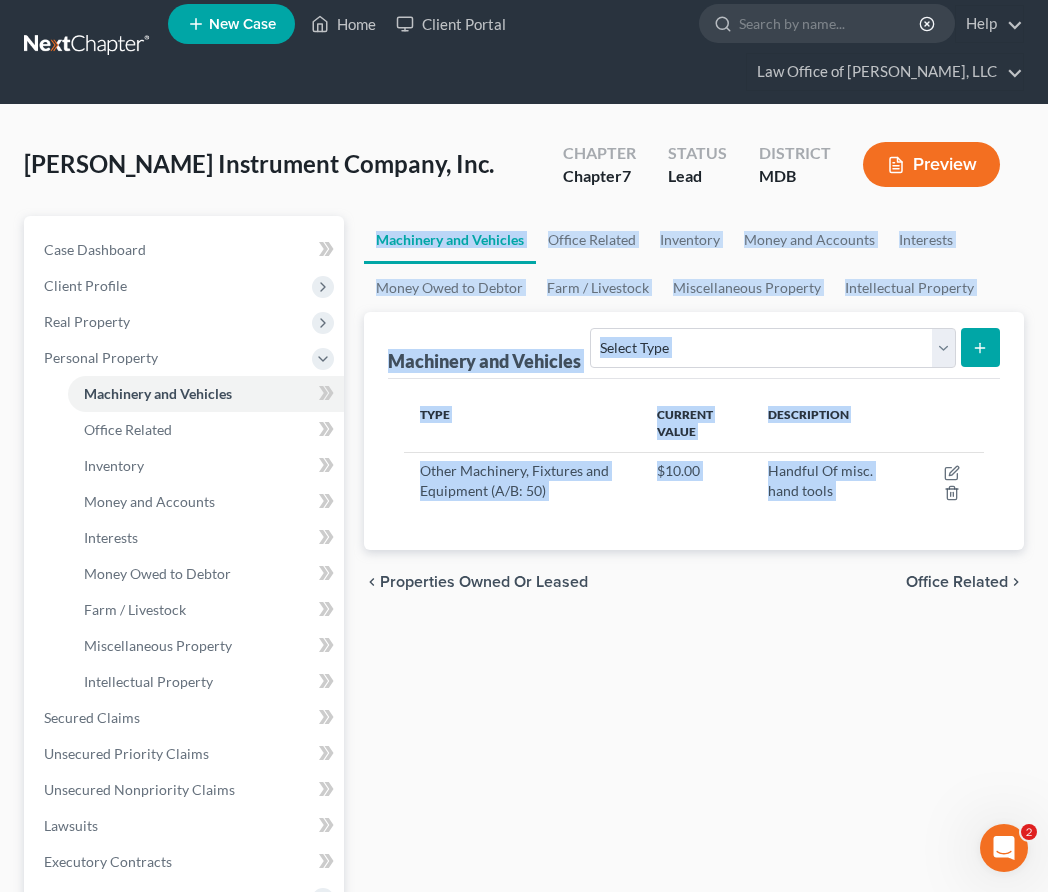 scroll, scrollTop: 0, scrollLeft: 0, axis: both 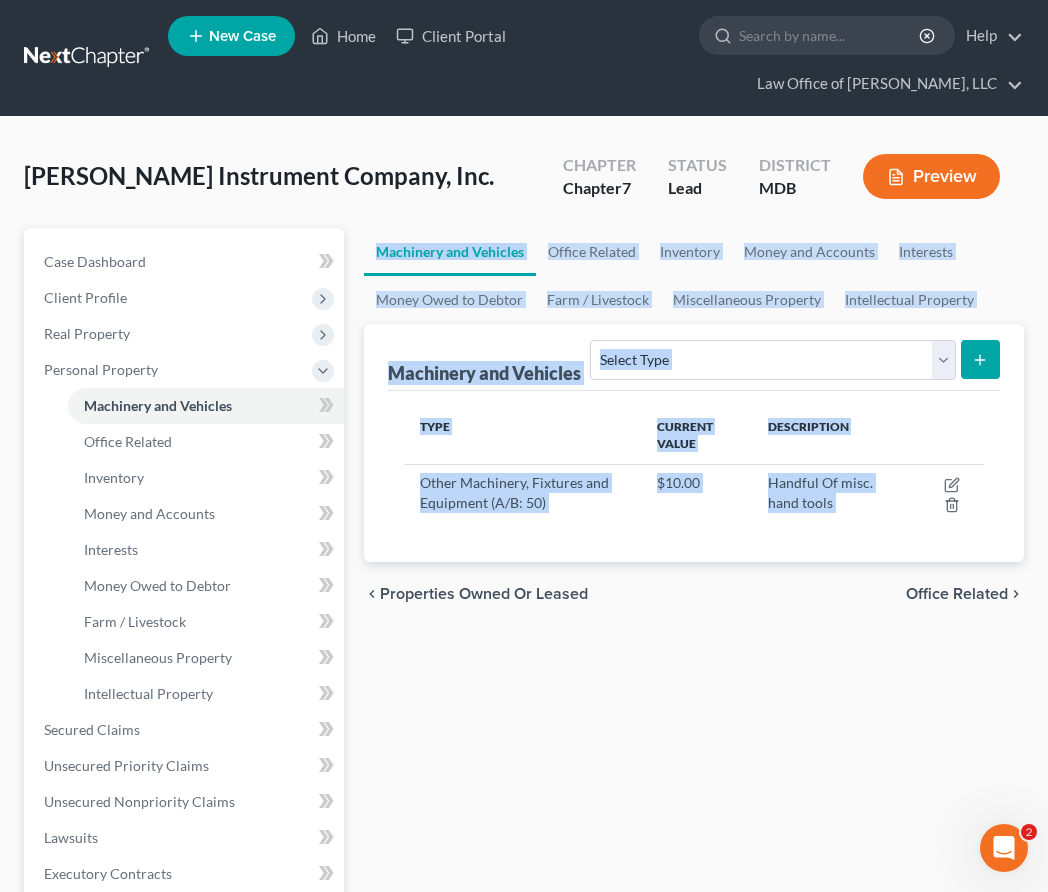 click on "Office Related" at bounding box center (957, 594) 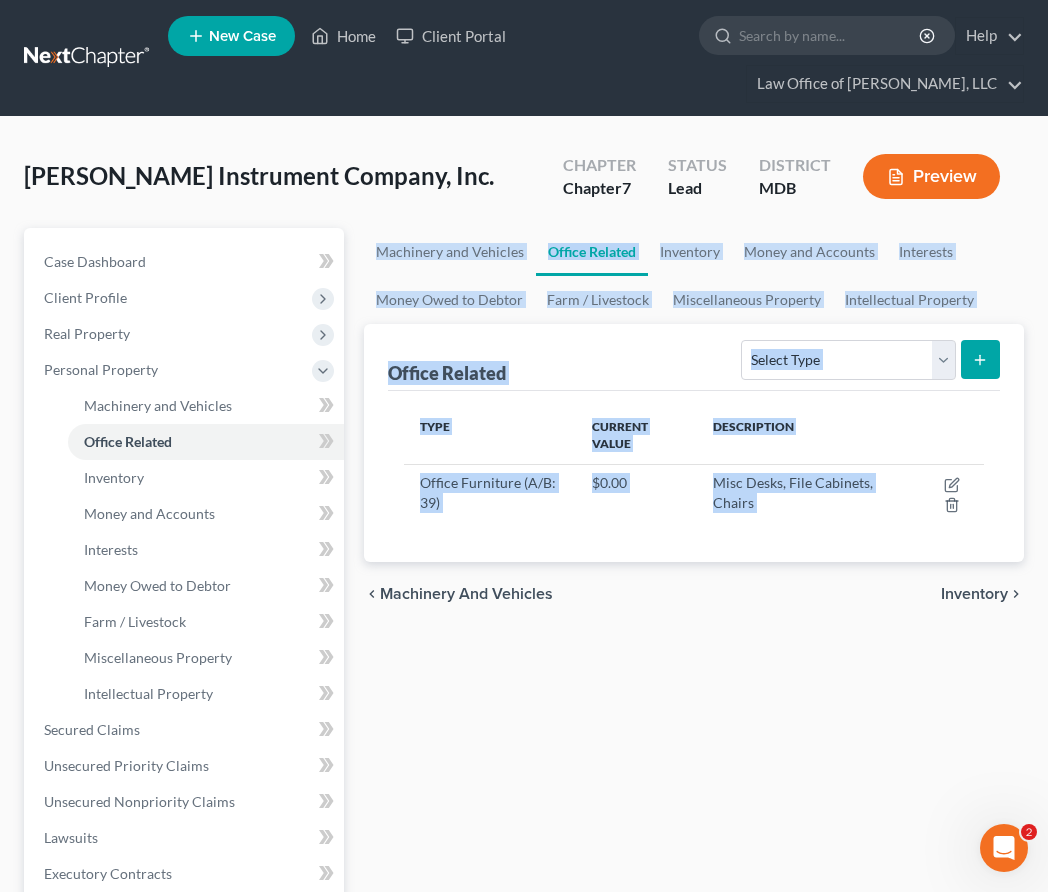 click on "Inventory" at bounding box center [974, 594] 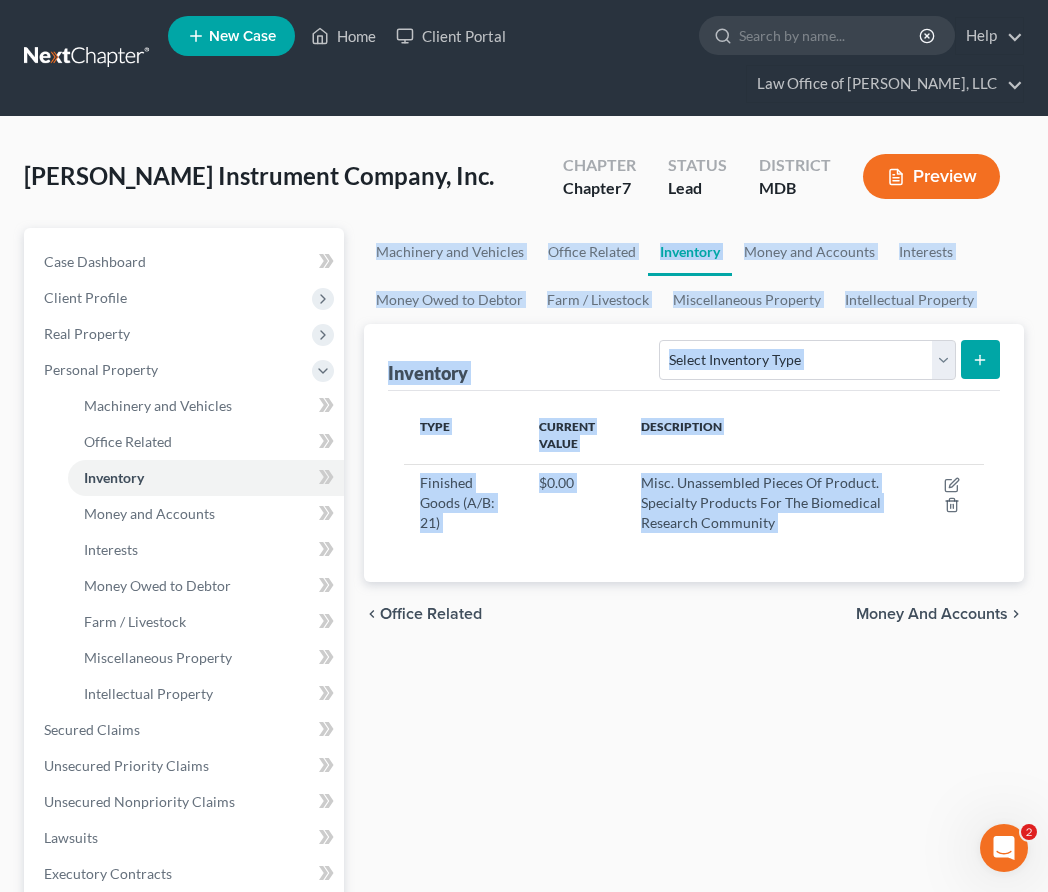click on "Money and Accounts" at bounding box center [932, 614] 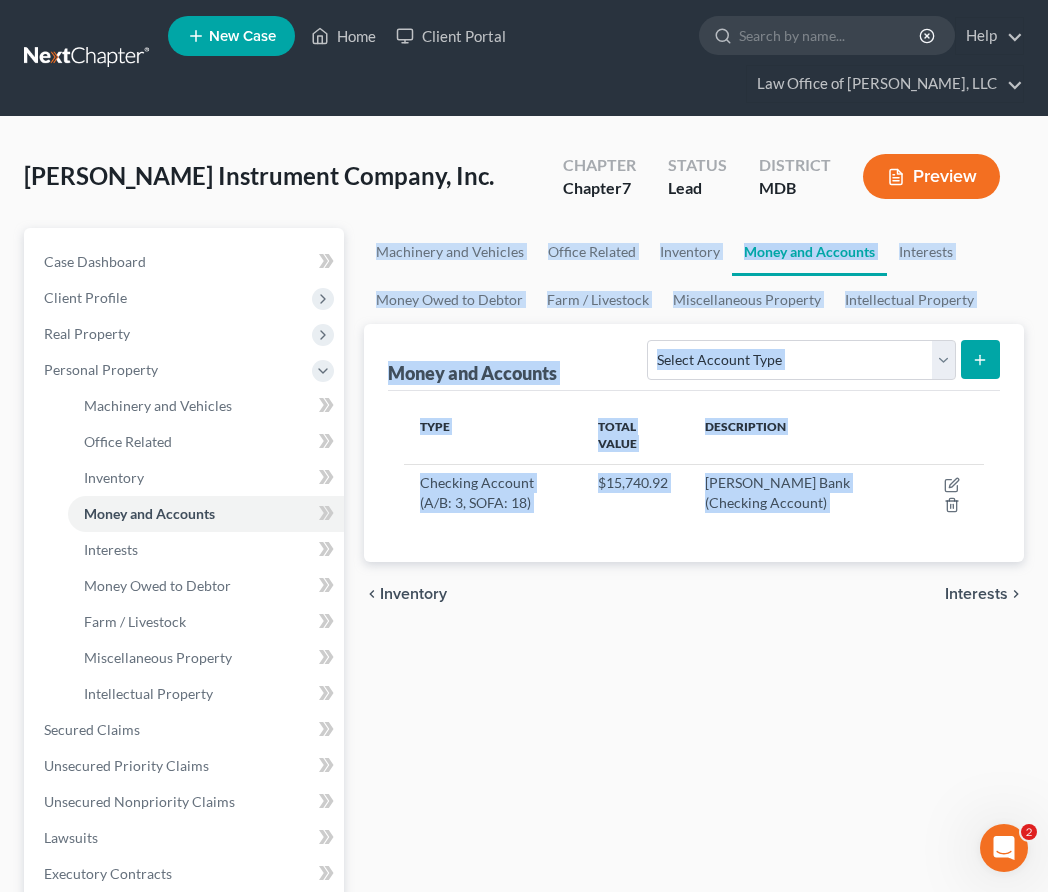 click on "Interests" at bounding box center (976, 594) 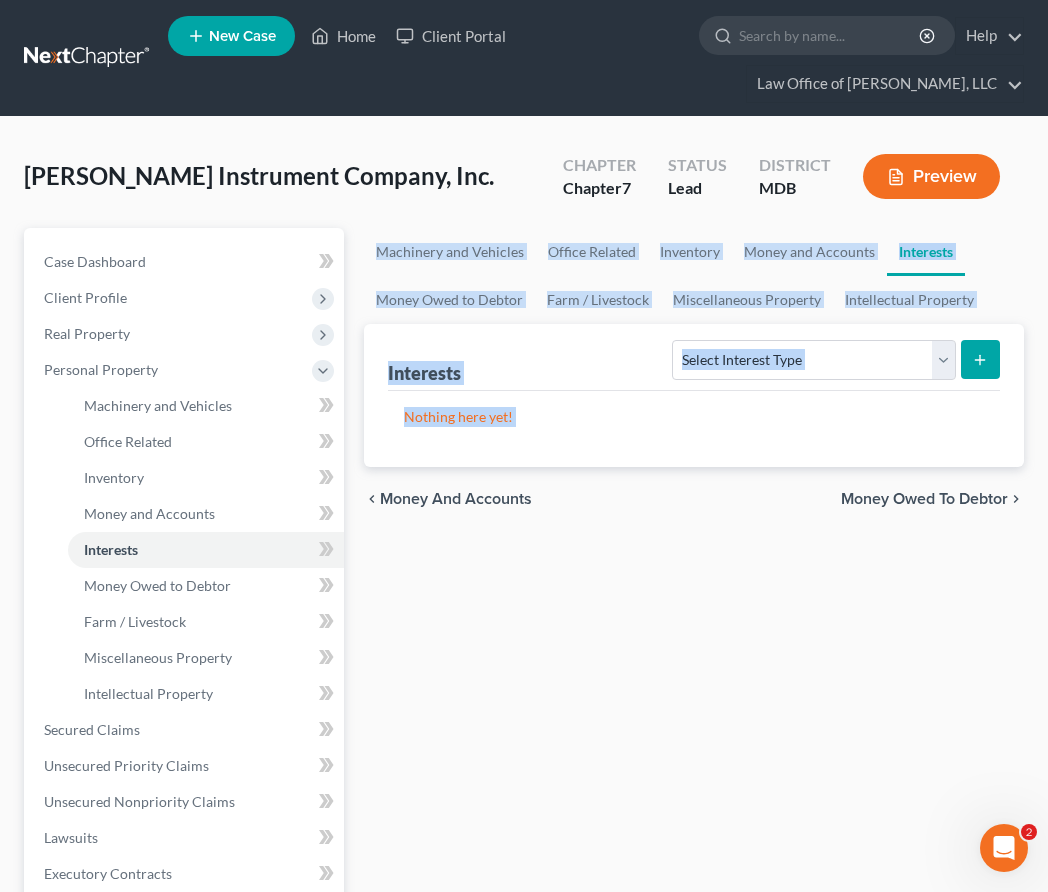 click on "Money Owed to Debtor" at bounding box center [924, 499] 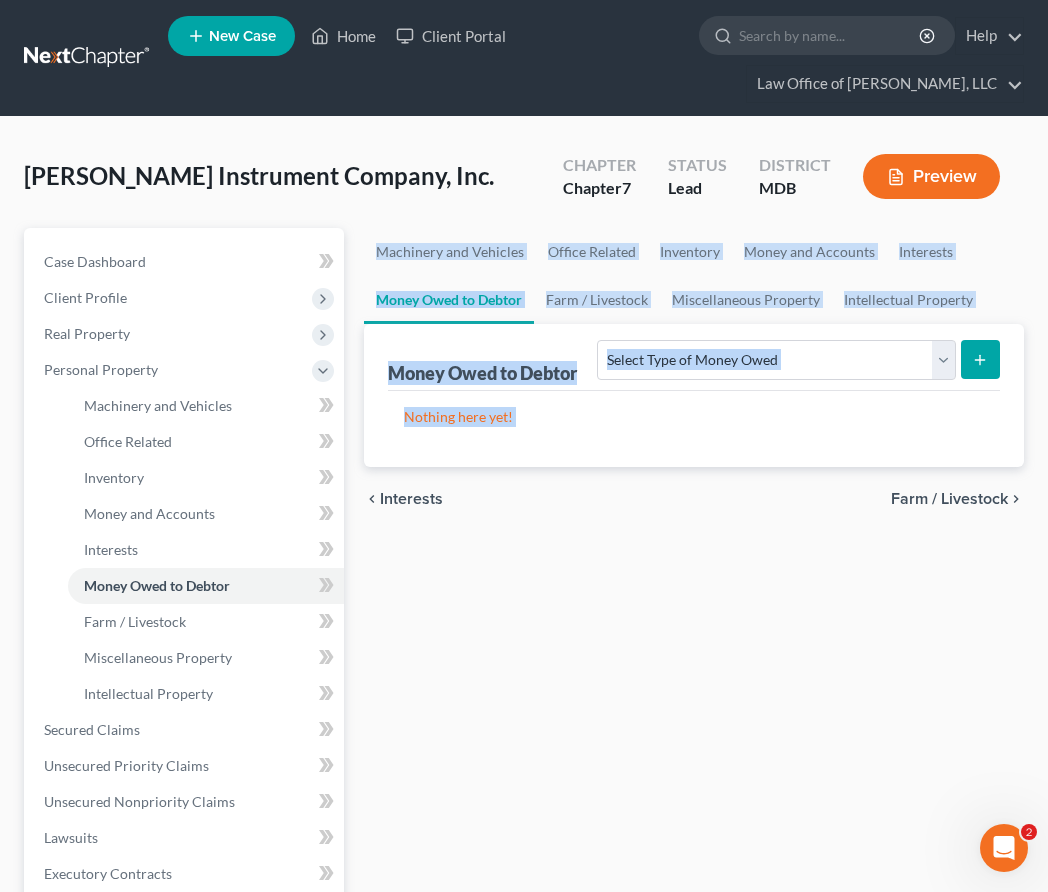 click on "Farm / Livestock" at bounding box center [949, 499] 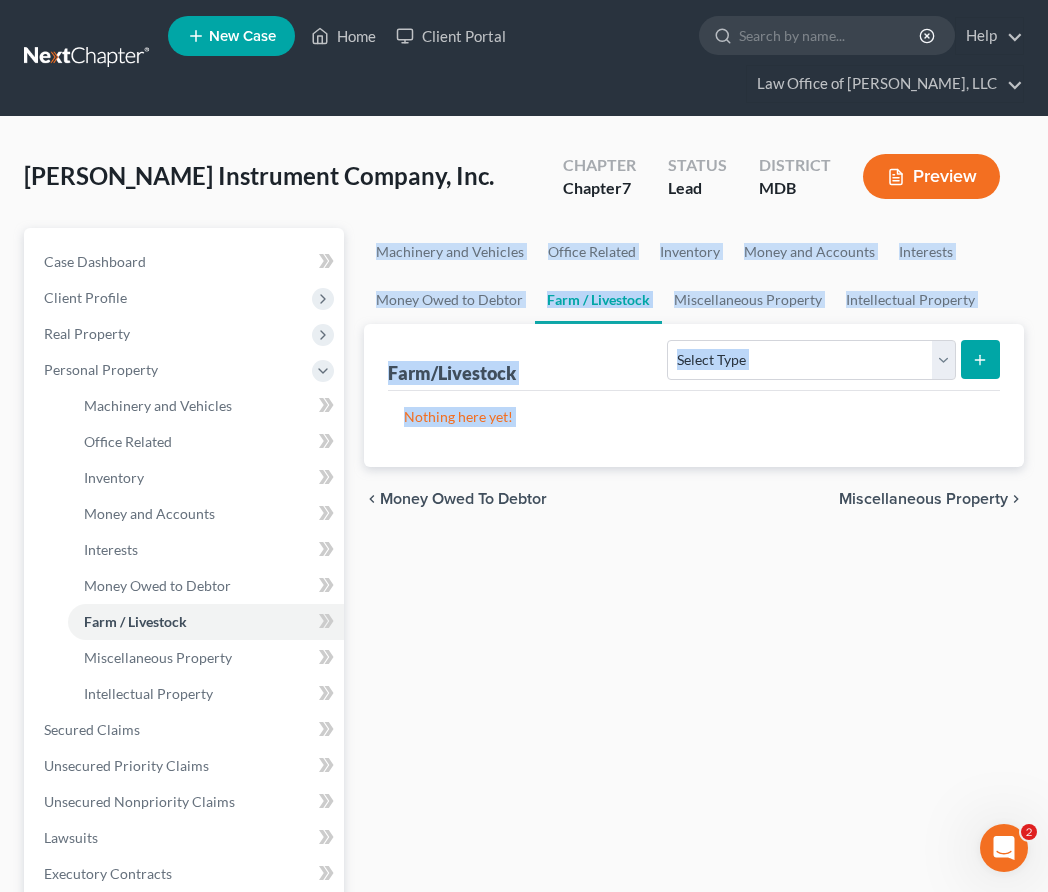 click on "Miscellaneous Property" at bounding box center [923, 499] 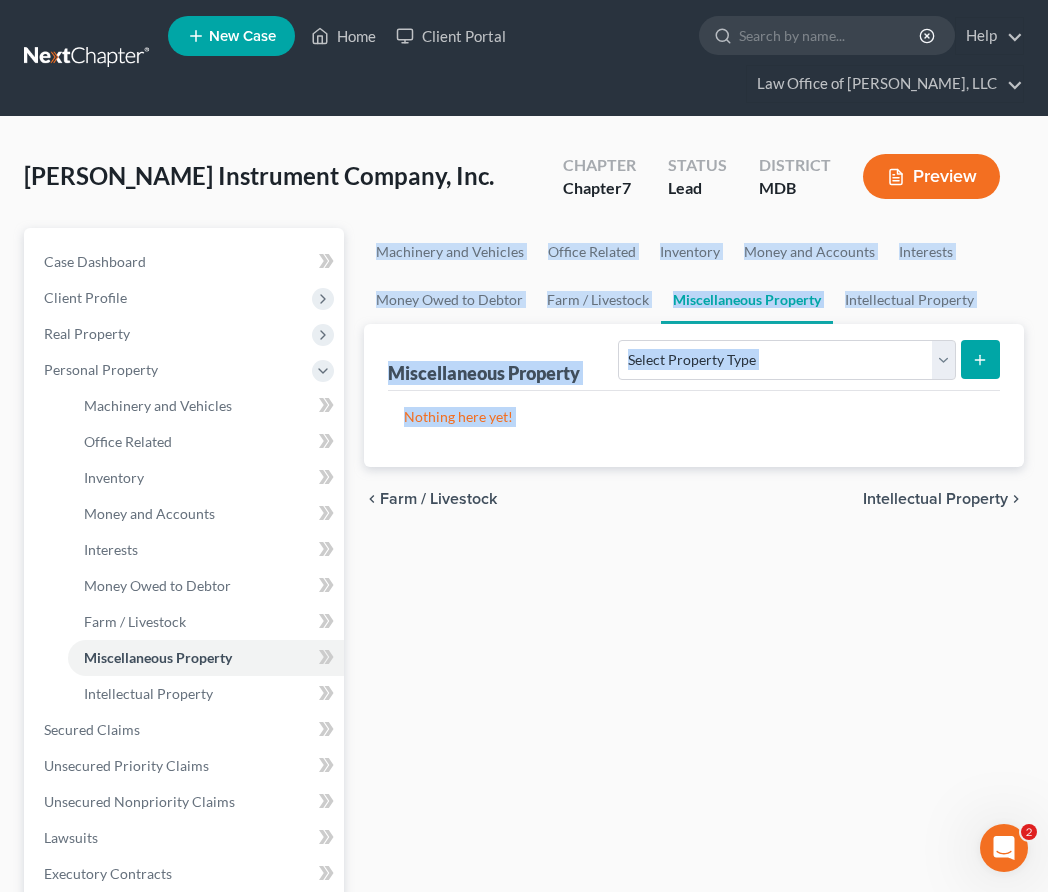 click on "Intellectual Property" at bounding box center [935, 499] 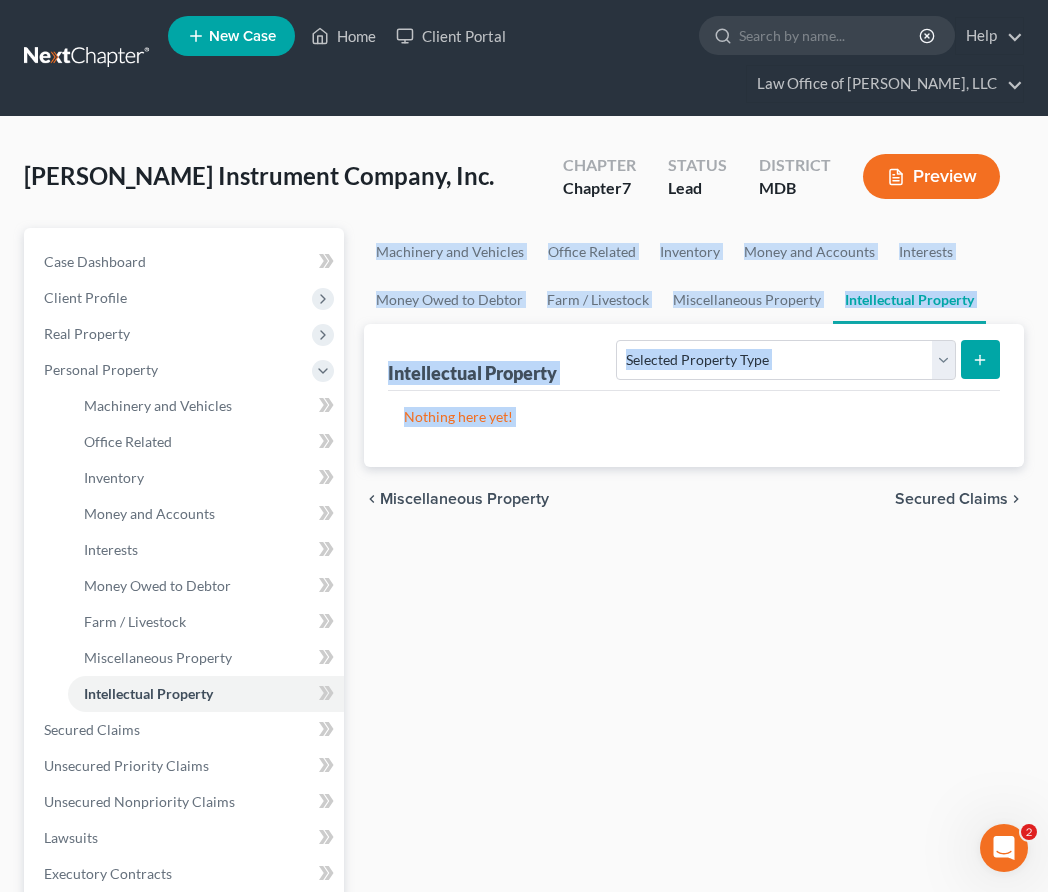 click on "Secured Claims" at bounding box center (951, 499) 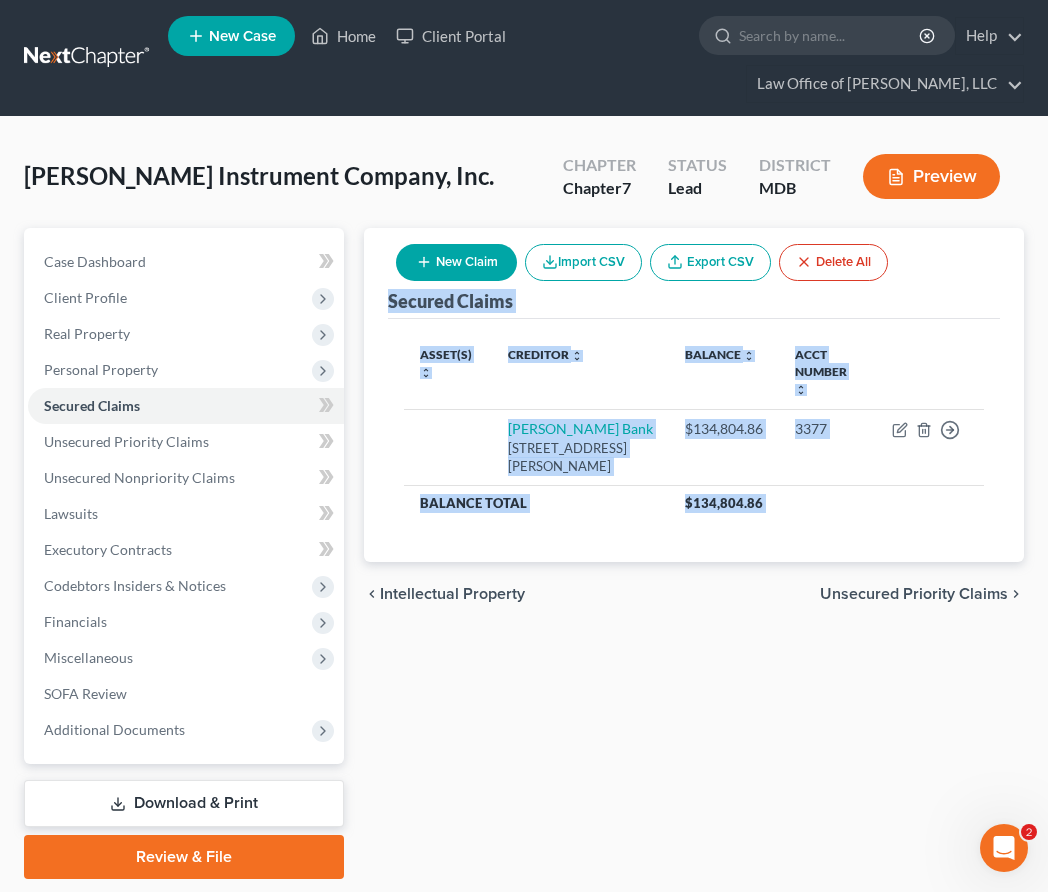 click on "Unsecured Priority Claims" at bounding box center [914, 594] 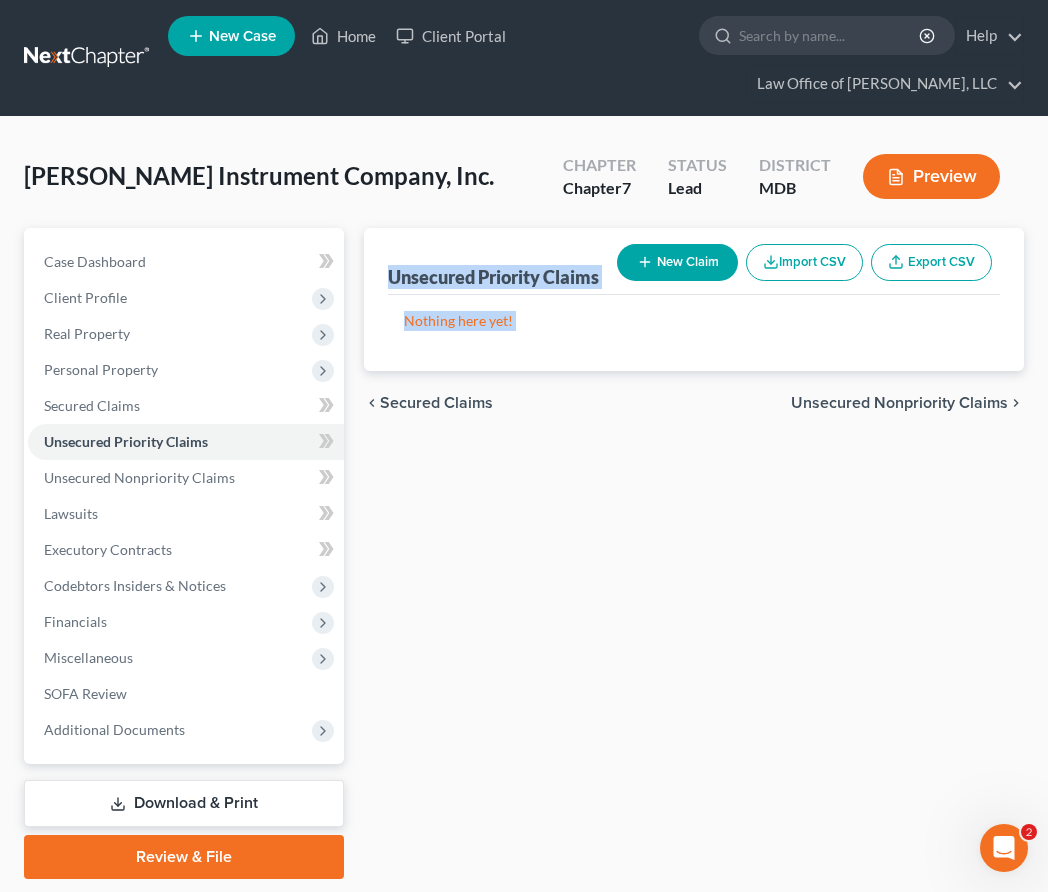 click on "Unsecured Nonpriority Claims" at bounding box center (899, 403) 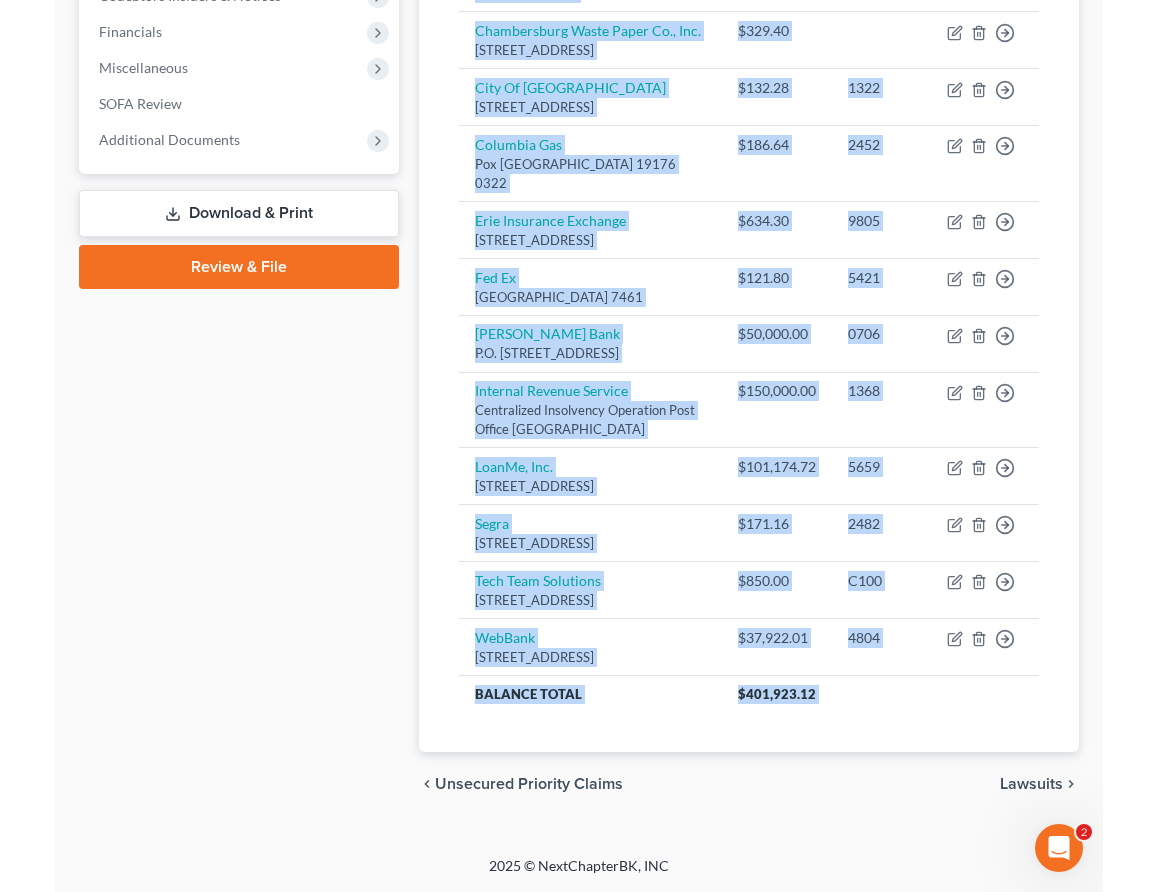 scroll, scrollTop: 515, scrollLeft: 0, axis: vertical 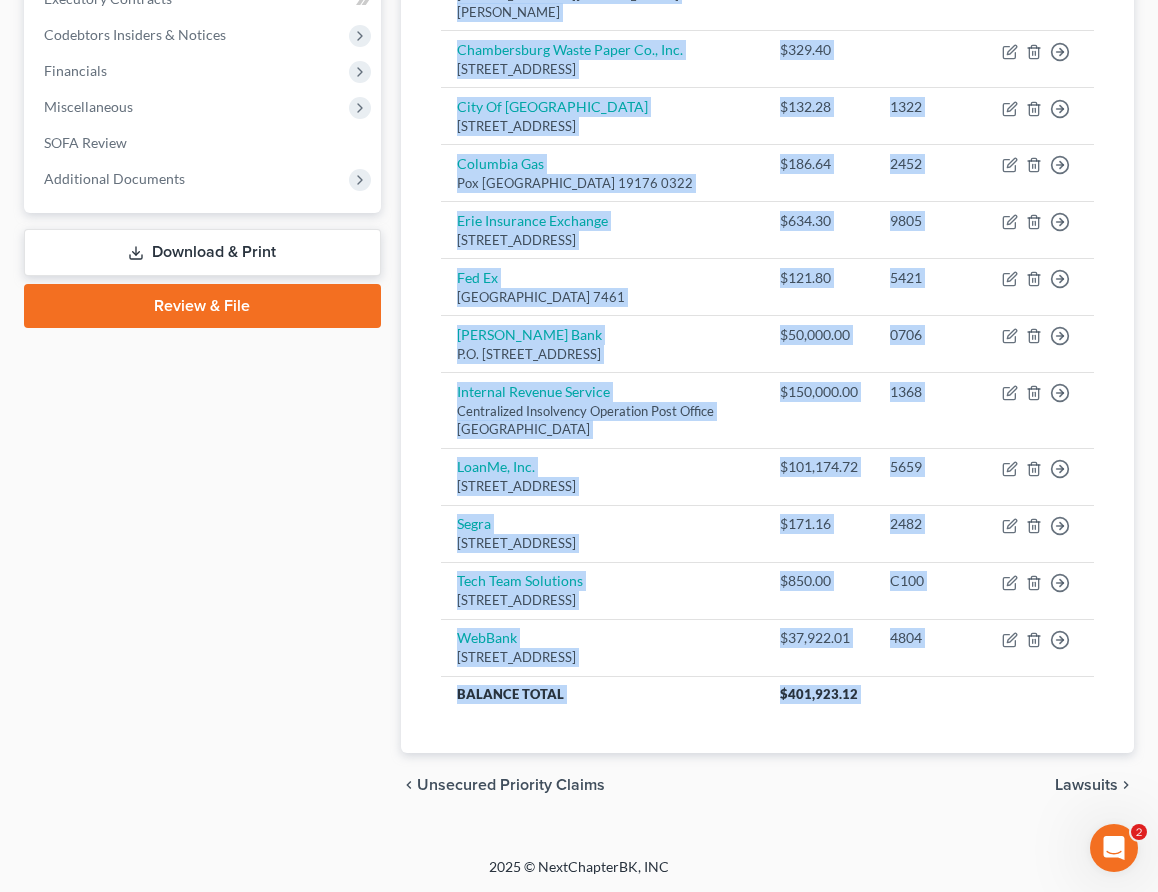 click on "Unsecured Priority Claims" at bounding box center [511, 785] 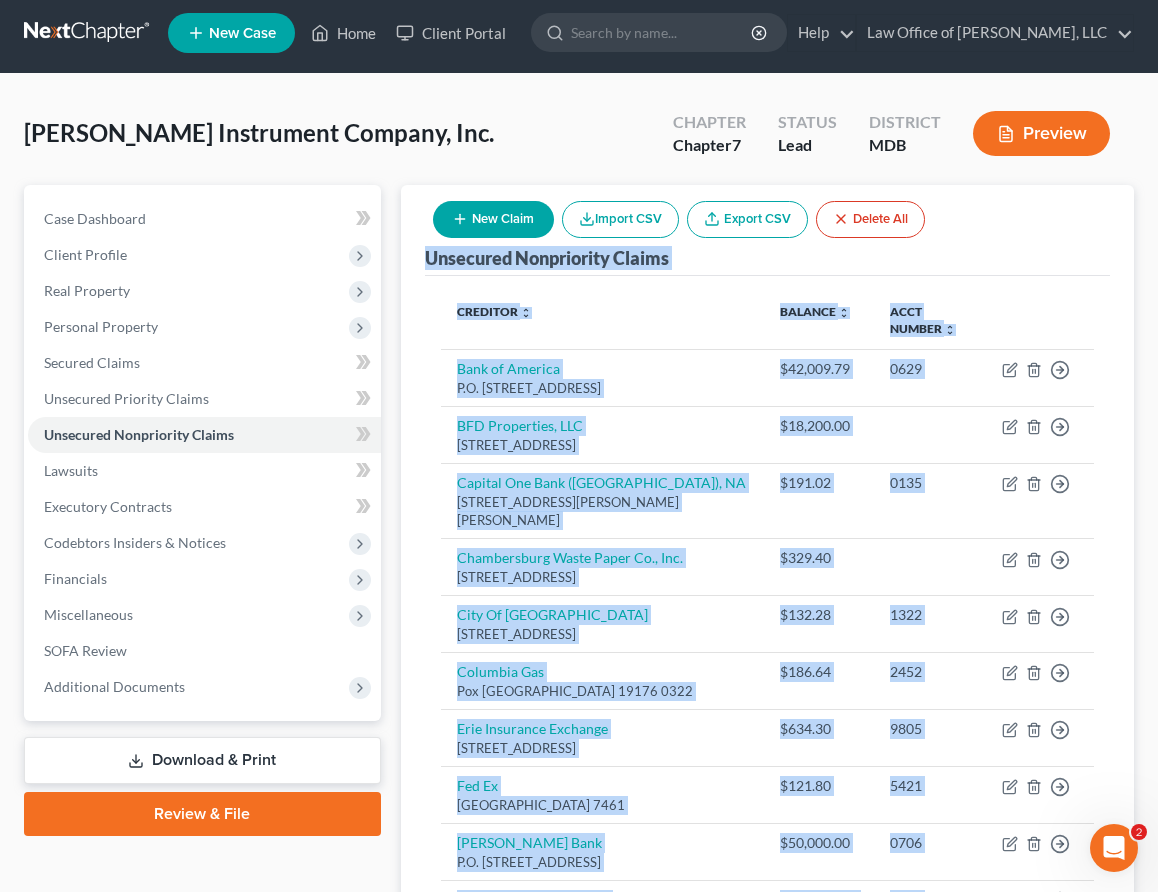 scroll, scrollTop: 0, scrollLeft: 0, axis: both 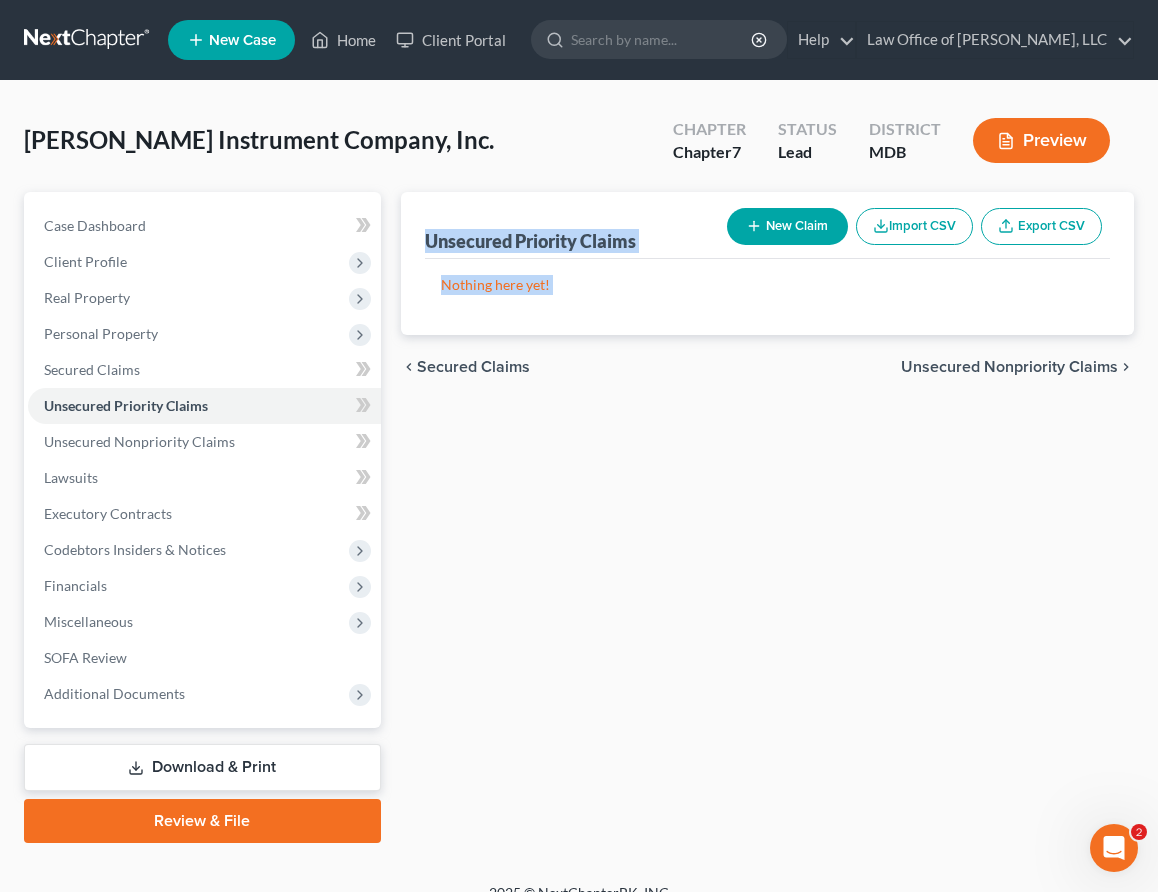click on "Secured Claims" at bounding box center [473, 367] 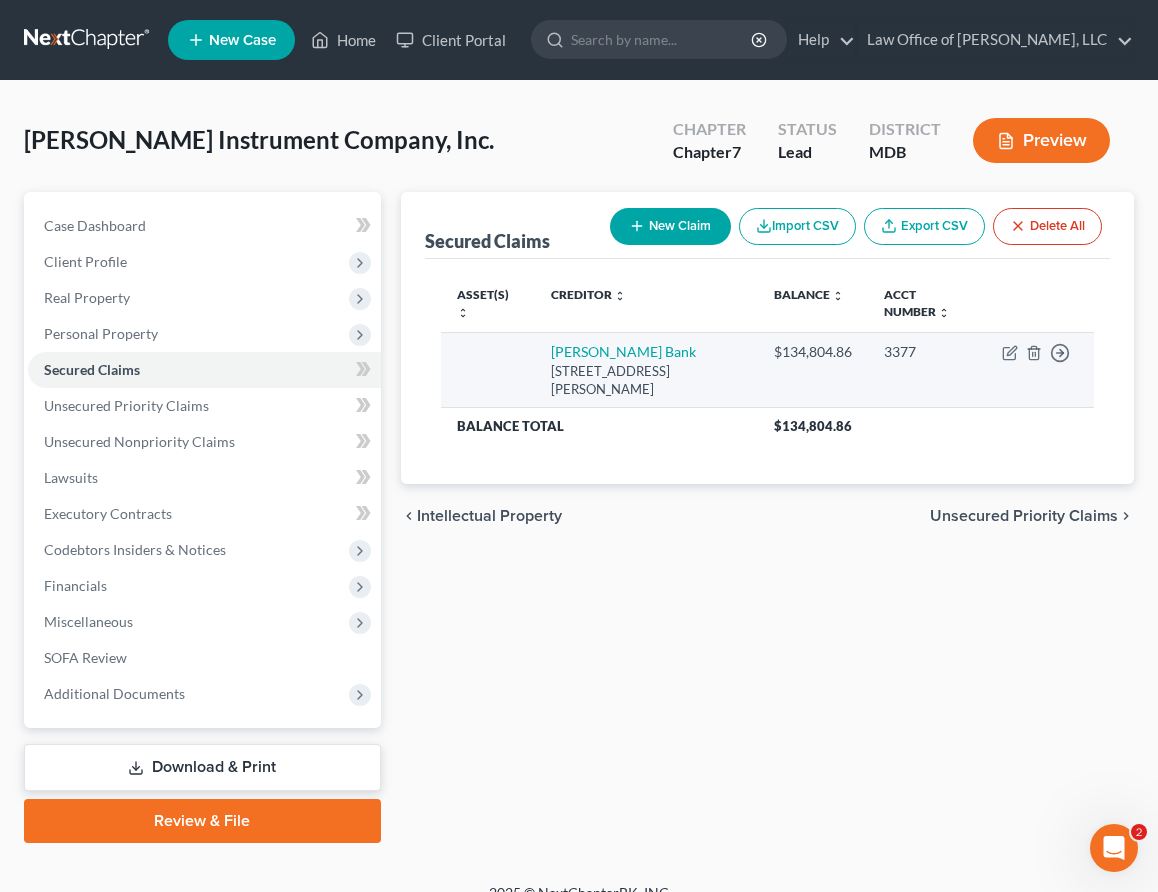click at bounding box center [488, 370] 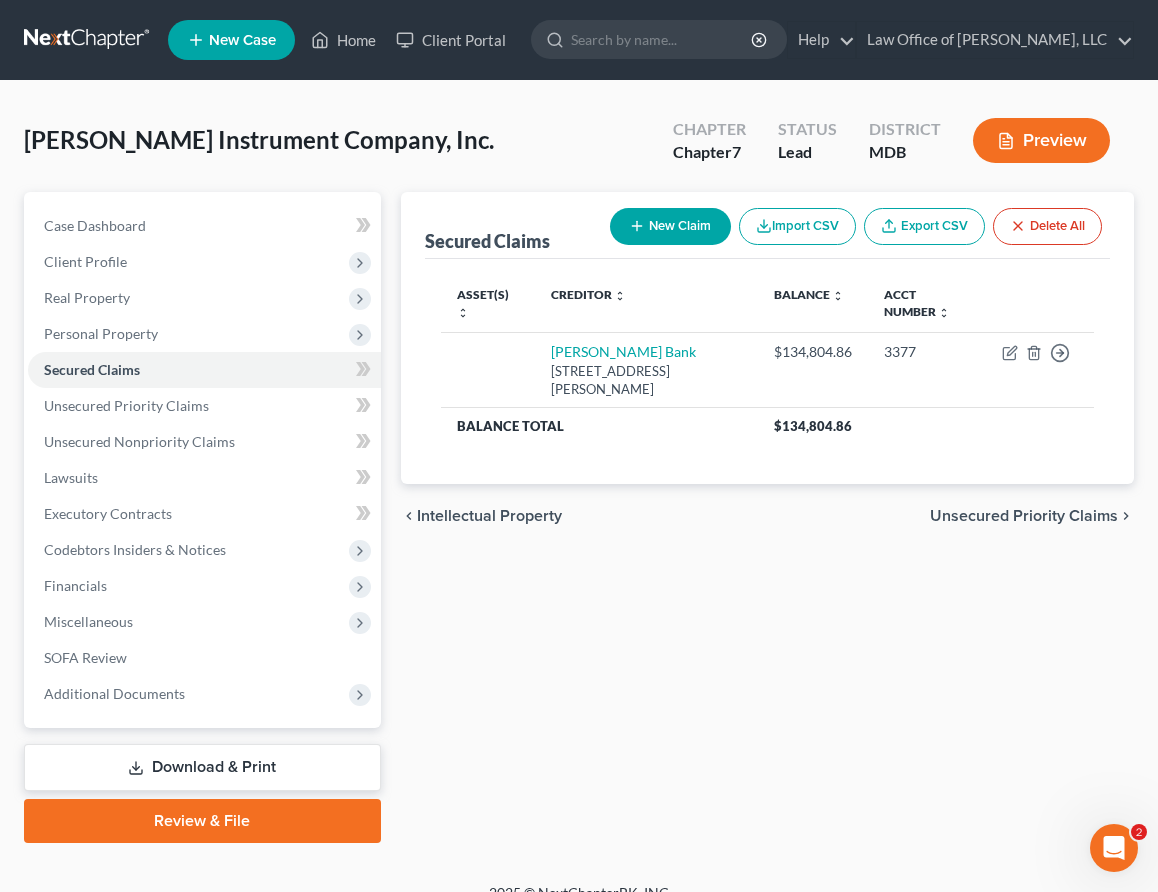 click on "Unsecured Priority Claims" at bounding box center (1024, 516) 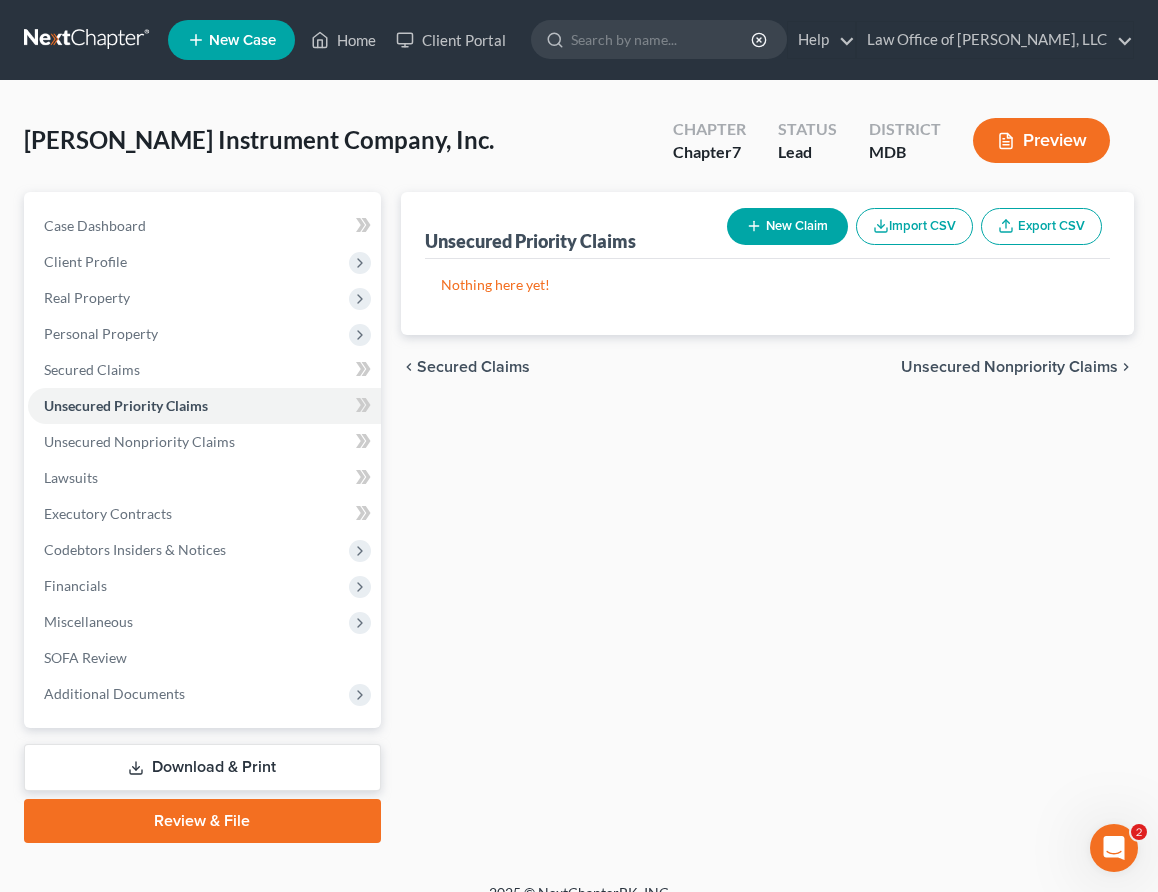 click on "Unsecured Nonpriority Claims" at bounding box center [1009, 367] 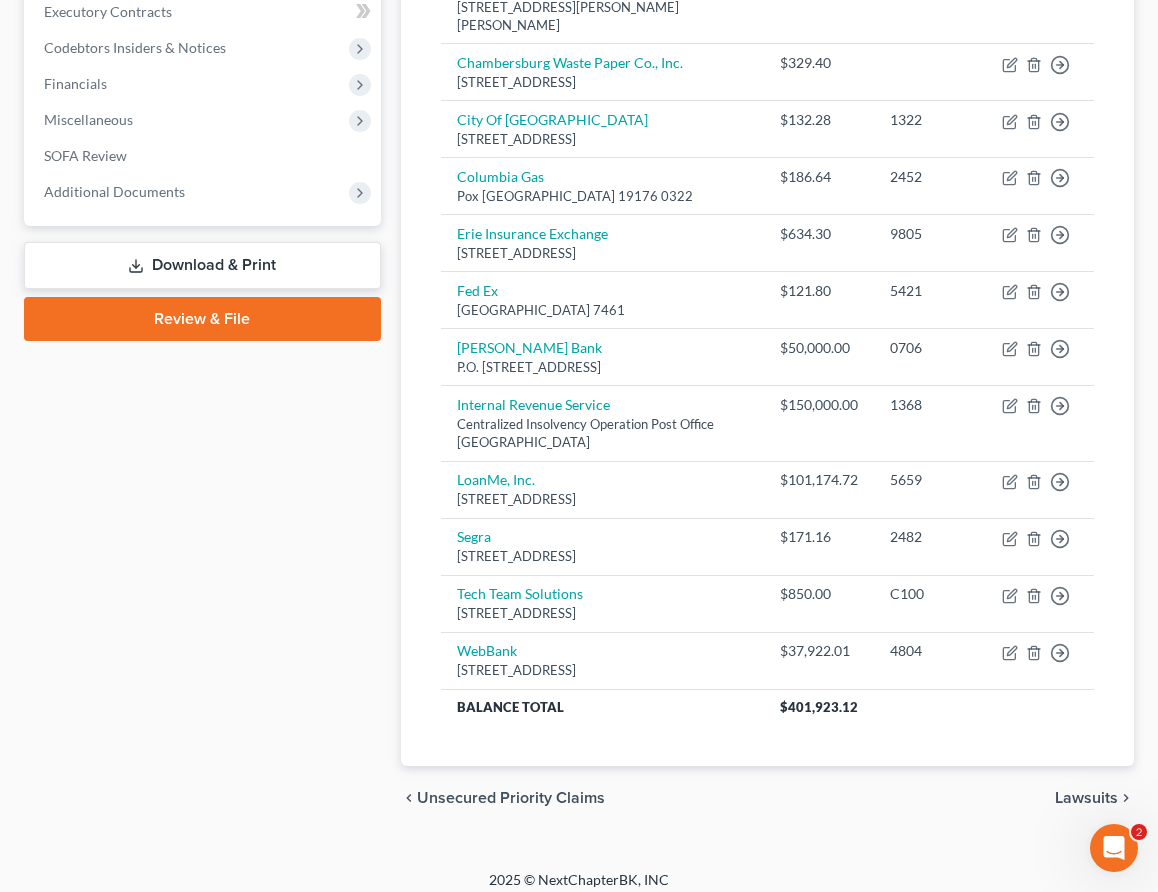 scroll, scrollTop: 515, scrollLeft: 0, axis: vertical 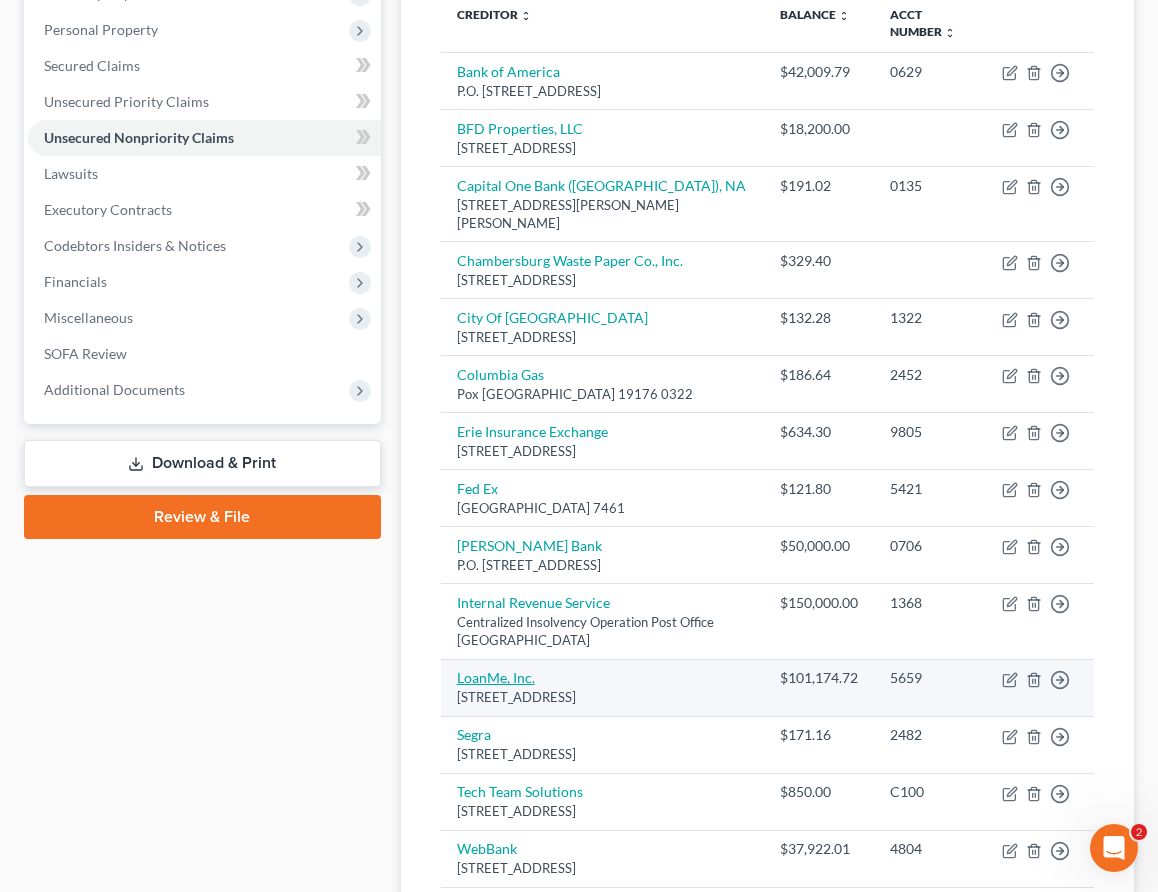 click on "LoanMe, Inc." at bounding box center (496, 677) 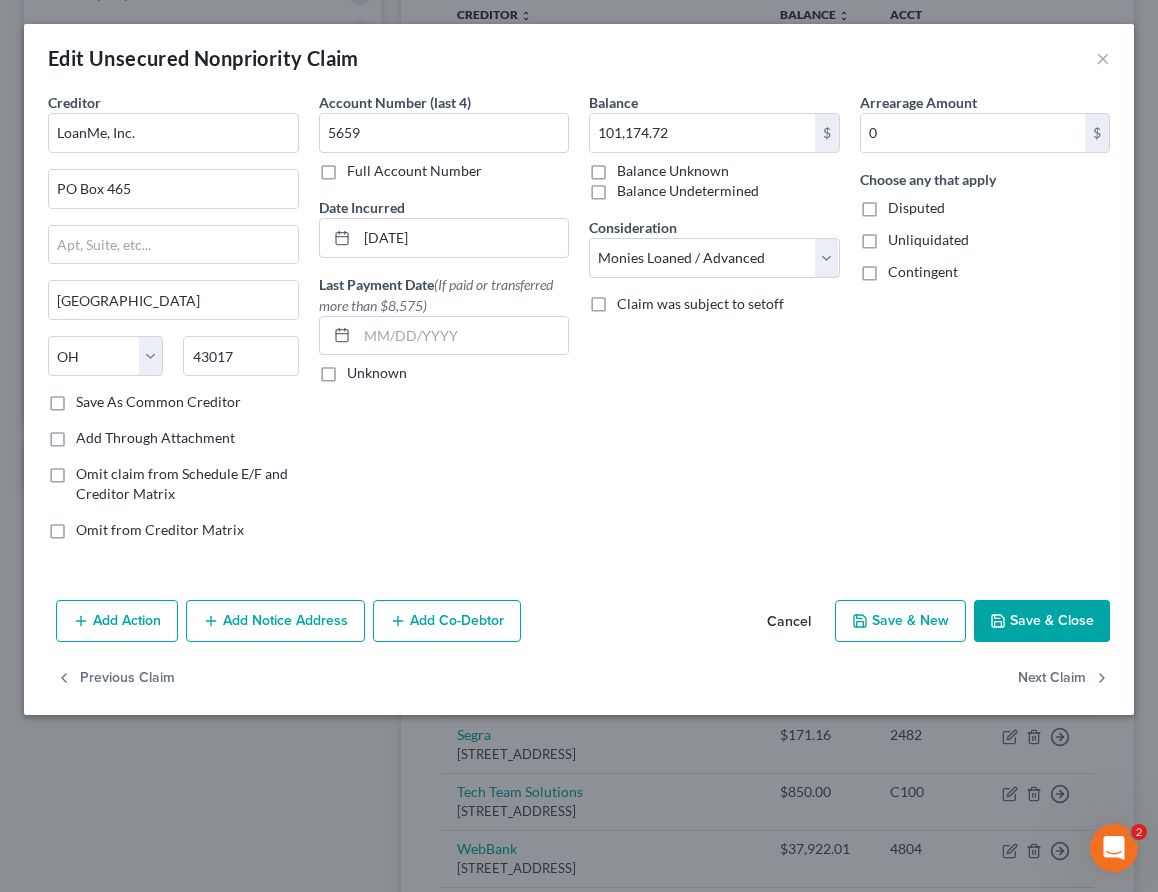 click on "Cancel" at bounding box center [789, 622] 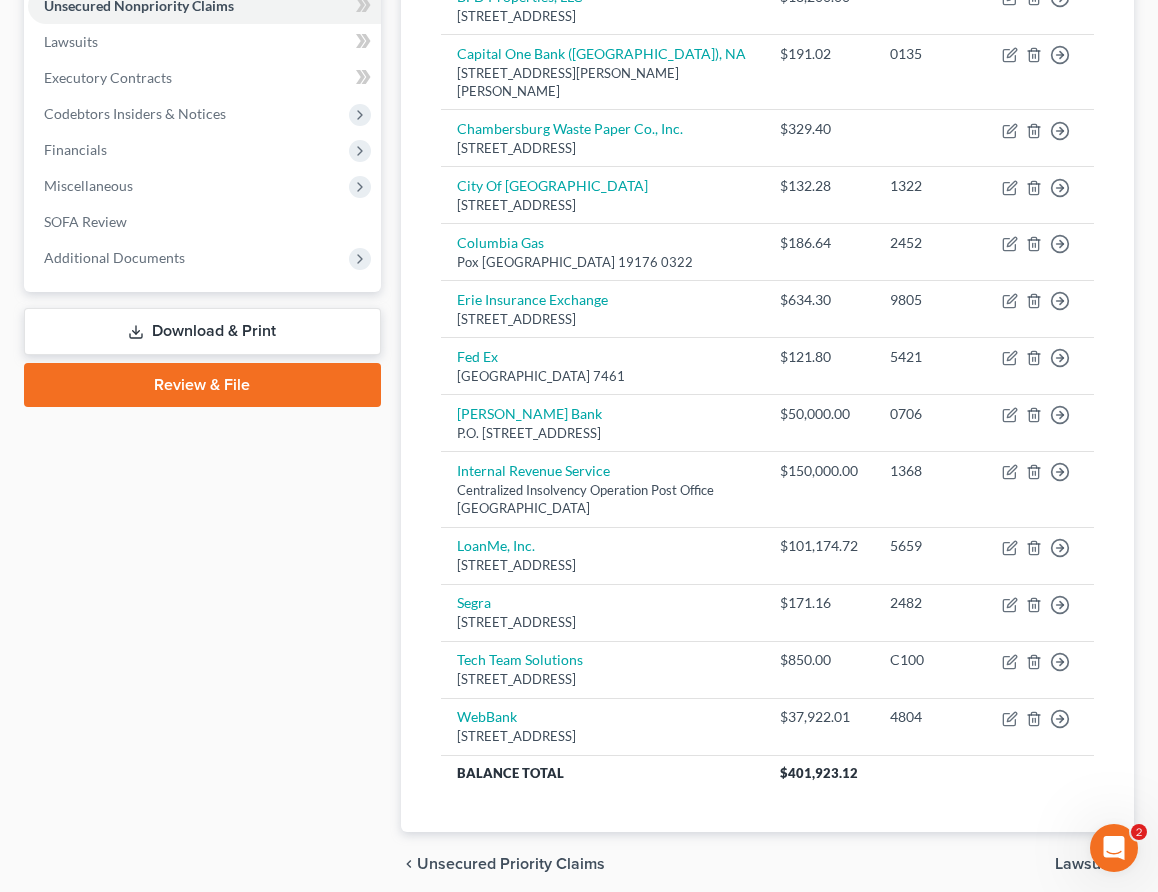 scroll, scrollTop: 515, scrollLeft: 0, axis: vertical 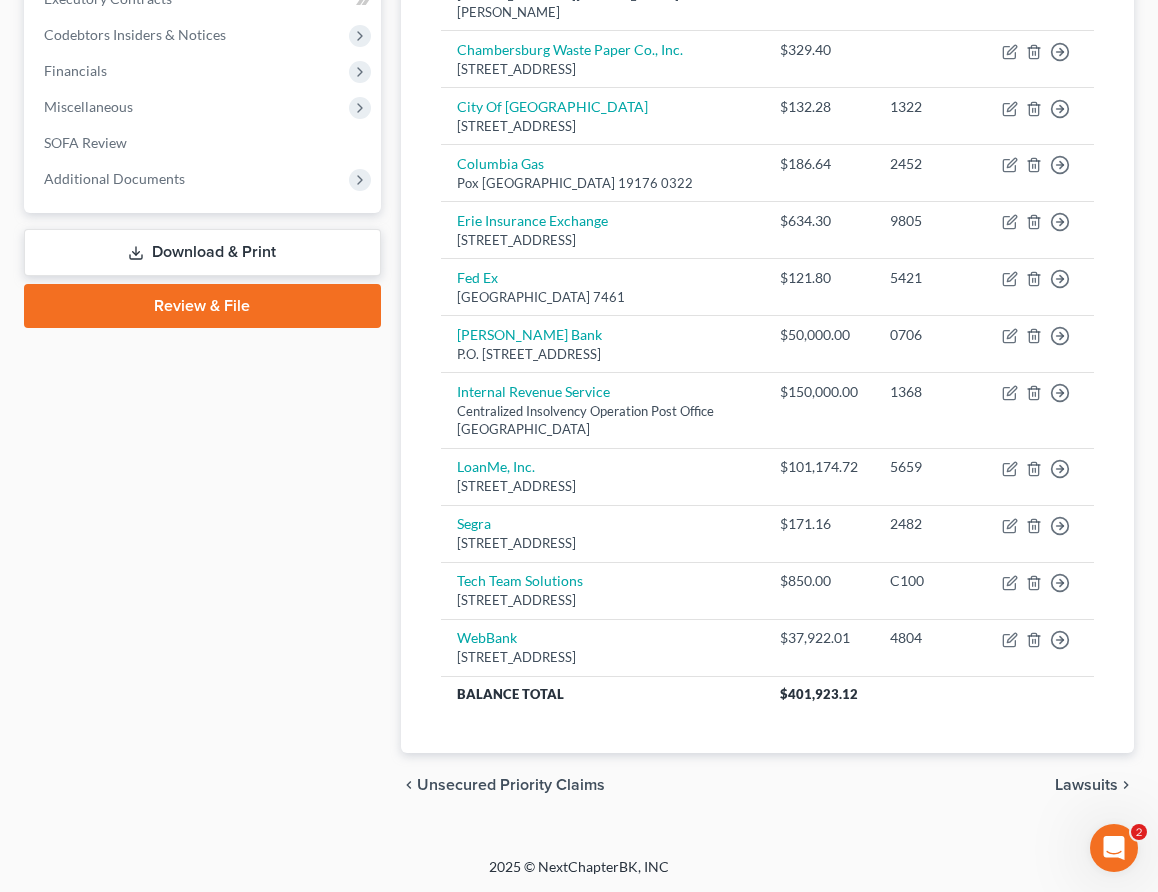 click on "Unsecured Priority Claims" at bounding box center (511, 785) 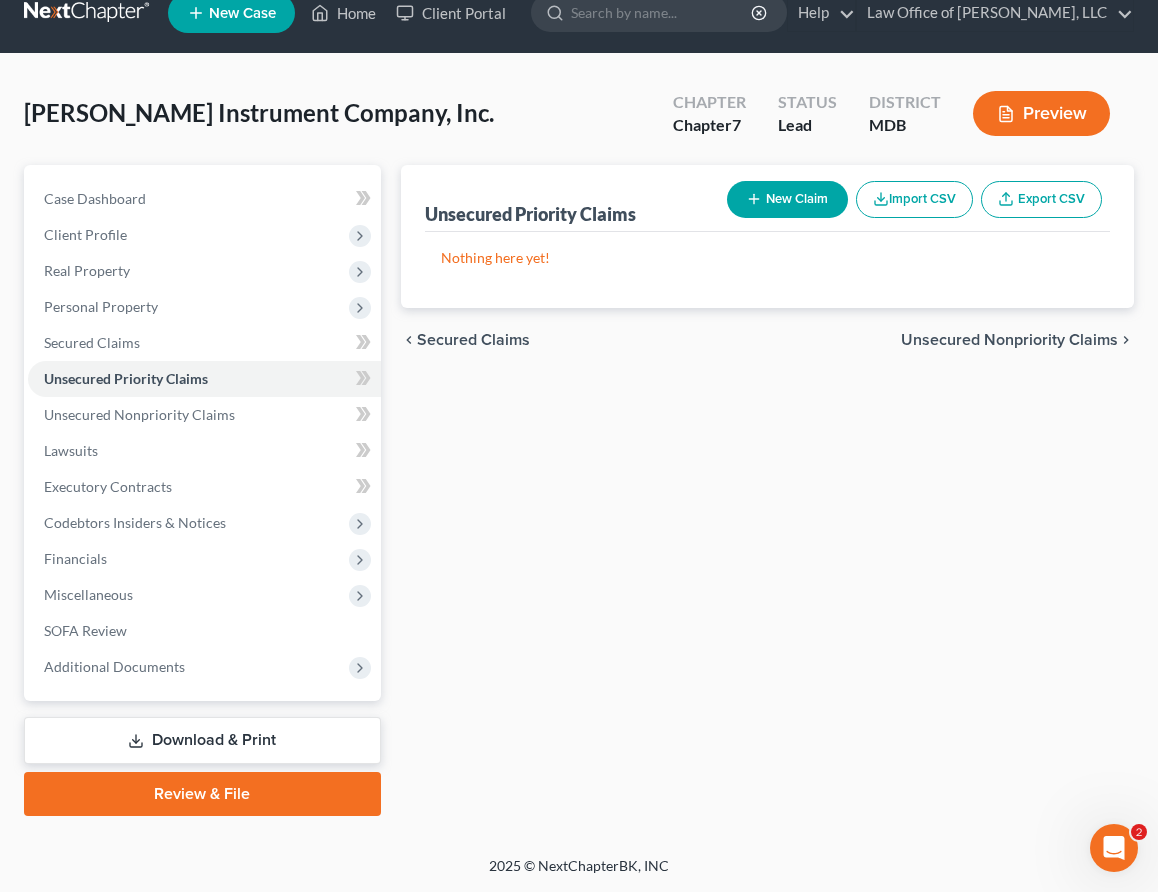scroll, scrollTop: 0, scrollLeft: 0, axis: both 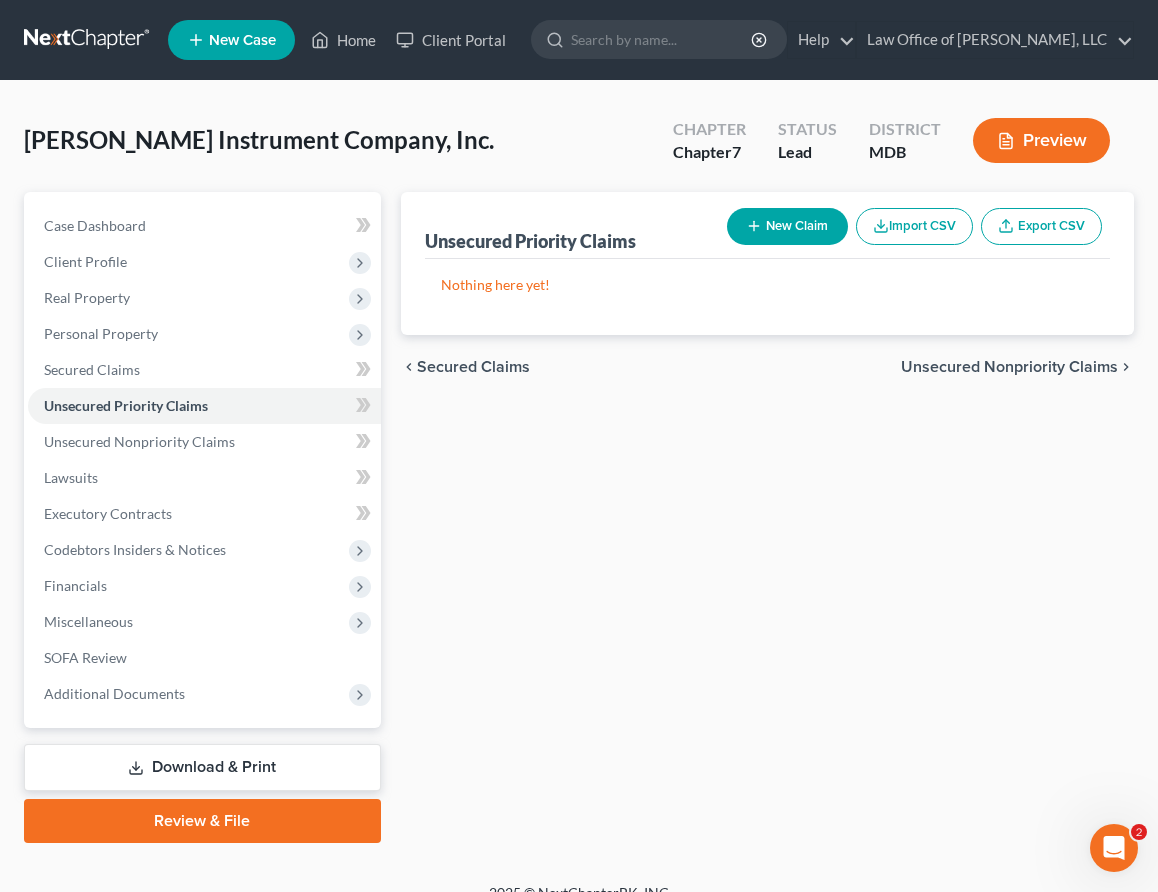 click on "Secured Claims" at bounding box center [473, 367] 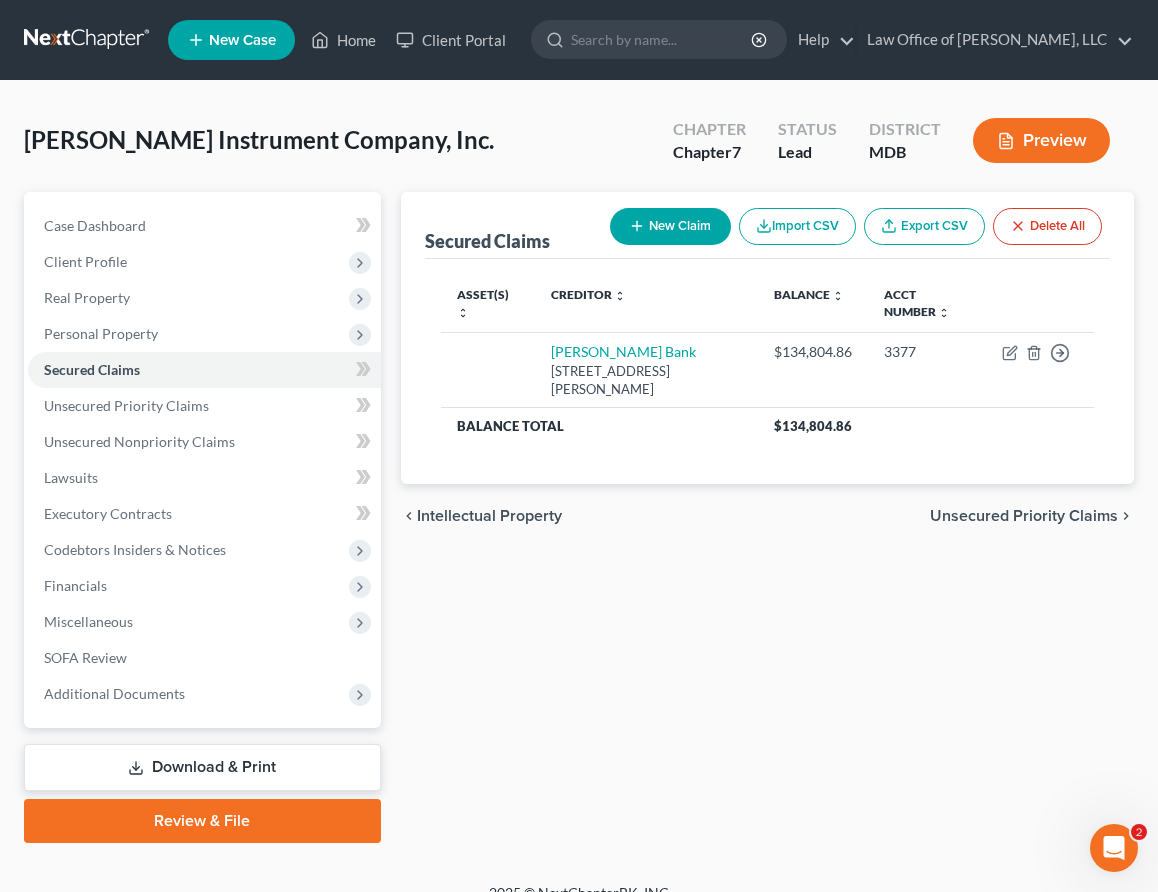 drag, startPoint x: 457, startPoint y: 512, endPoint x: 462, endPoint y: 535, distance: 23.537205 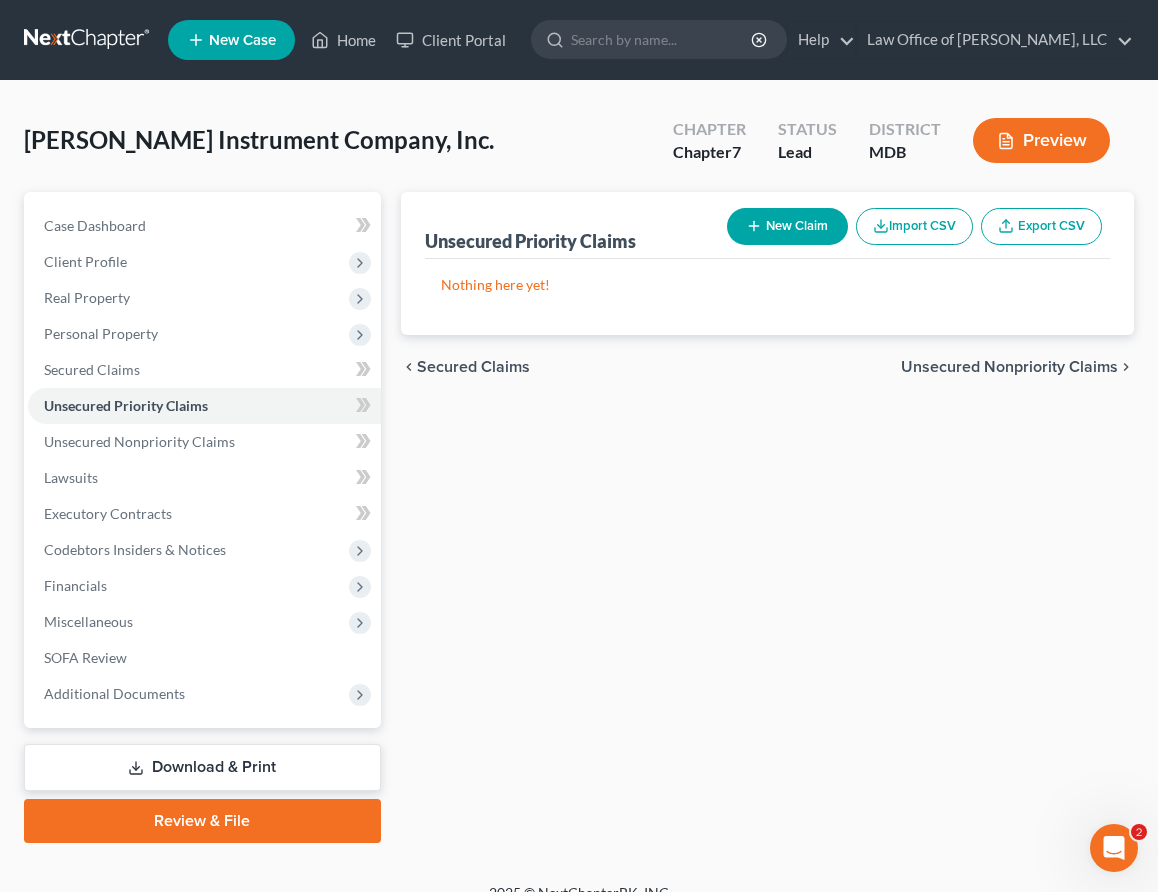 click on "Unsecured Nonpriority Claims" at bounding box center [1009, 367] 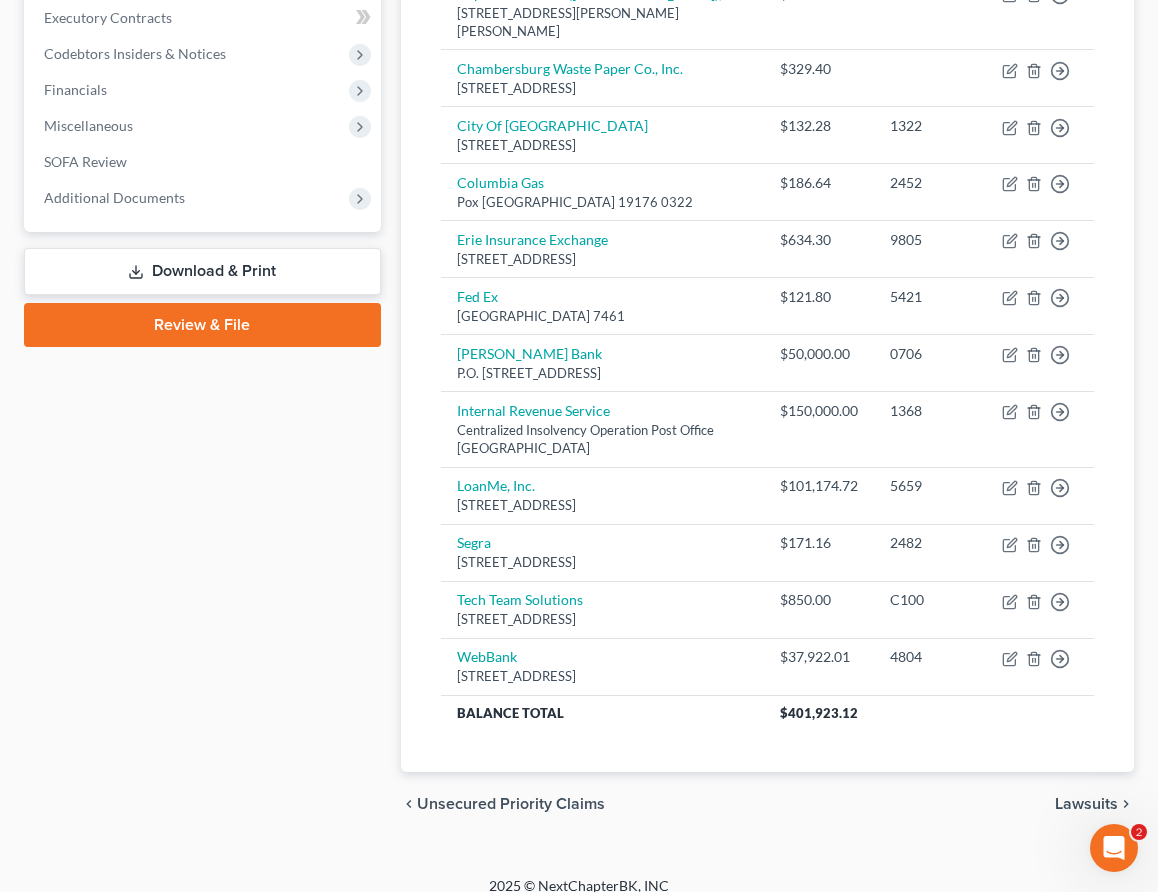 scroll, scrollTop: 515, scrollLeft: 0, axis: vertical 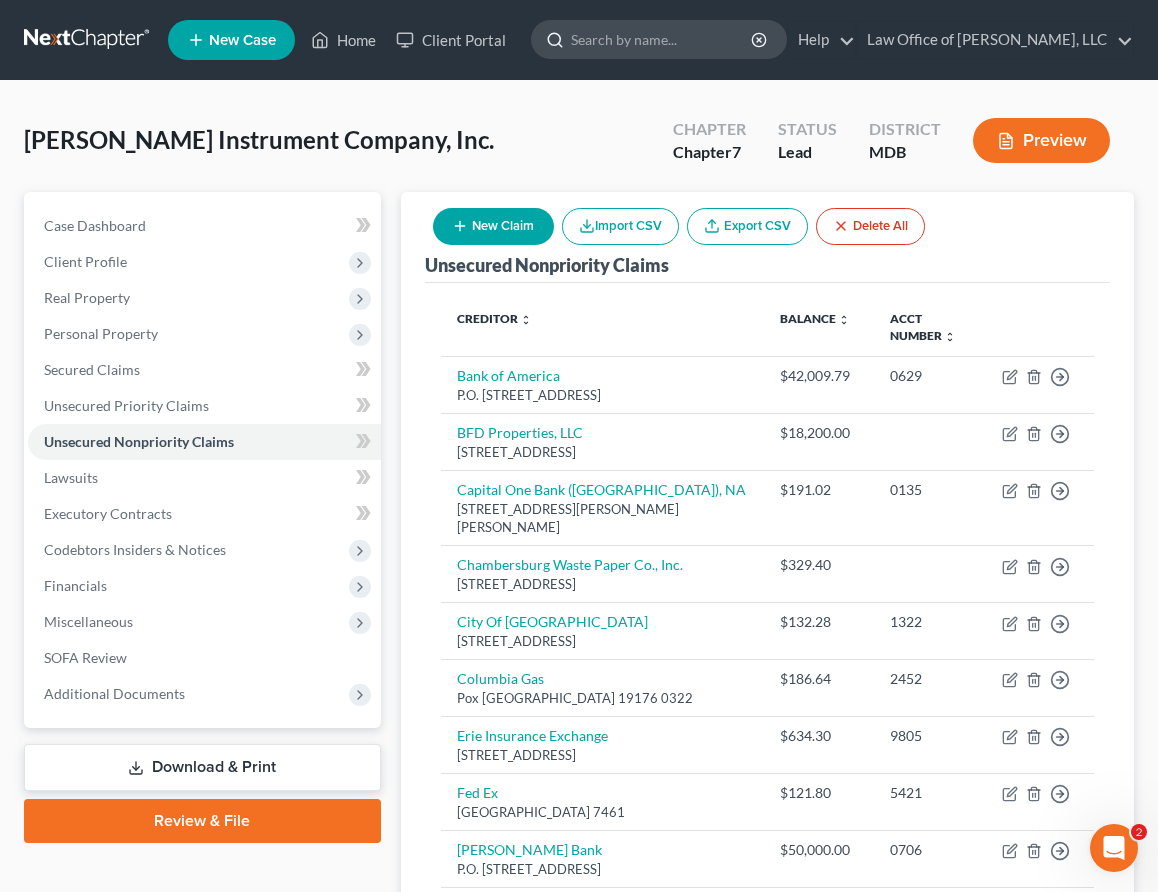 click at bounding box center (662, 39) 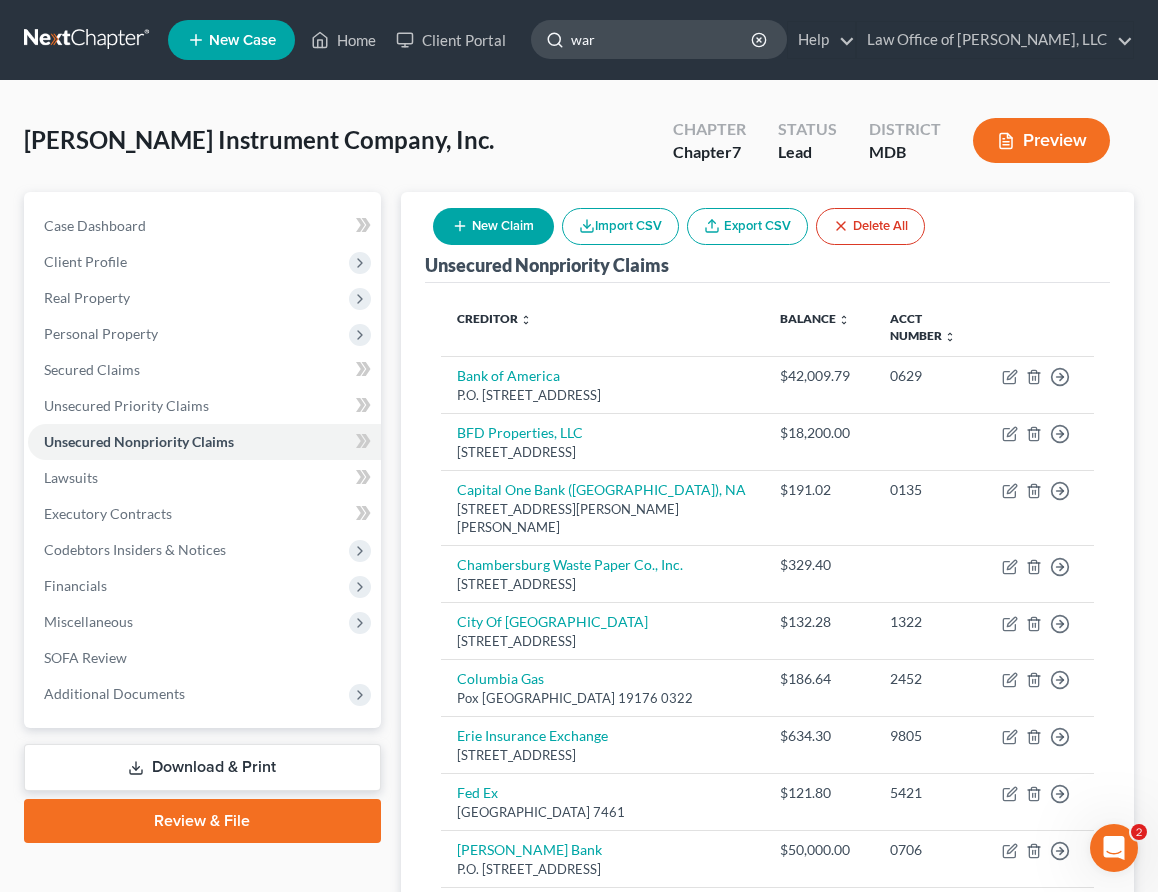 type on "[PERSON_NAME]" 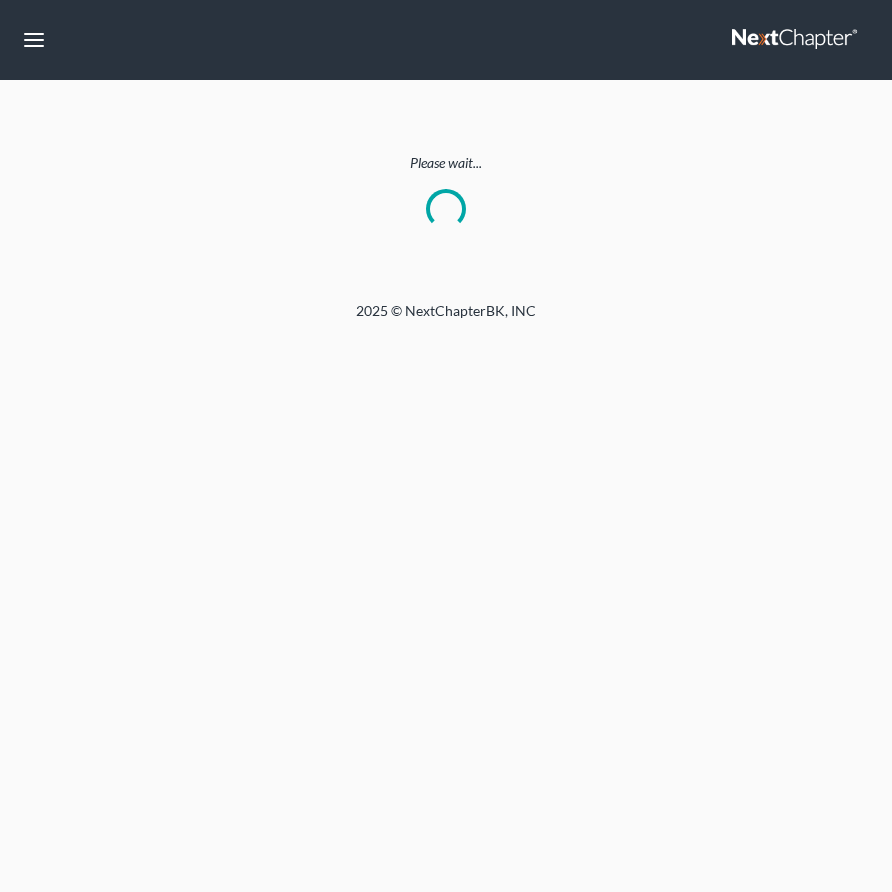 scroll, scrollTop: 0, scrollLeft: 0, axis: both 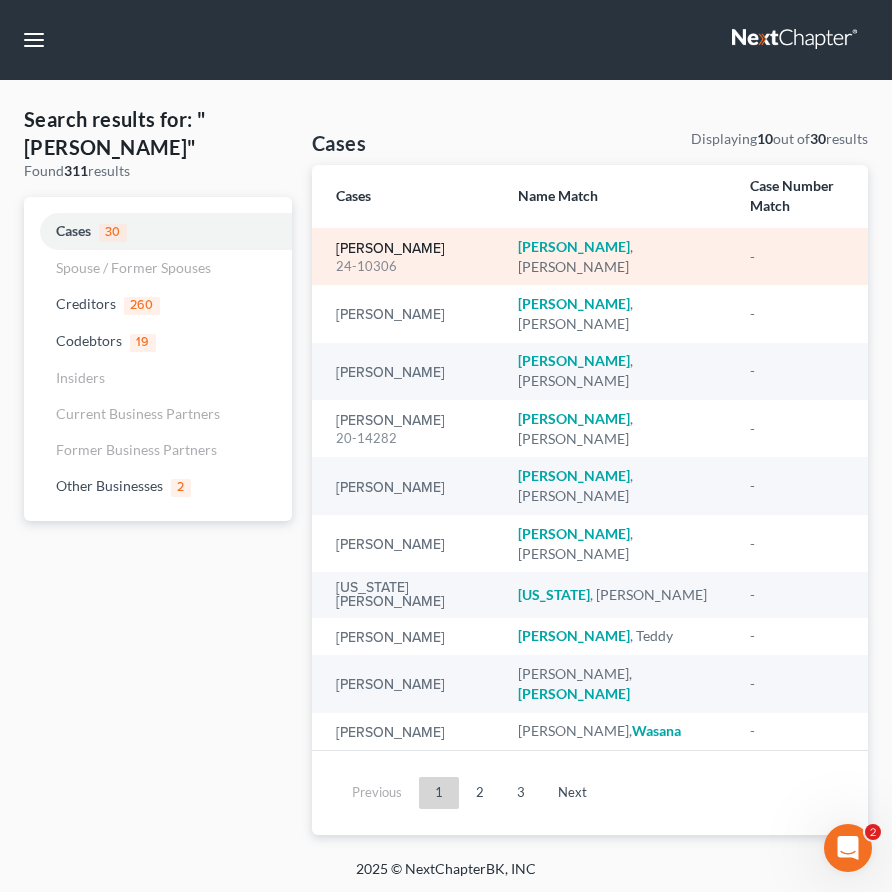 click on "[PERSON_NAME]" at bounding box center (390, 249) 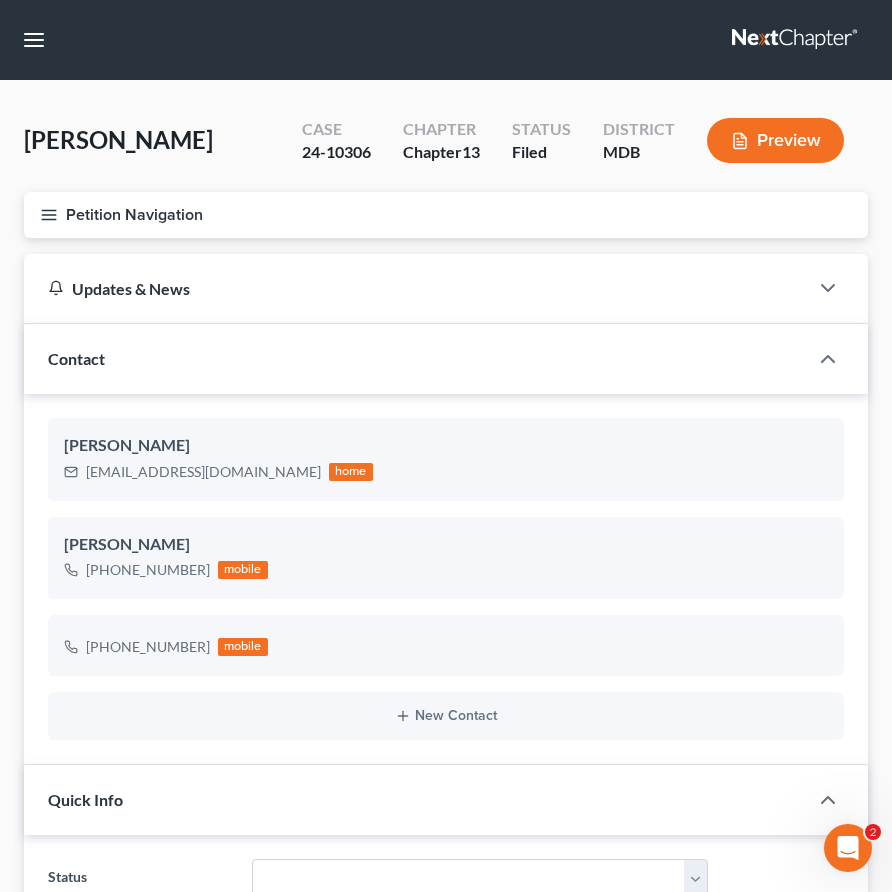 click 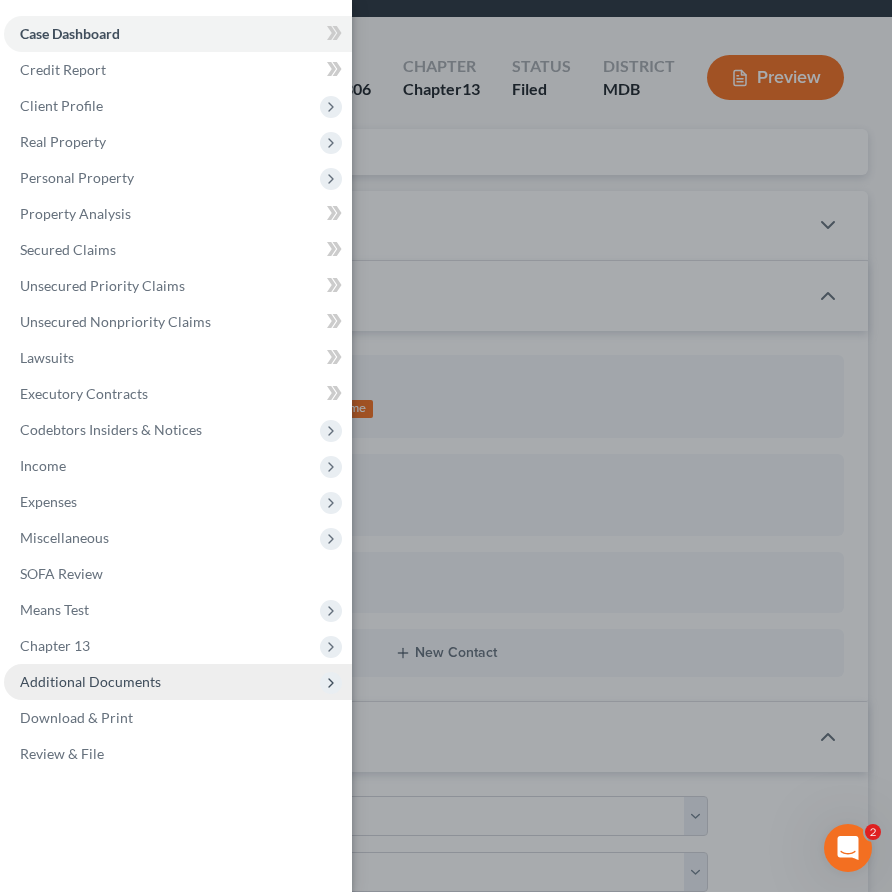 scroll, scrollTop: 66, scrollLeft: 0, axis: vertical 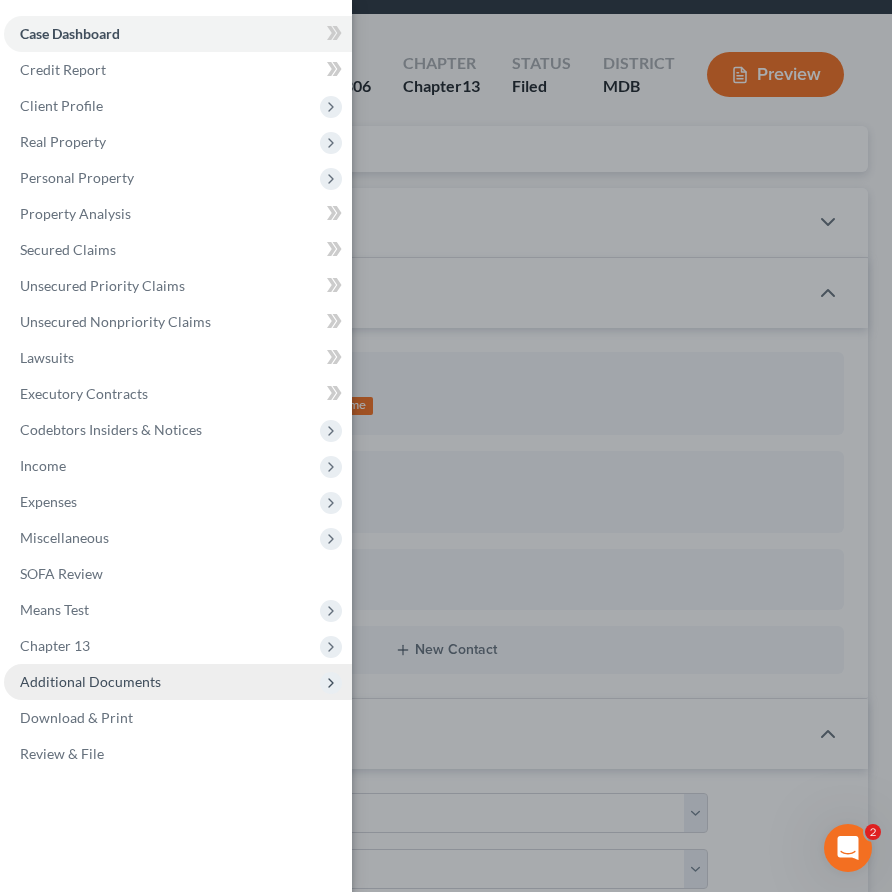 click on "Additional Documents" at bounding box center (90, 681) 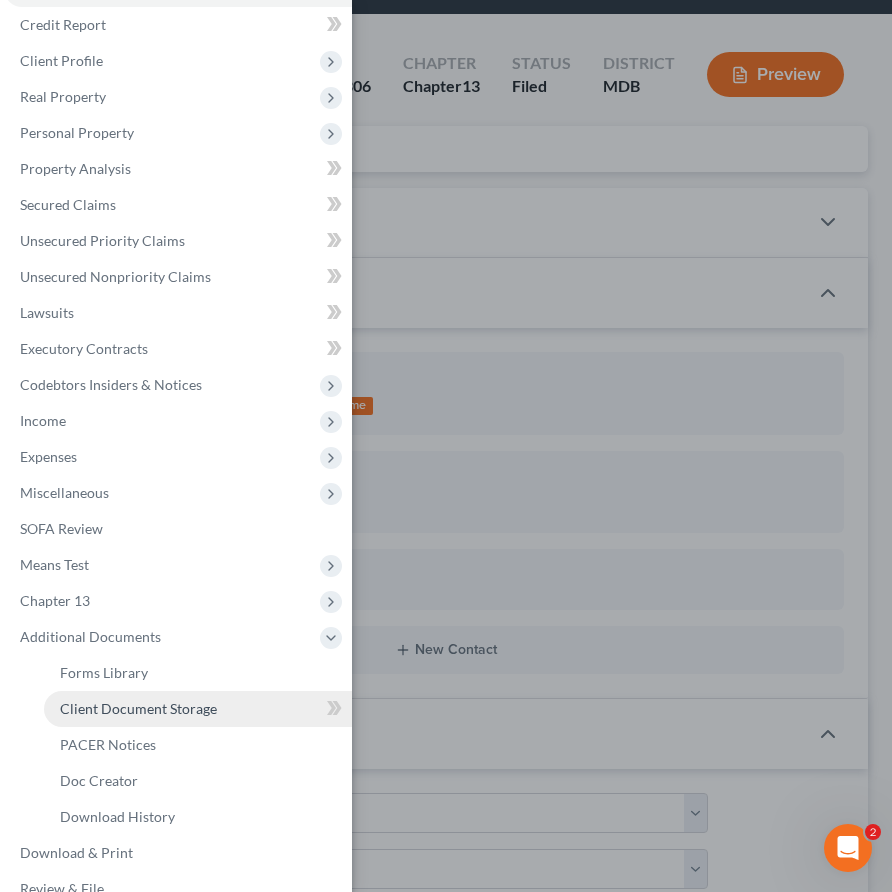 scroll, scrollTop: 47, scrollLeft: 0, axis: vertical 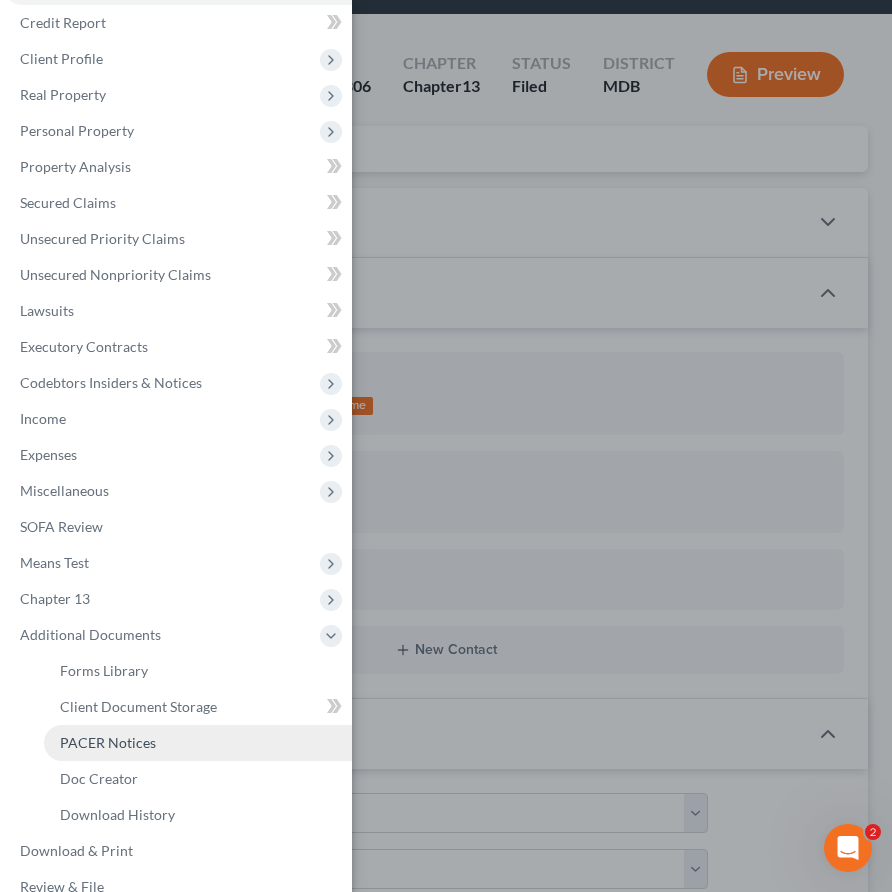click on "PACER Notices" at bounding box center [198, 743] 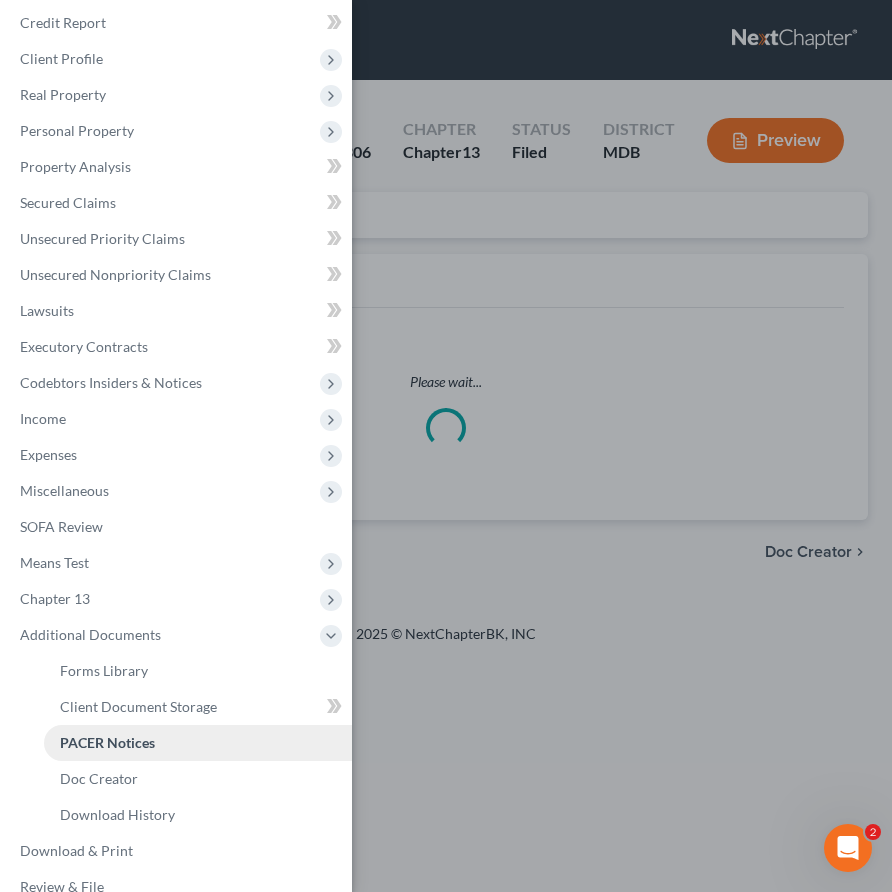 scroll, scrollTop: 0, scrollLeft: 0, axis: both 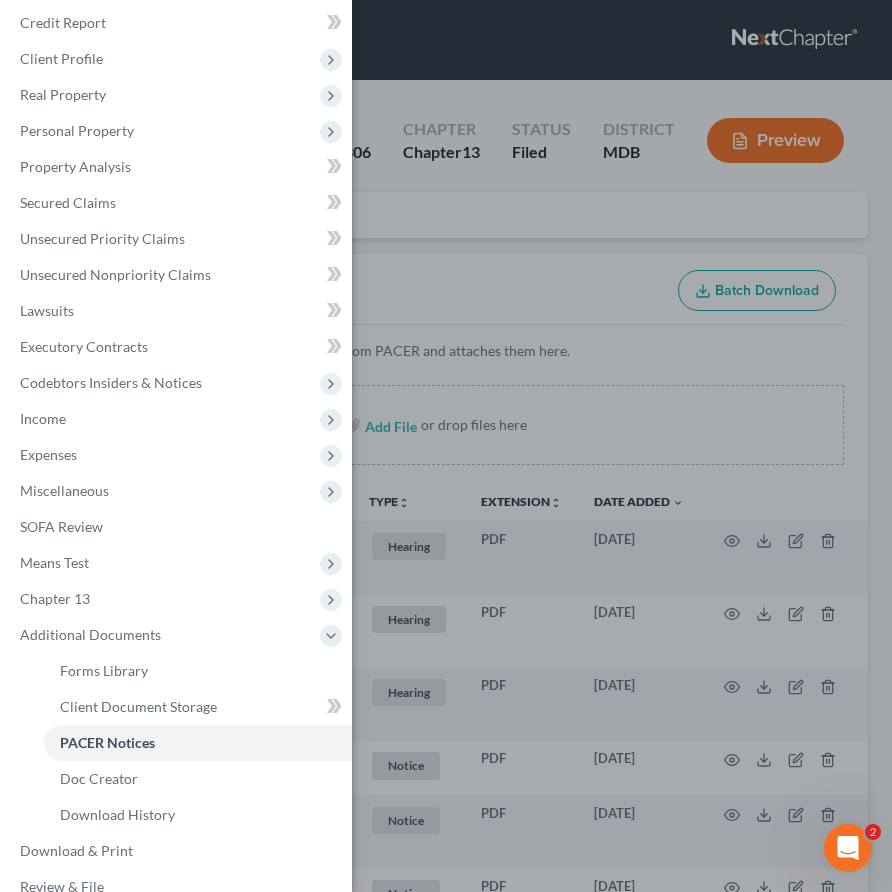 click on "Case Dashboard
Payments
Invoices
Payments
Payments
Credit Report
Client Profile" at bounding box center (446, 446) 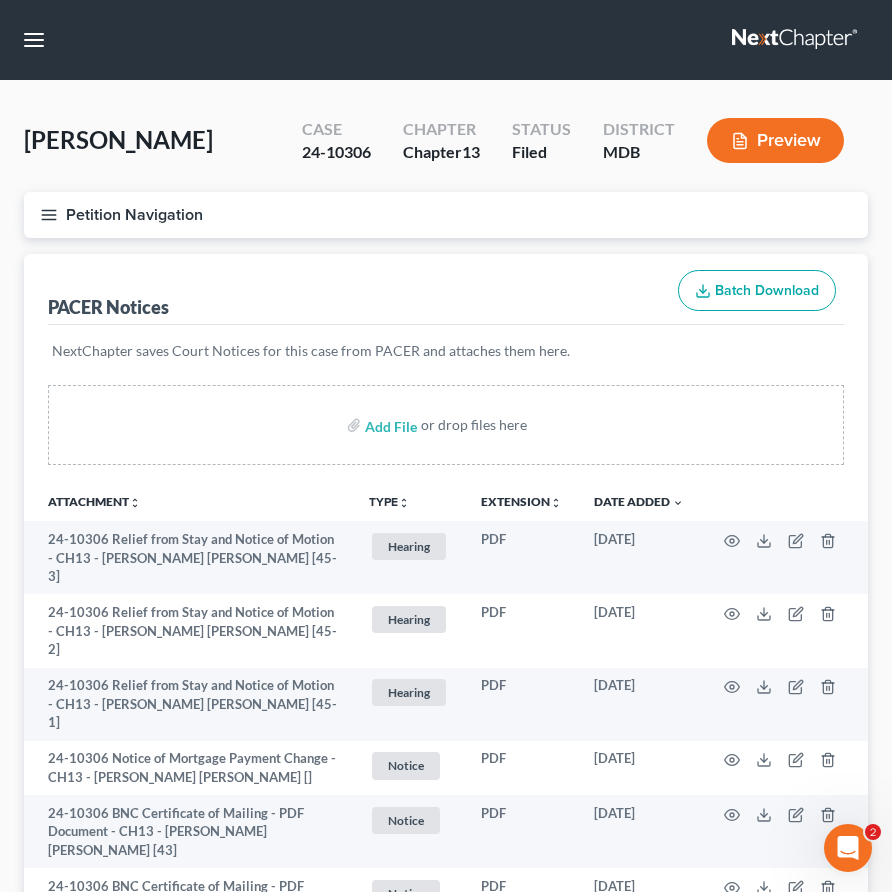 type 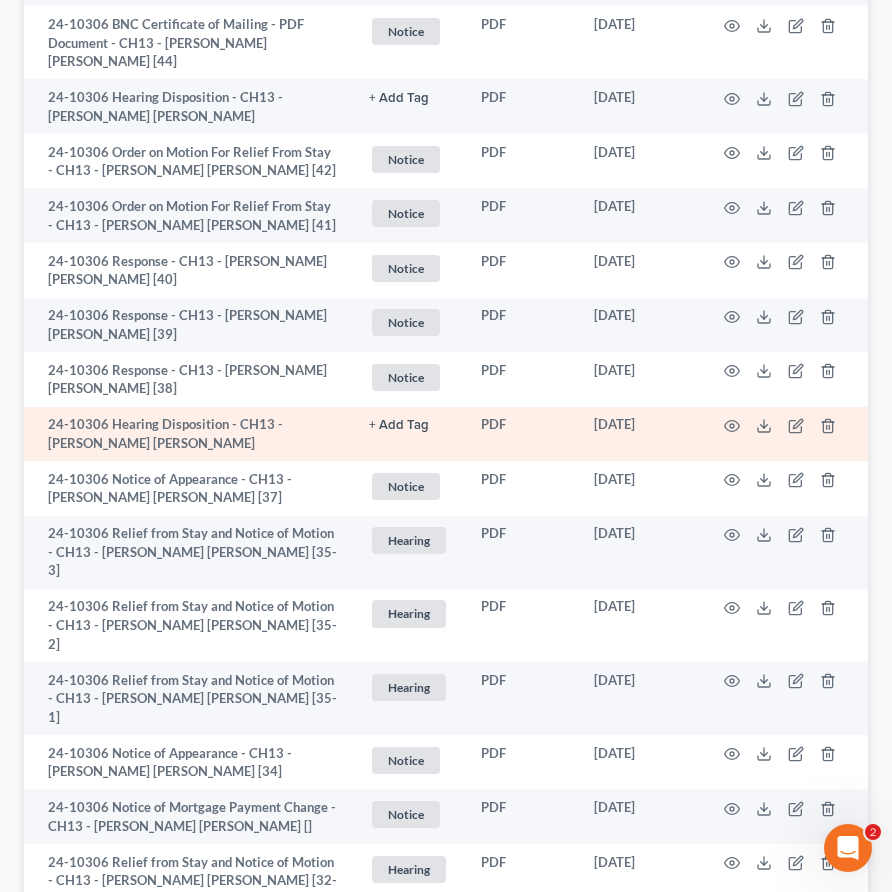 scroll, scrollTop: 955, scrollLeft: 0, axis: vertical 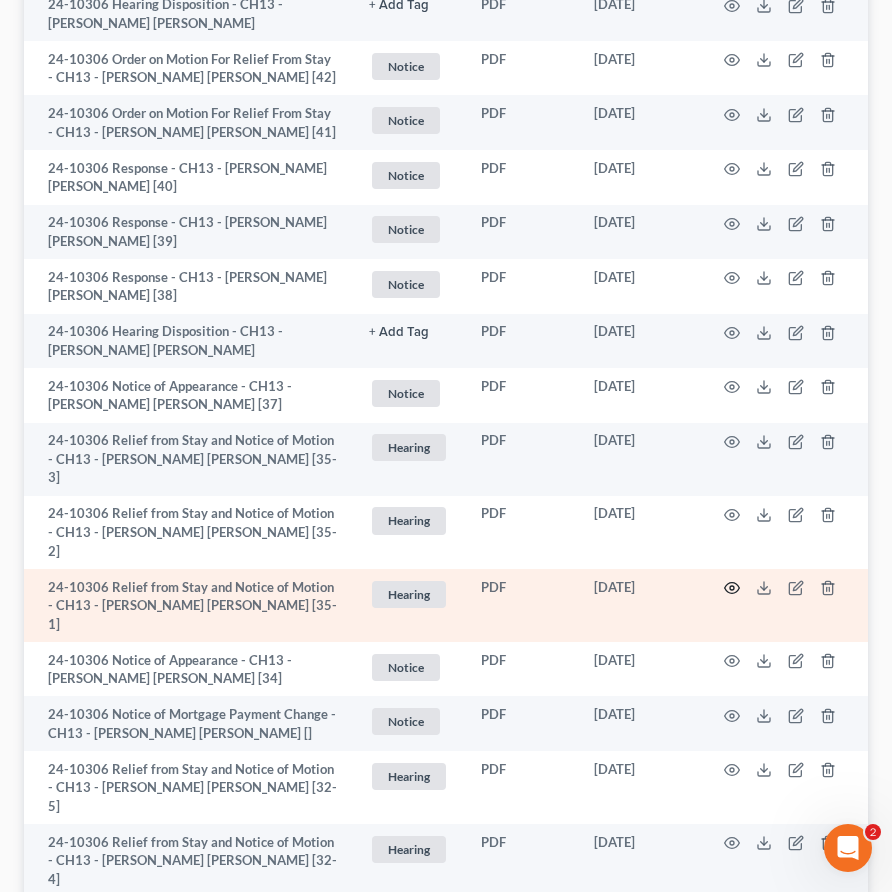 click 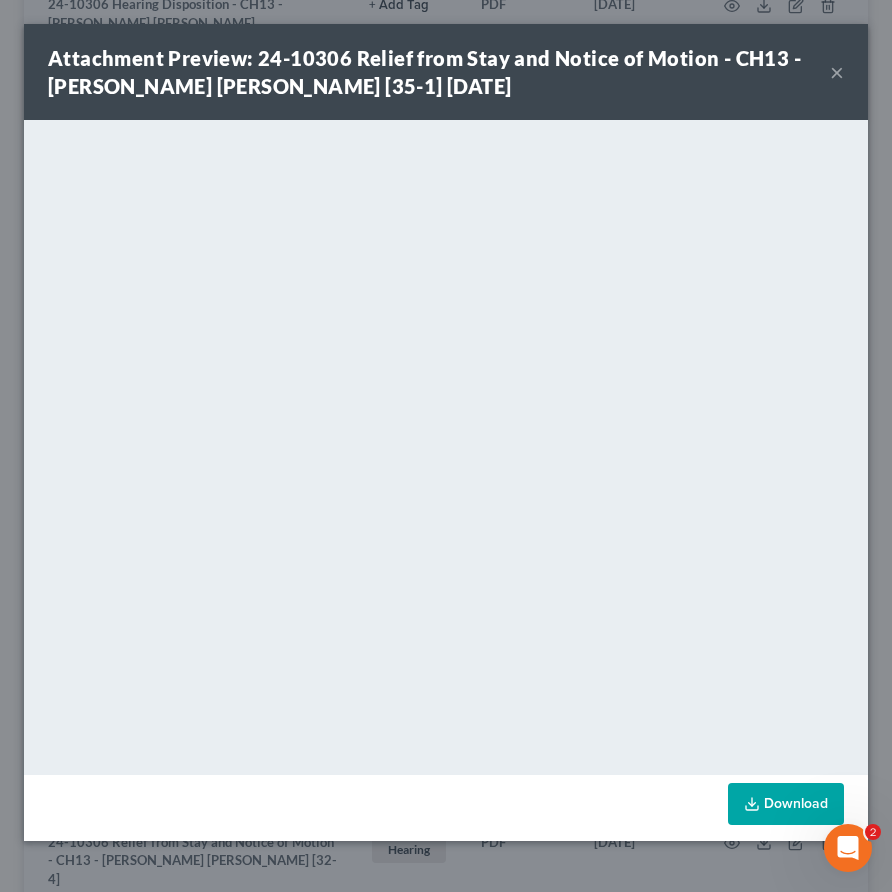 click on "×" at bounding box center (837, 72) 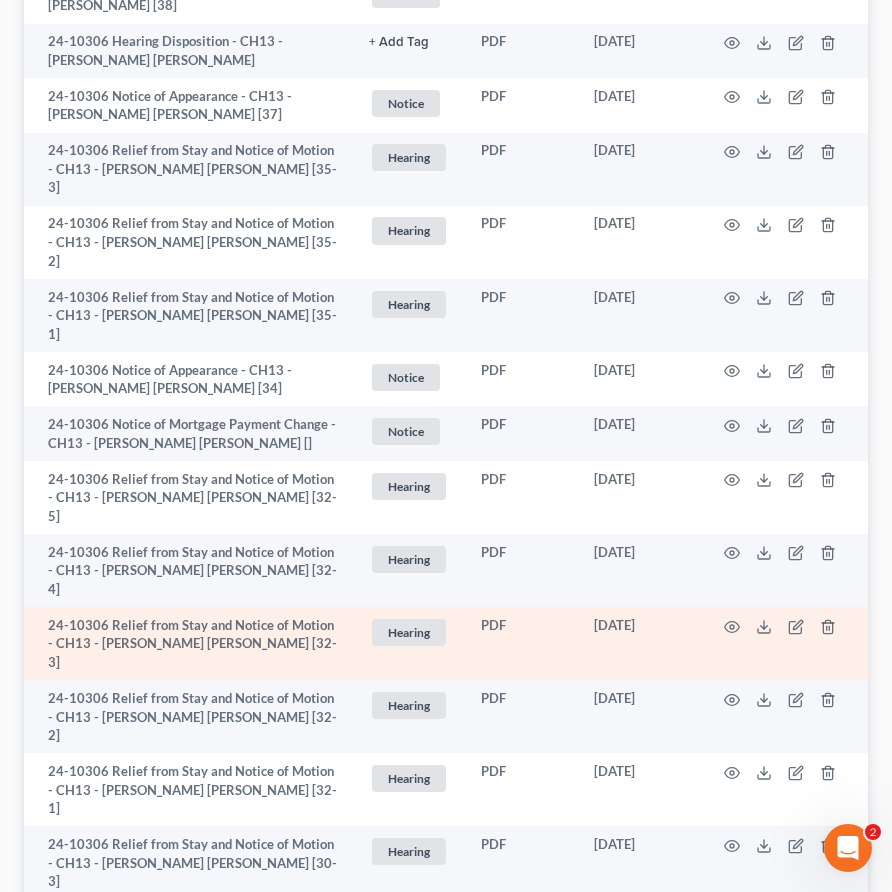 scroll, scrollTop: 1294, scrollLeft: 0, axis: vertical 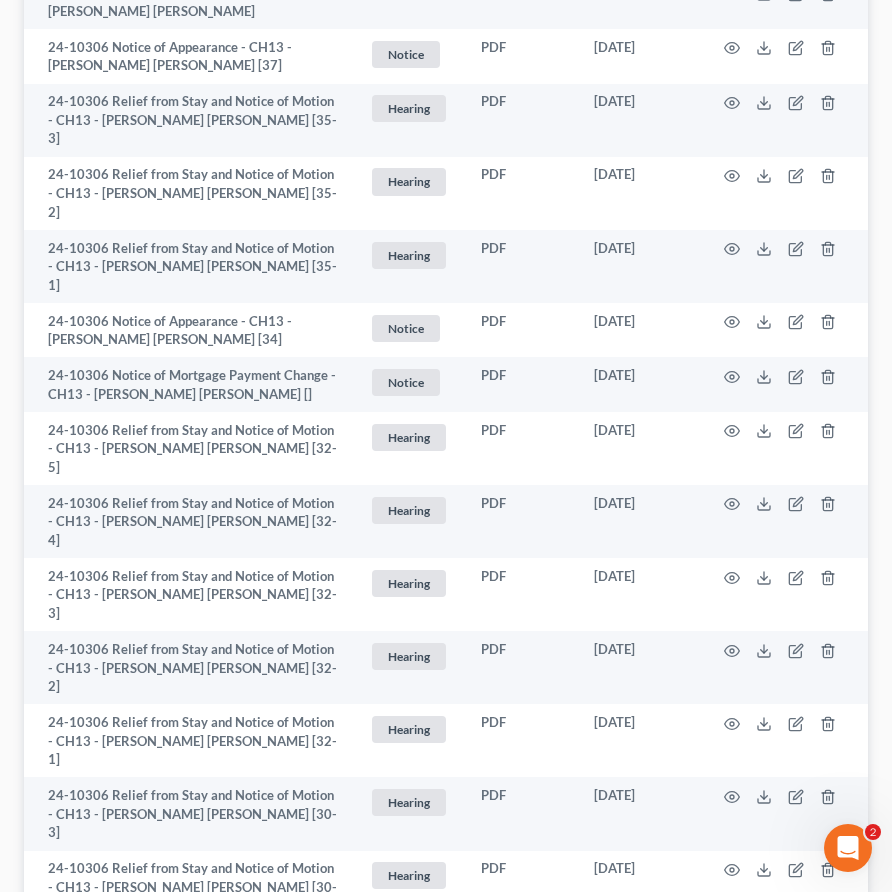 click 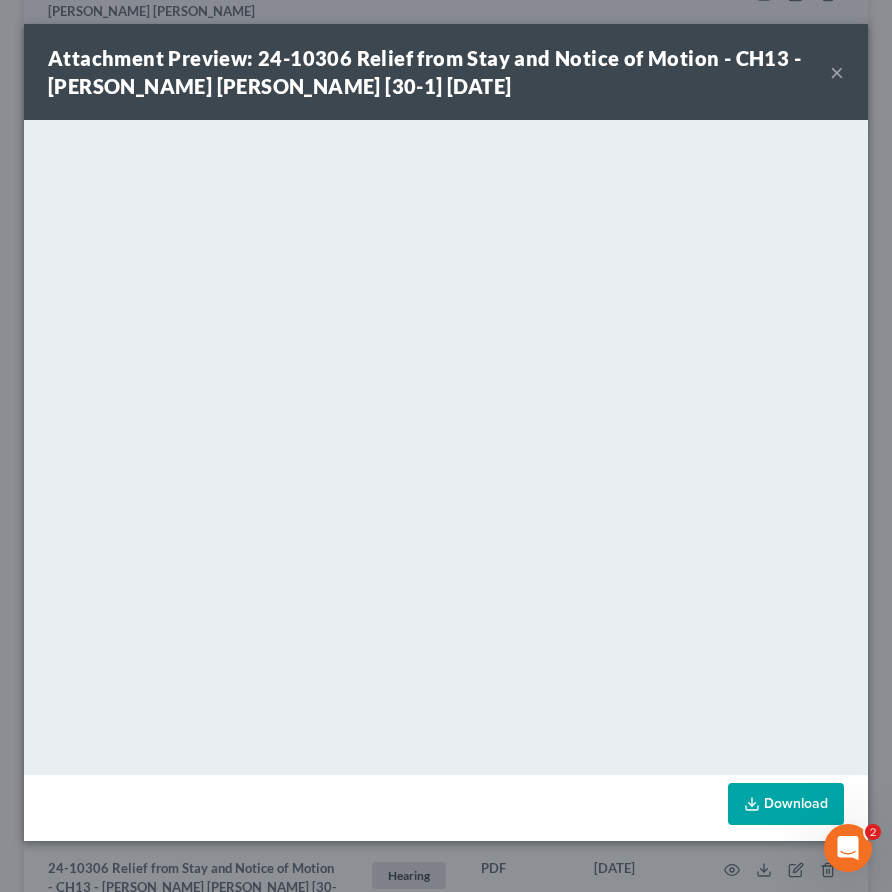 click on "×" at bounding box center [837, 72] 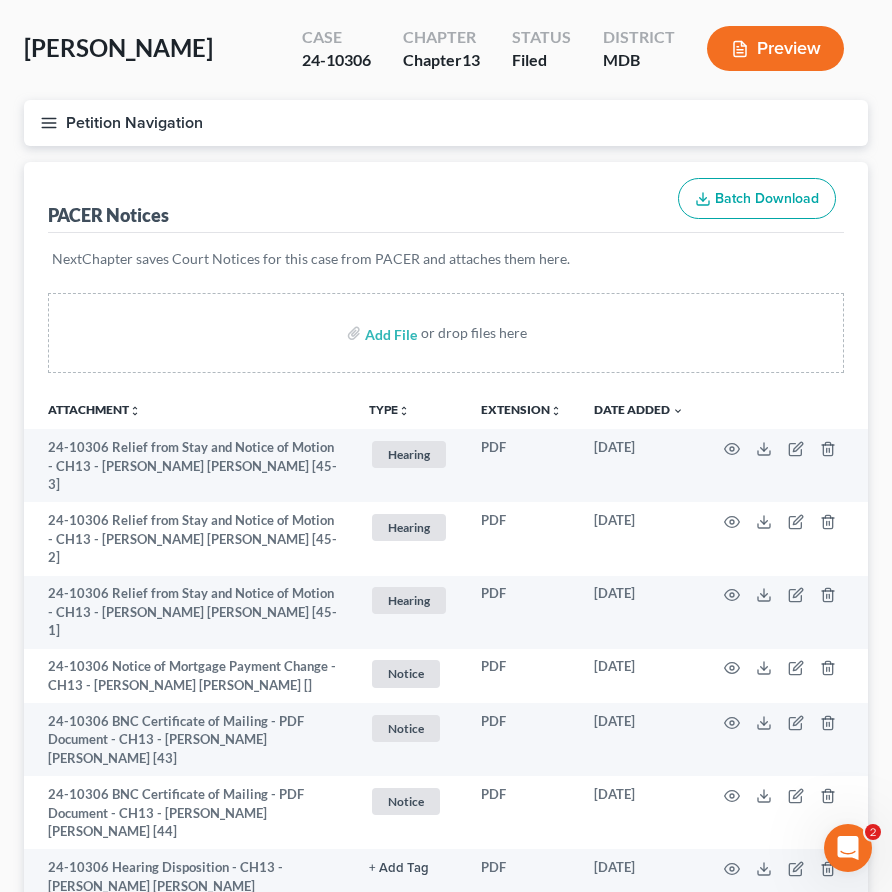 scroll, scrollTop: 1511, scrollLeft: 0, axis: vertical 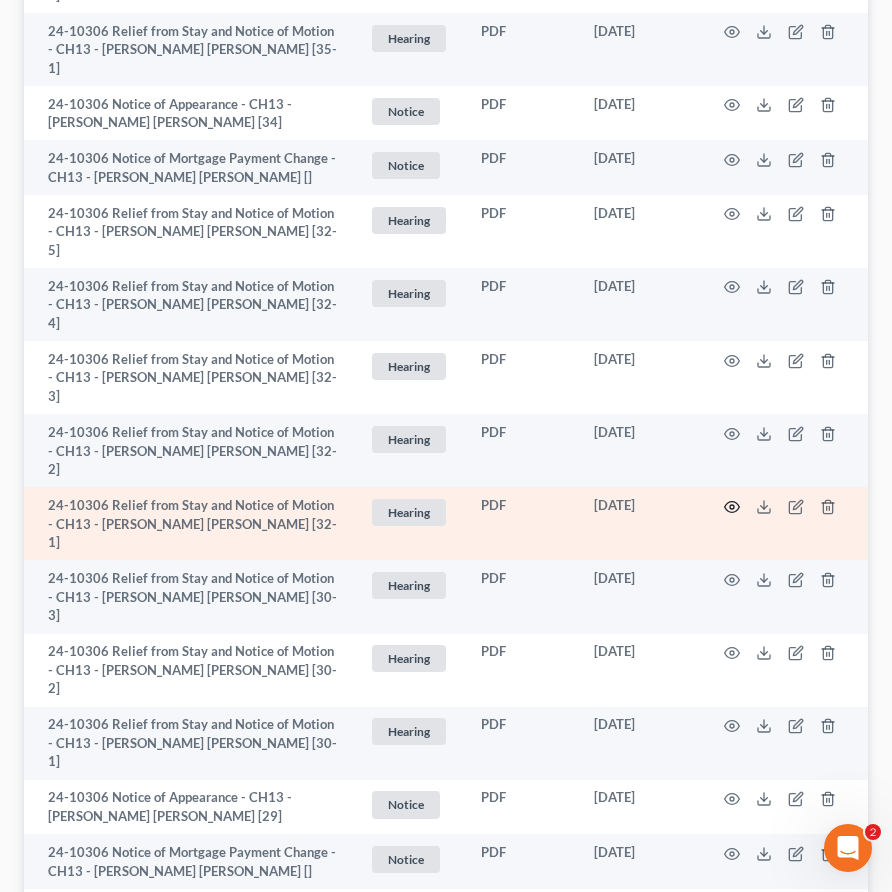 click 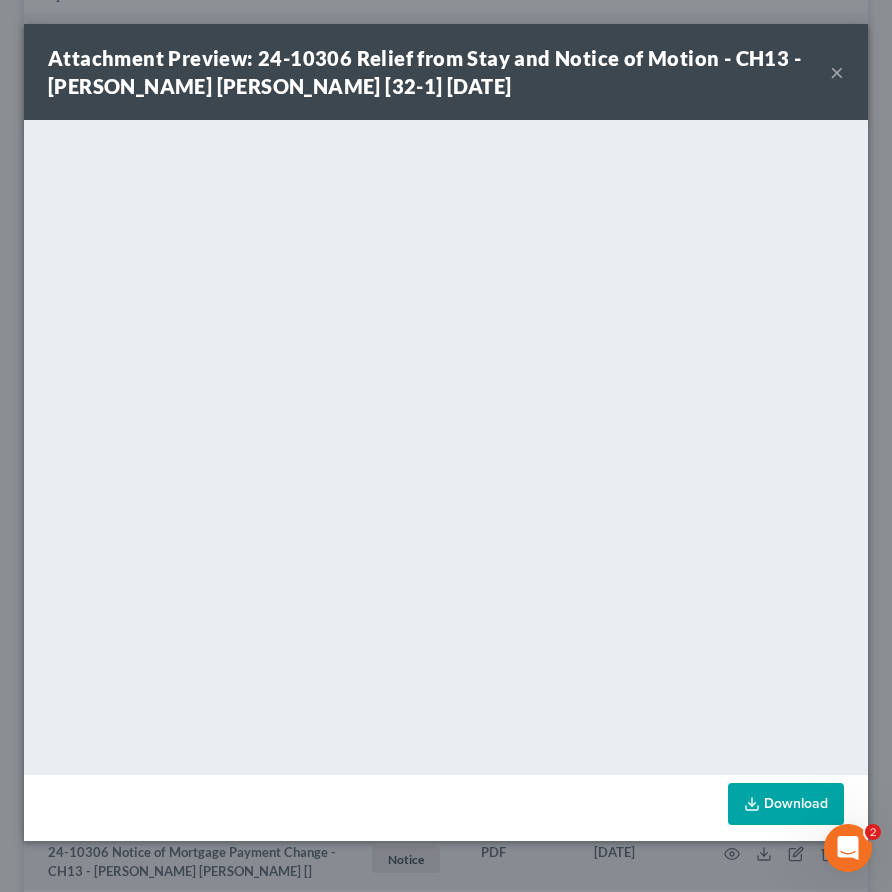 click on "×" at bounding box center [837, 72] 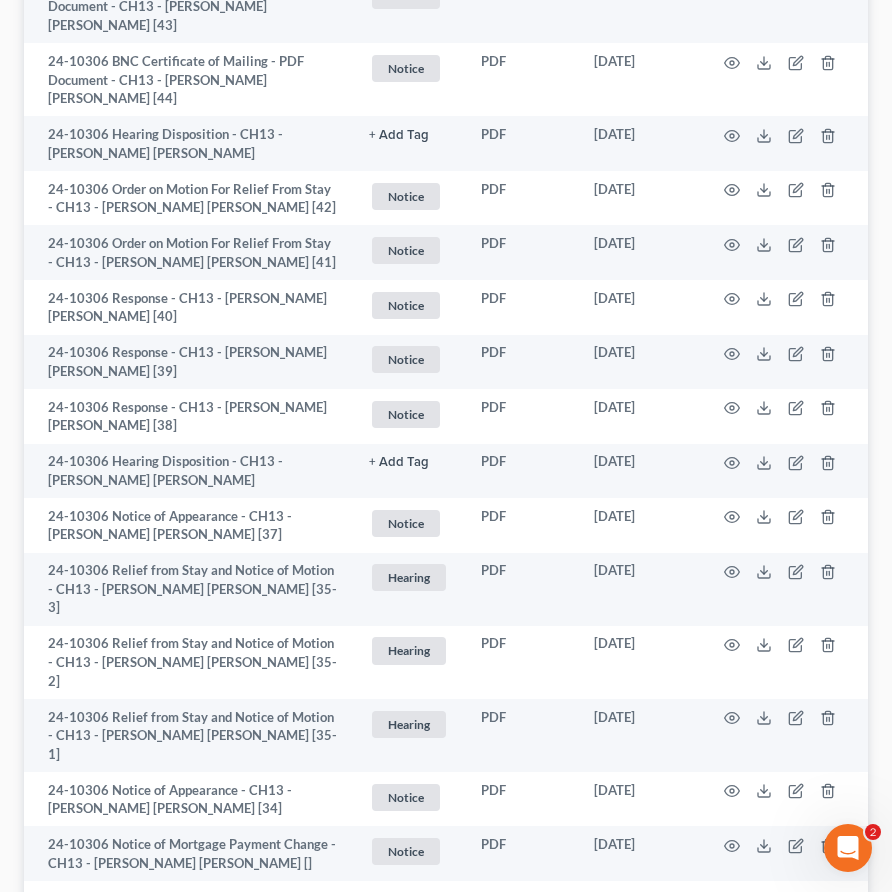scroll, scrollTop: 0, scrollLeft: 0, axis: both 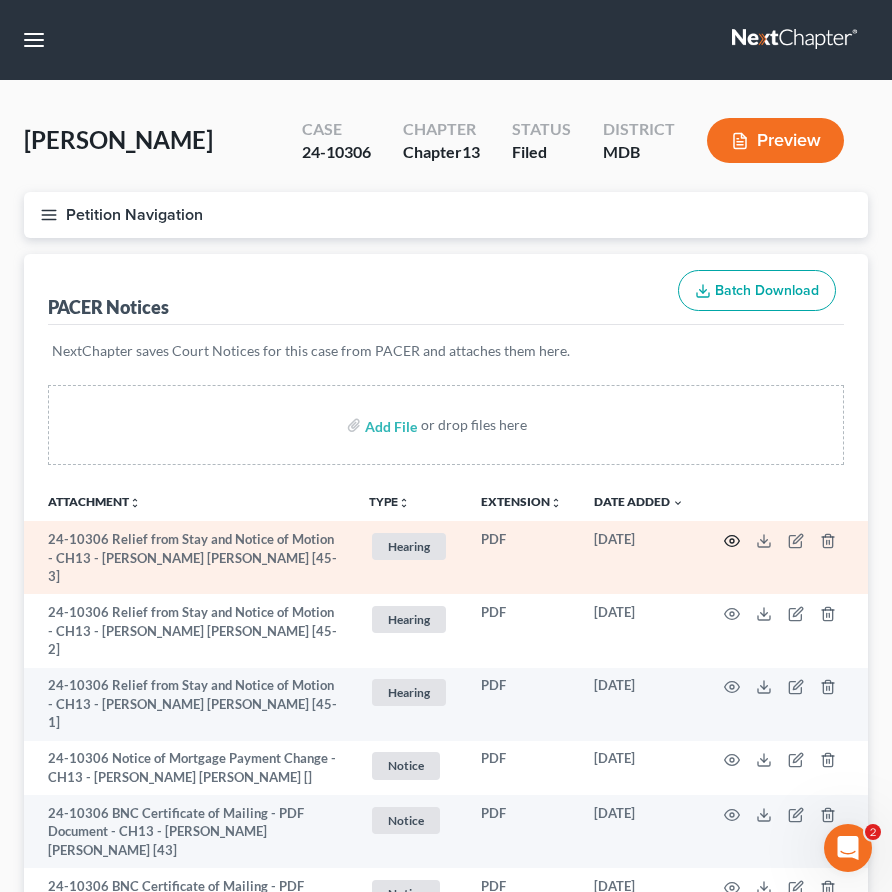 click 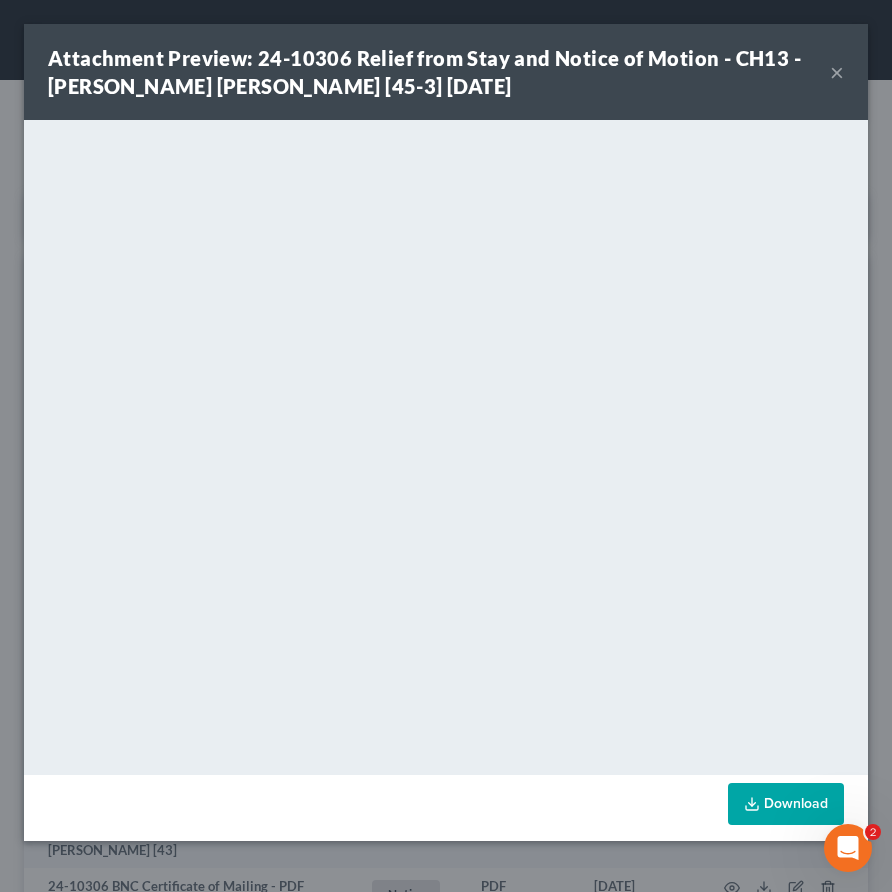 click on "×" at bounding box center [837, 72] 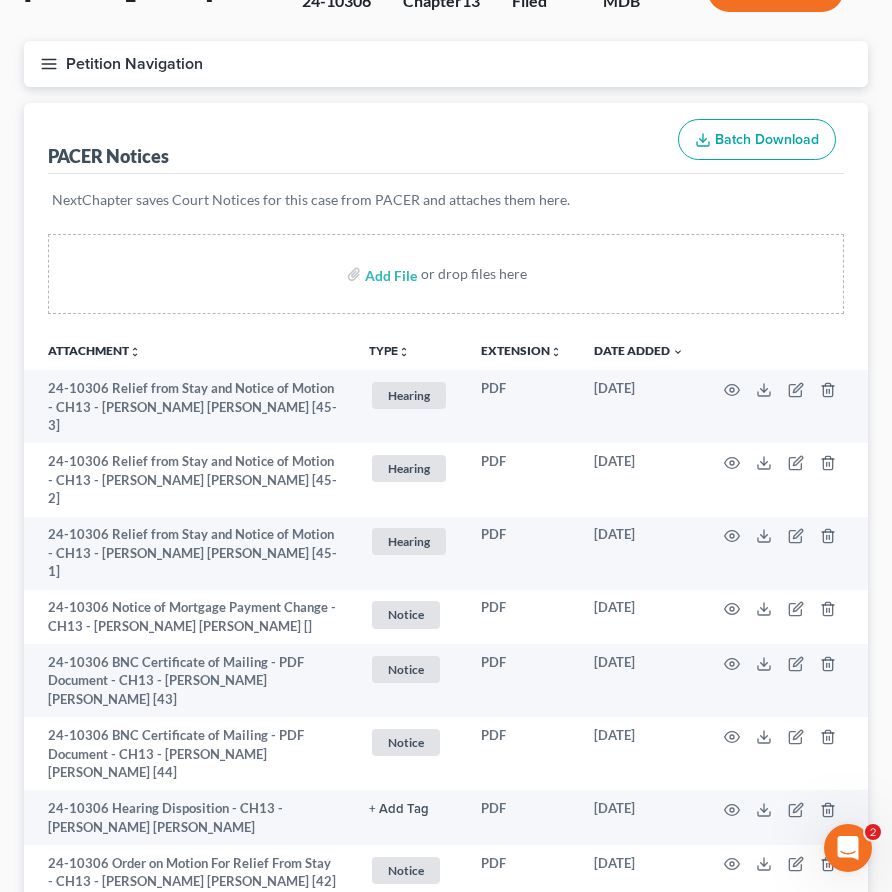 scroll, scrollTop: 175, scrollLeft: 0, axis: vertical 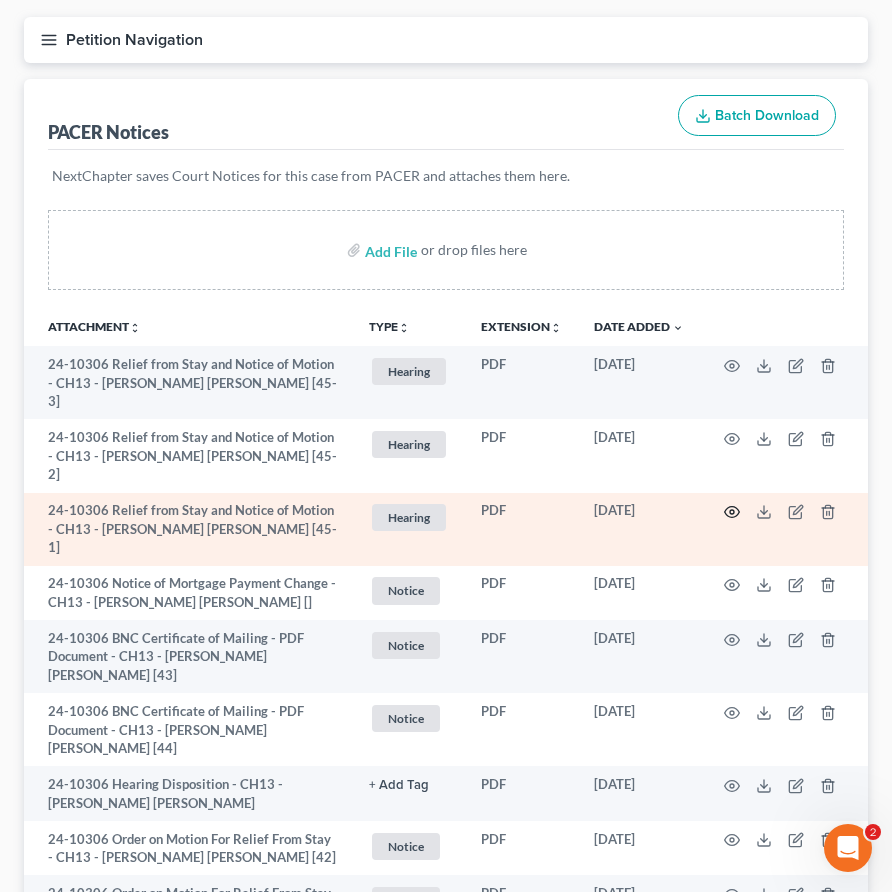 click 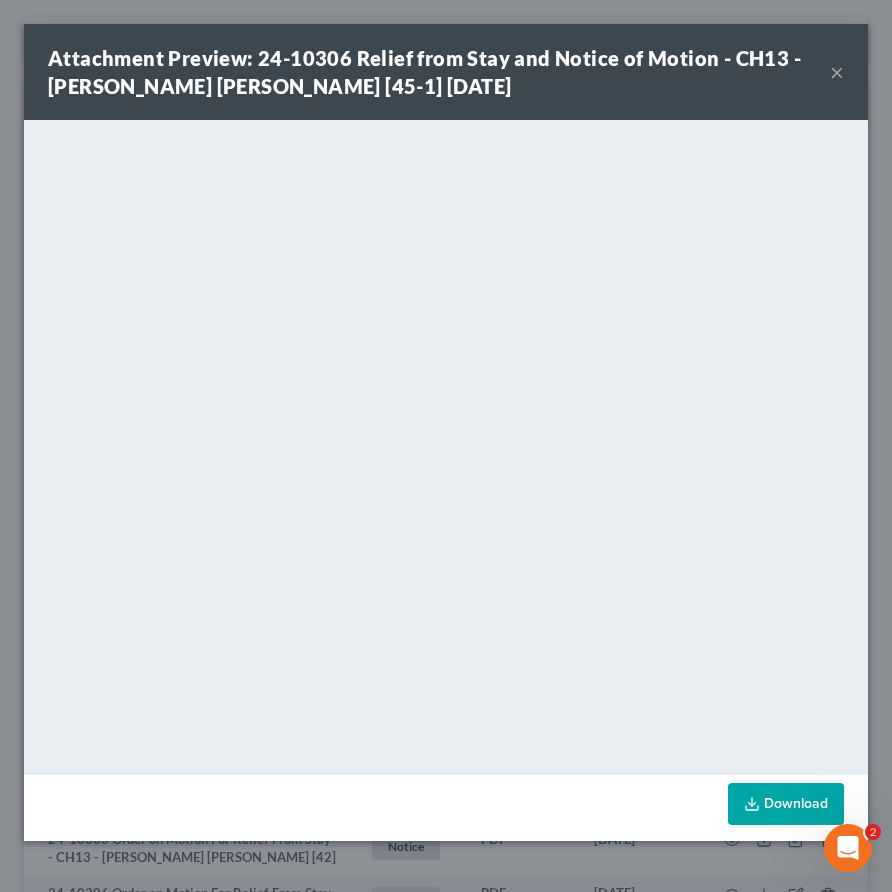 click on "×" at bounding box center (837, 72) 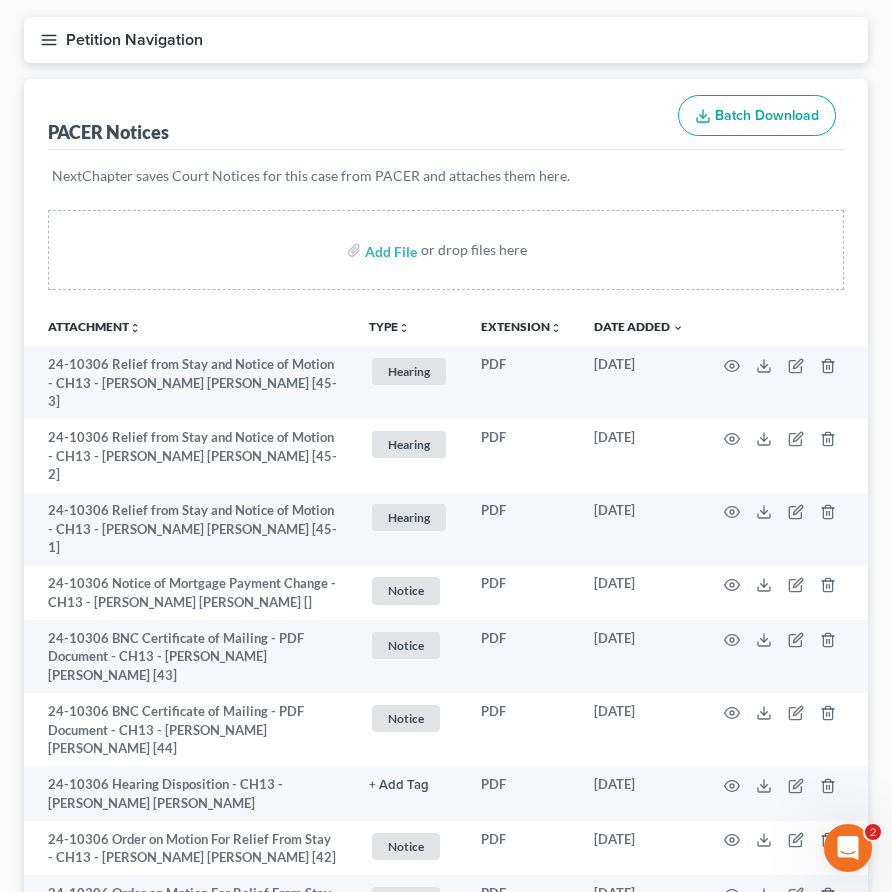 scroll, scrollTop: 0, scrollLeft: 0, axis: both 